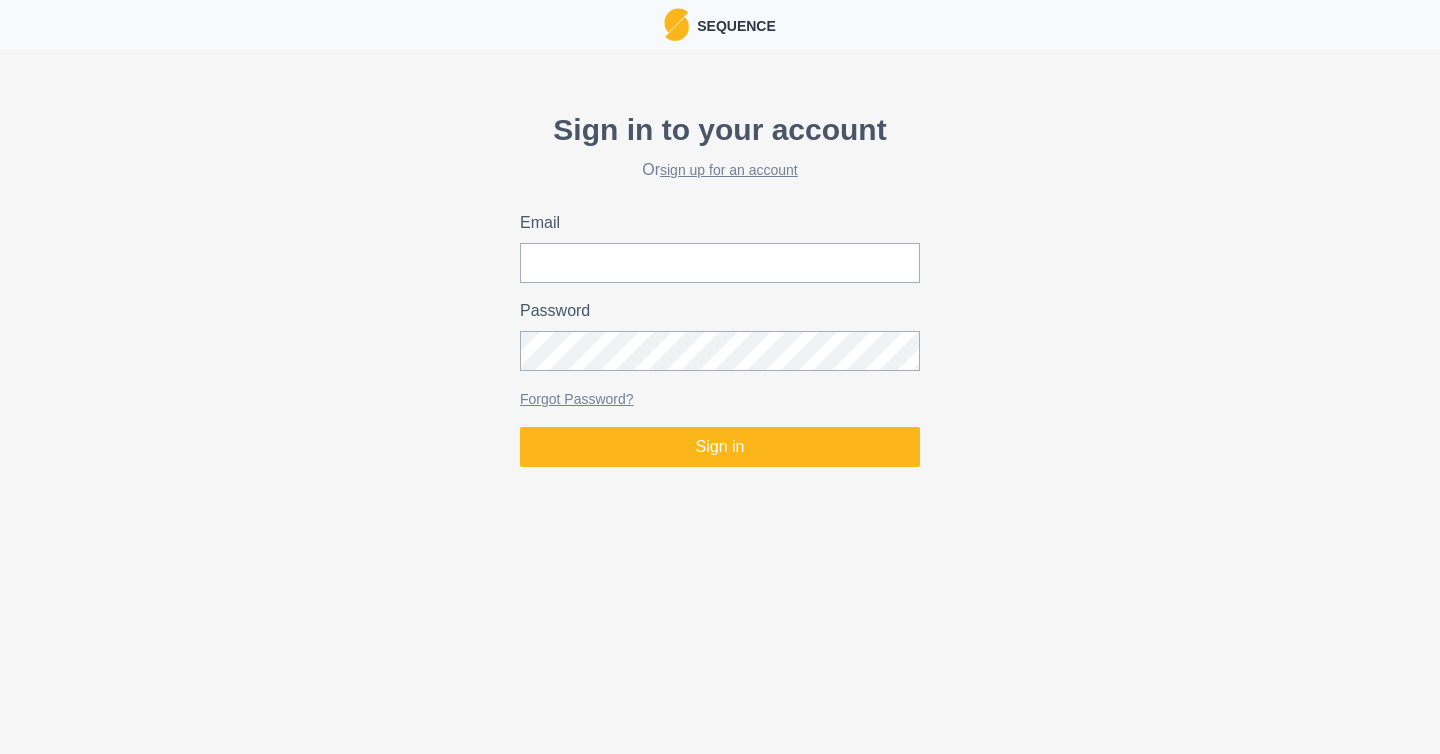 scroll, scrollTop: 0, scrollLeft: 0, axis: both 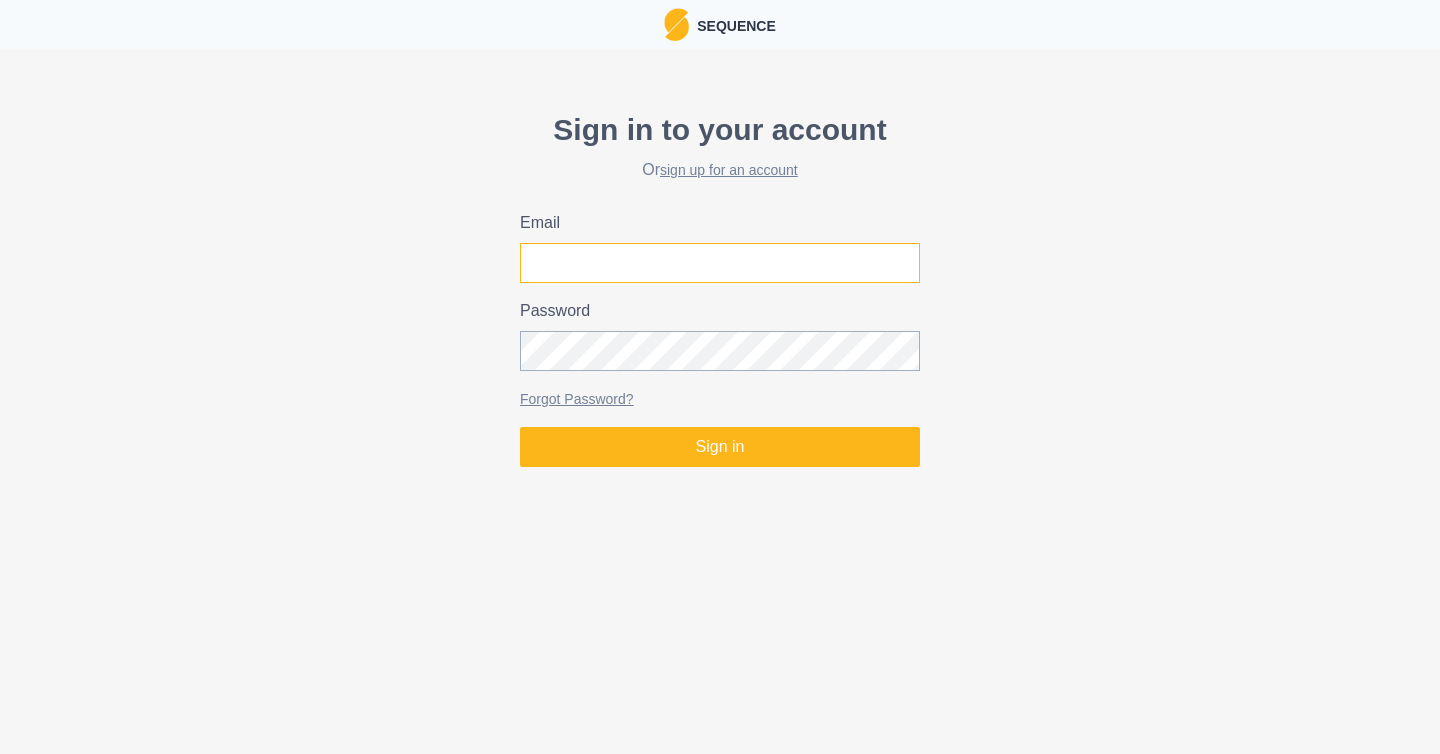 click on "Email" at bounding box center (720, 263) 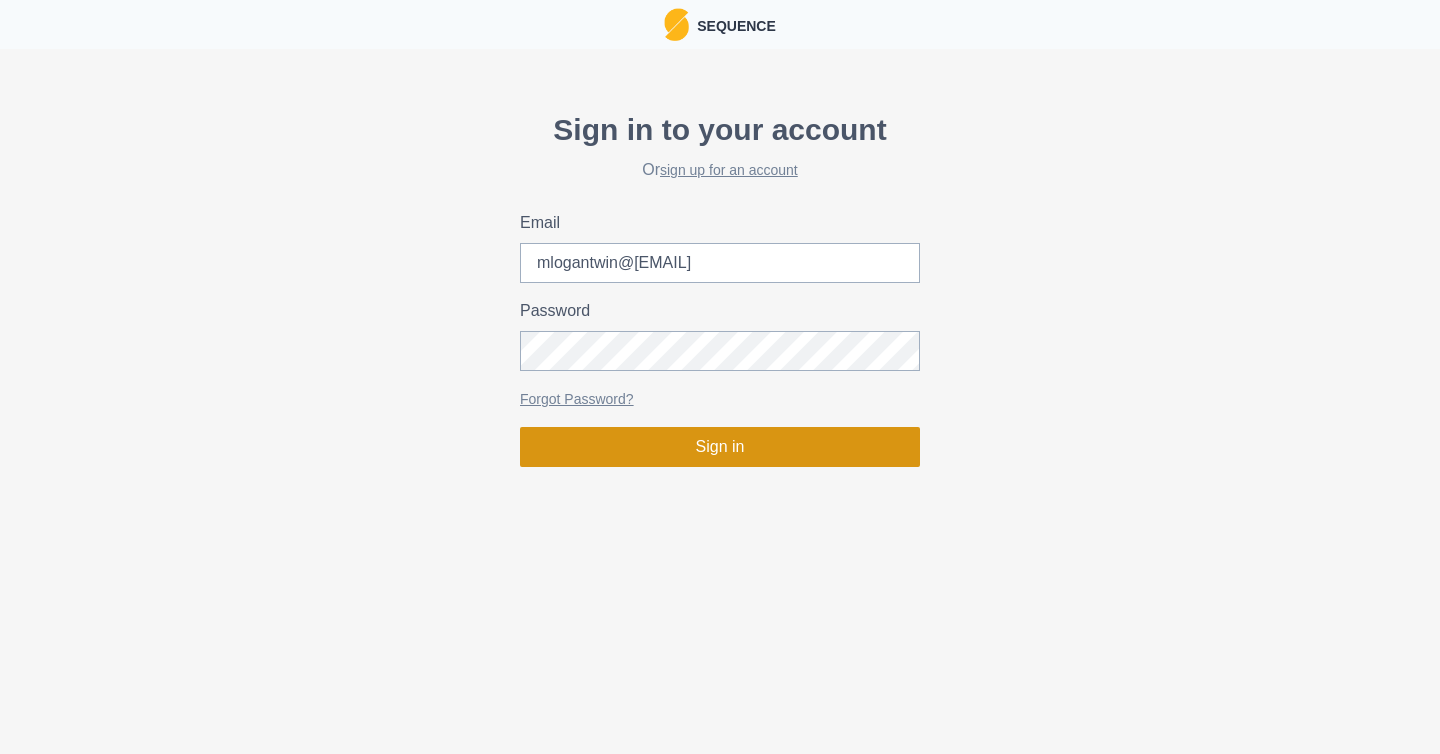 click on "Sign in" at bounding box center [720, 447] 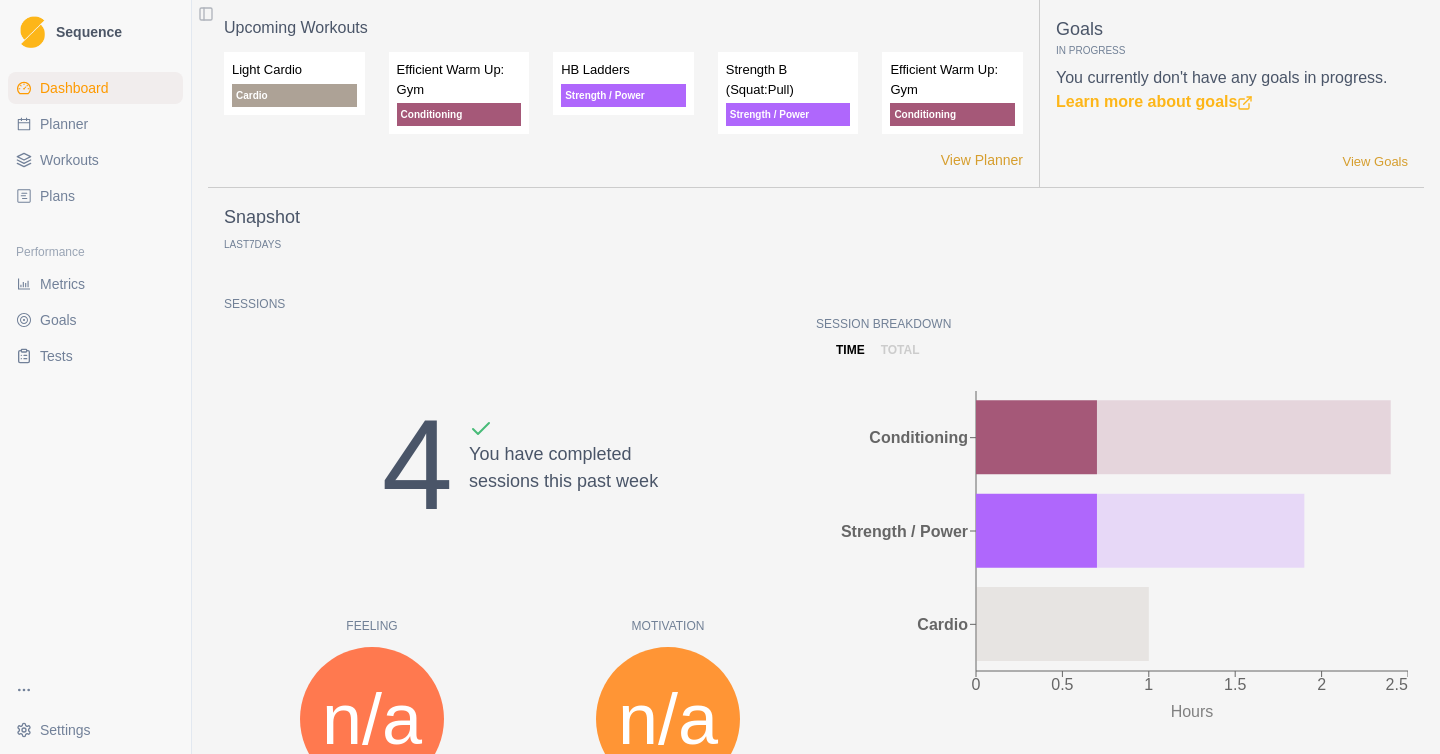 click on "Planner" at bounding box center (64, 124) 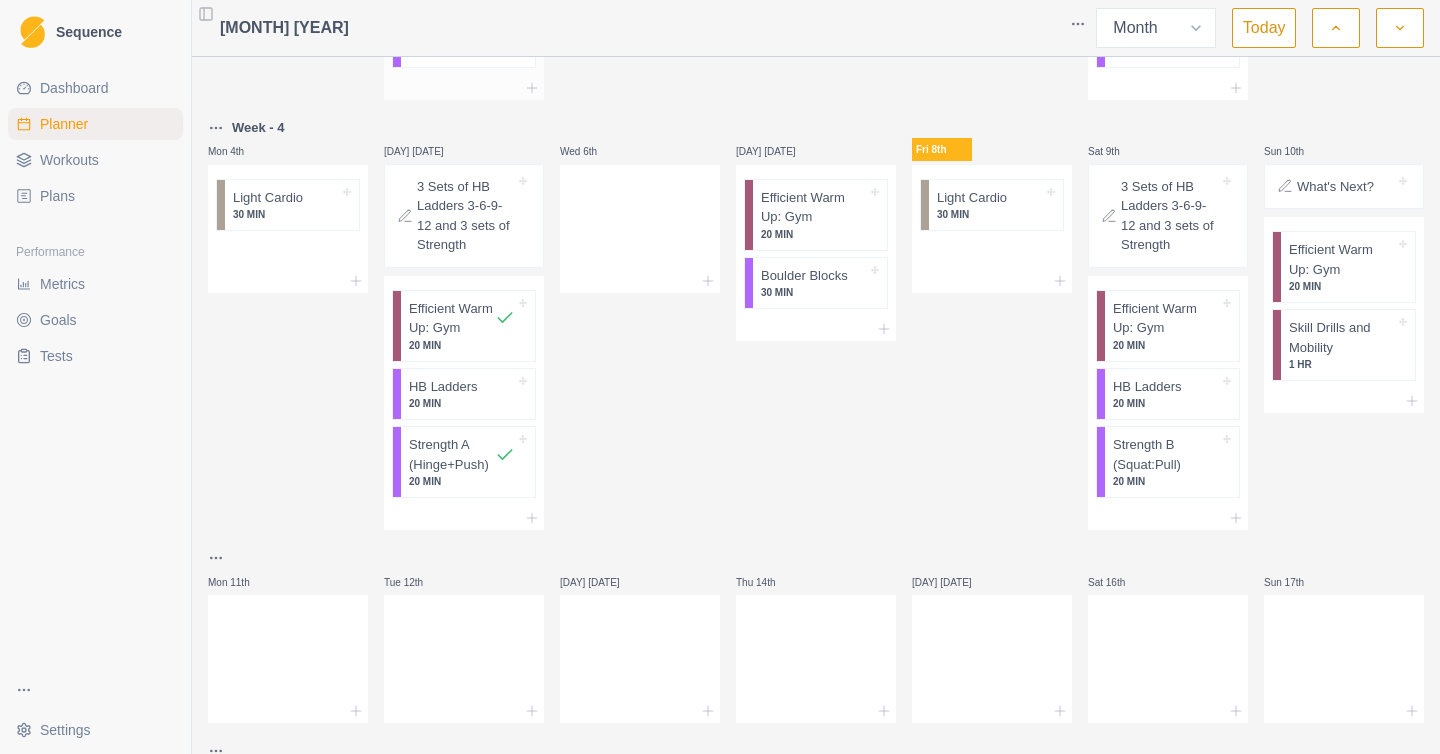 scroll, scrollTop: 380, scrollLeft: 0, axis: vertical 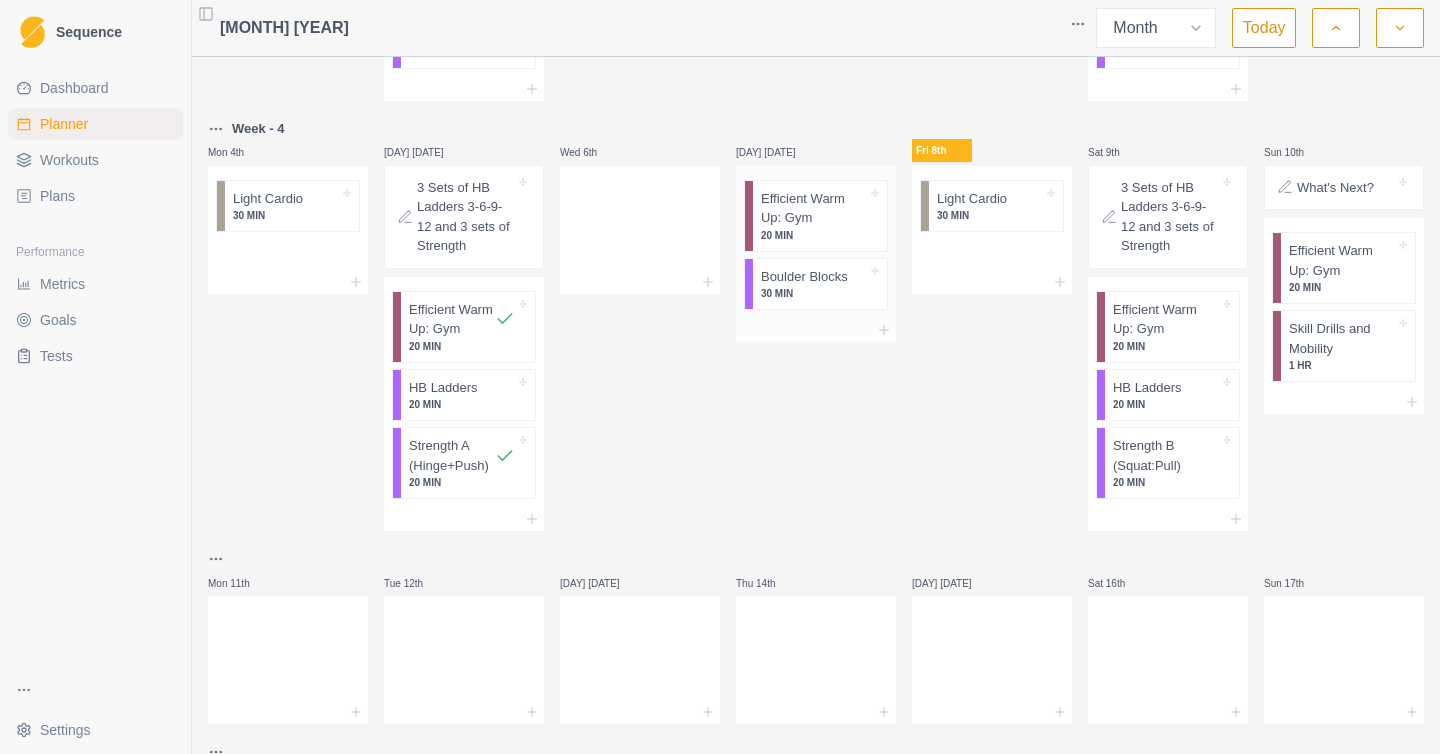 click at bounding box center (857, 277) 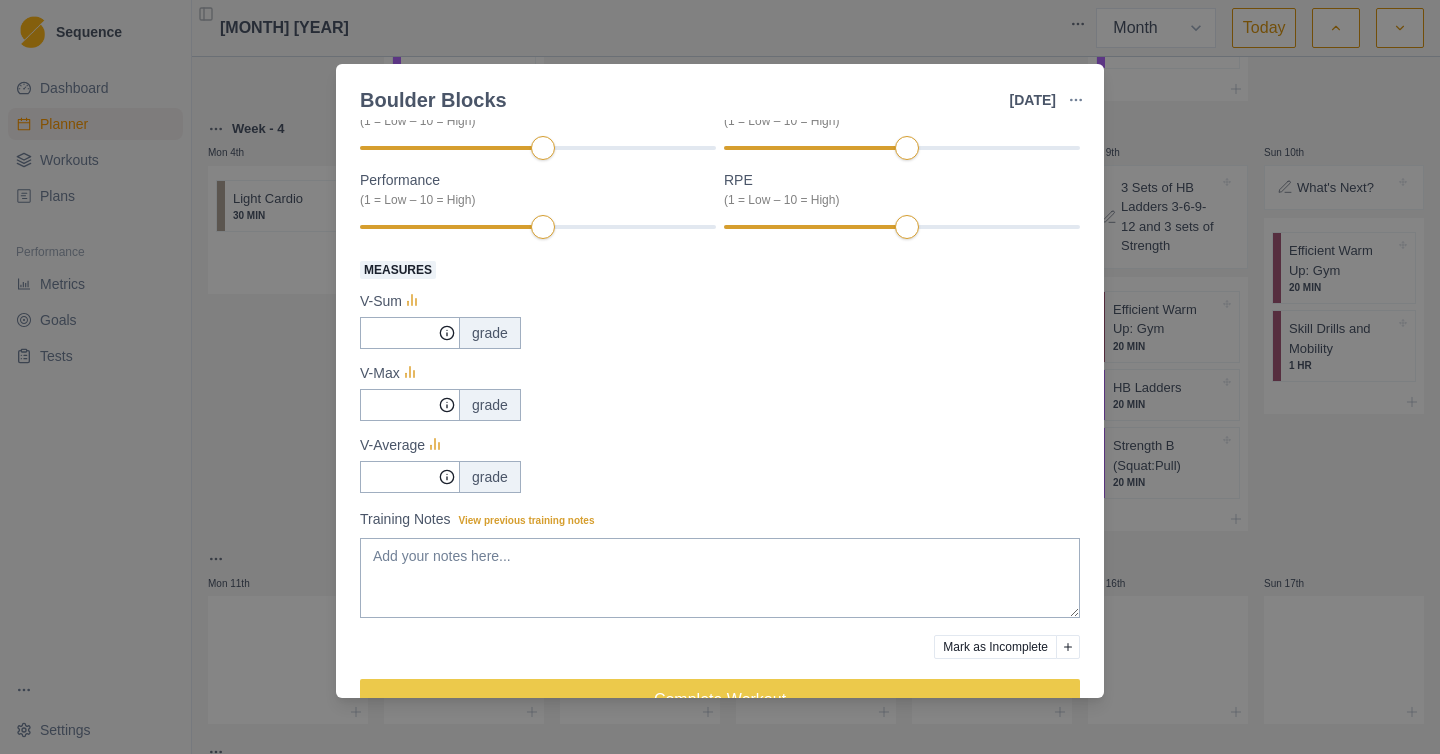 scroll, scrollTop: 282, scrollLeft: 0, axis: vertical 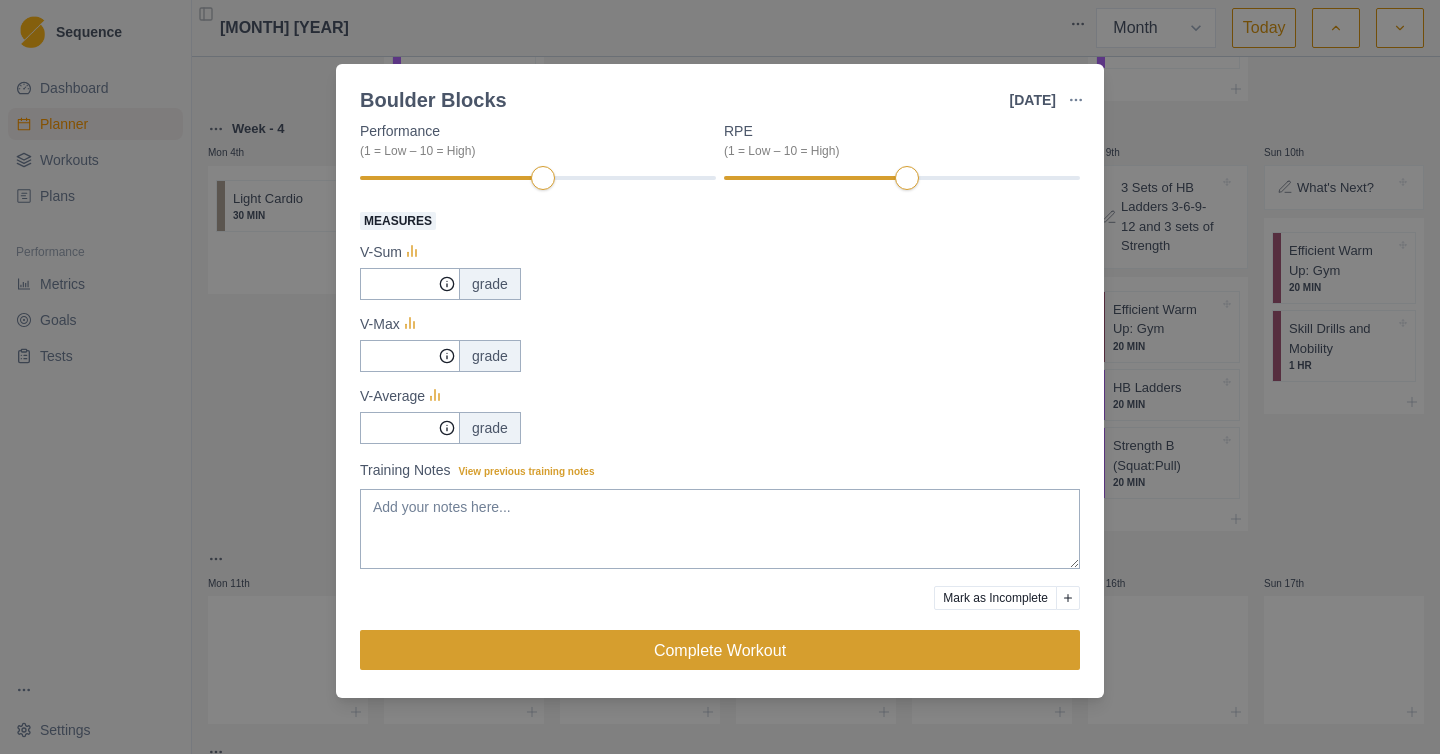 click on "Complete Workout" at bounding box center (720, 650) 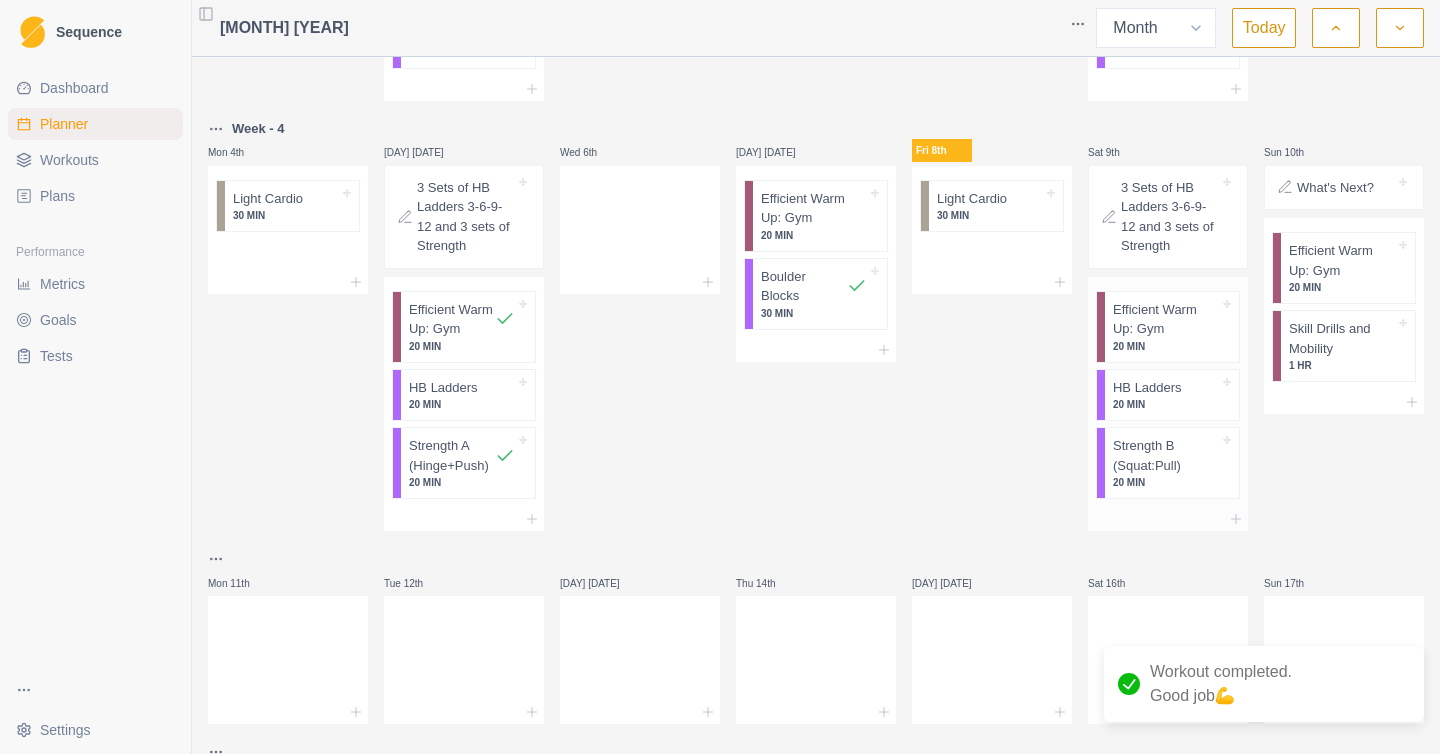 click on "Efficient Warm Up: Gym" at bounding box center [1166, 319] 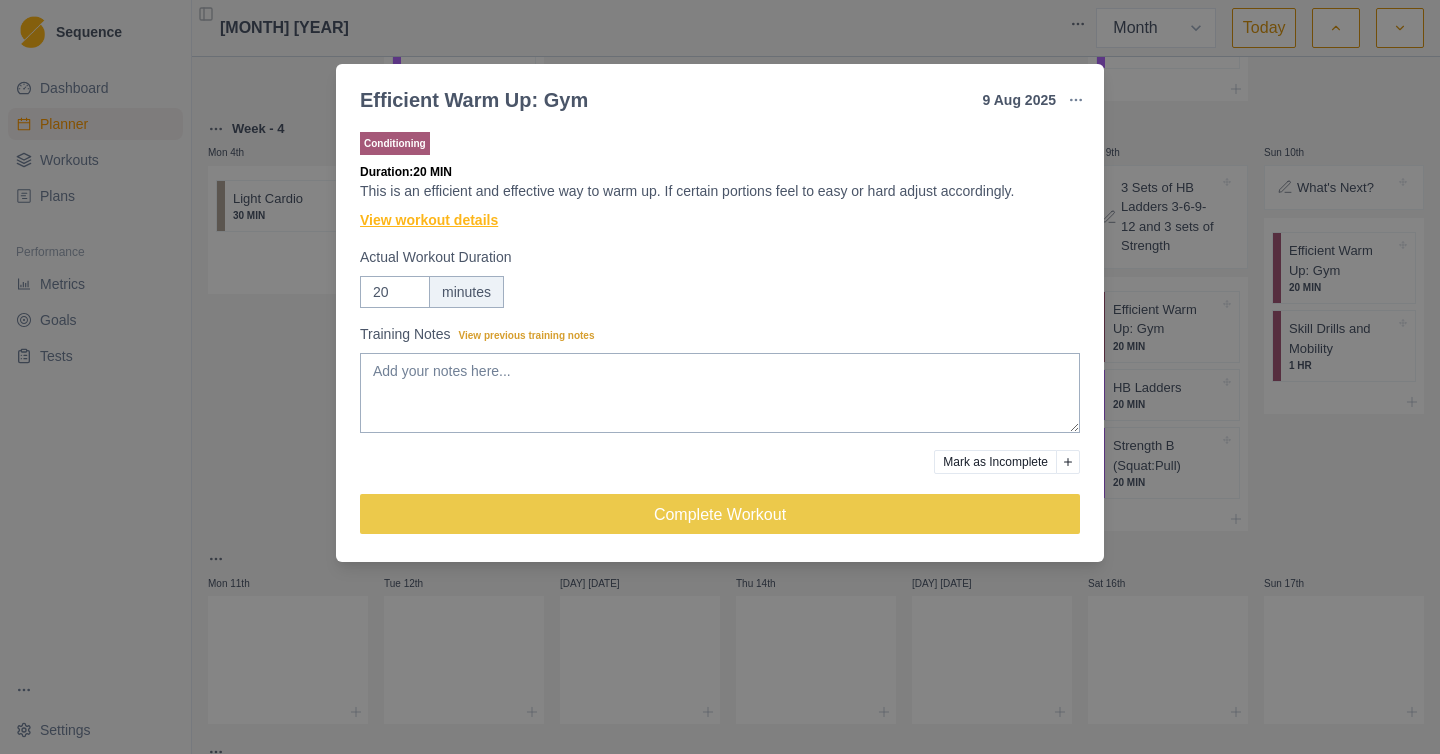 click on "View workout details" at bounding box center (429, 220) 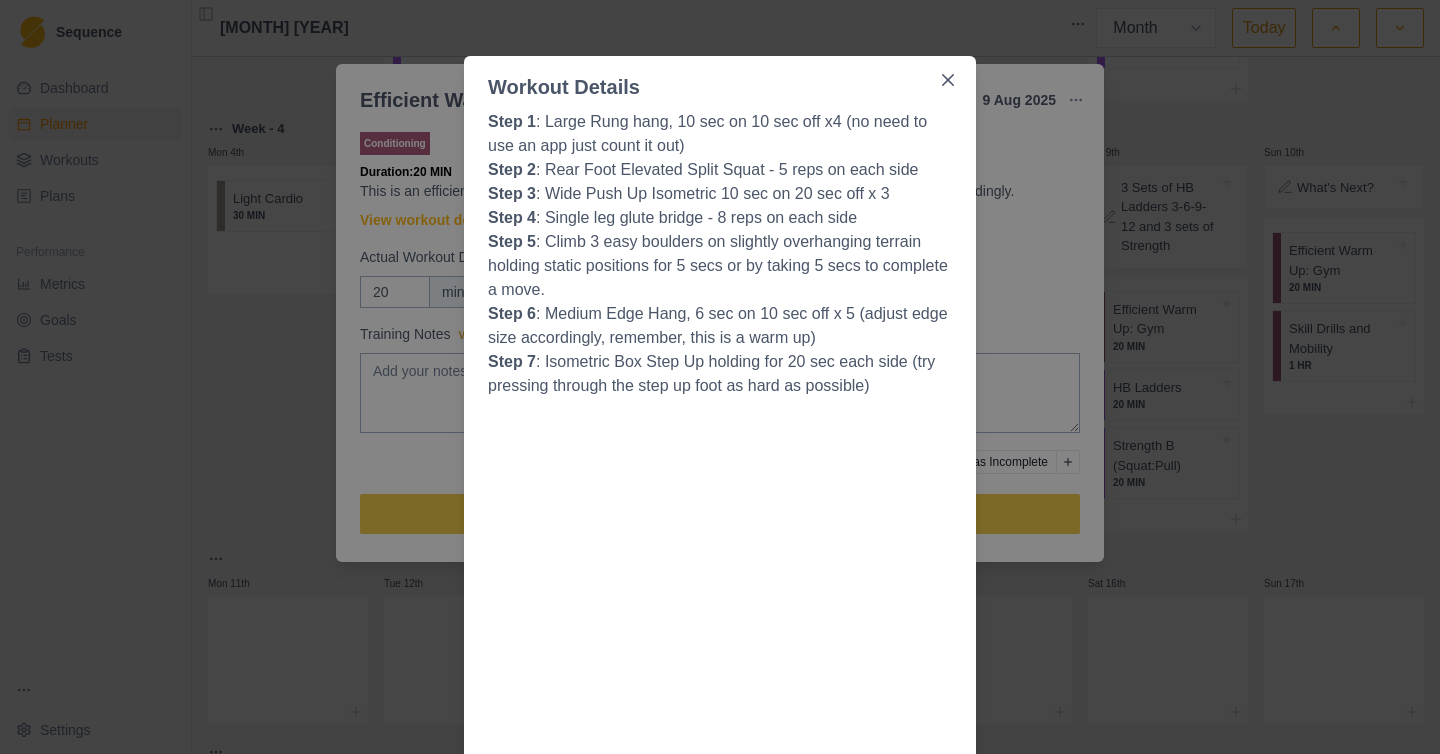 scroll, scrollTop: 71, scrollLeft: 0, axis: vertical 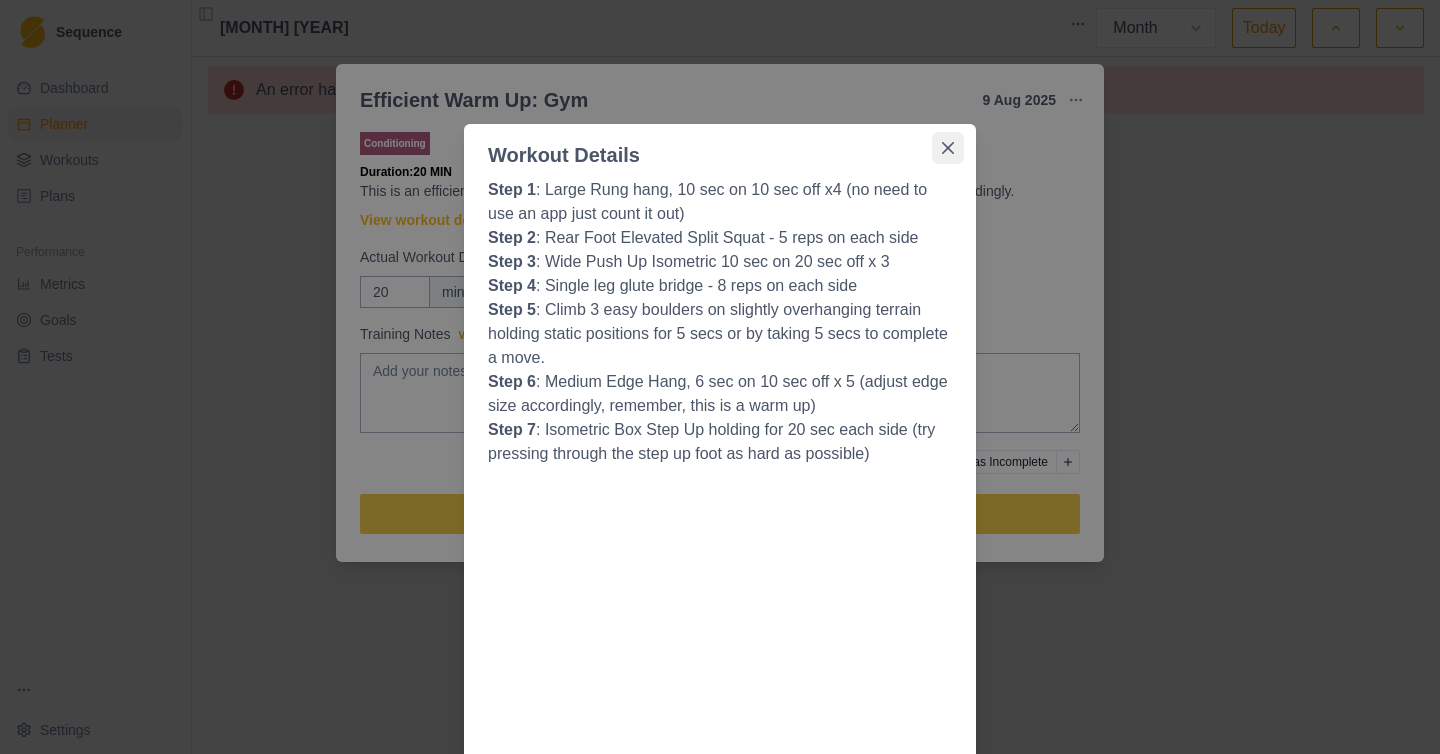 click 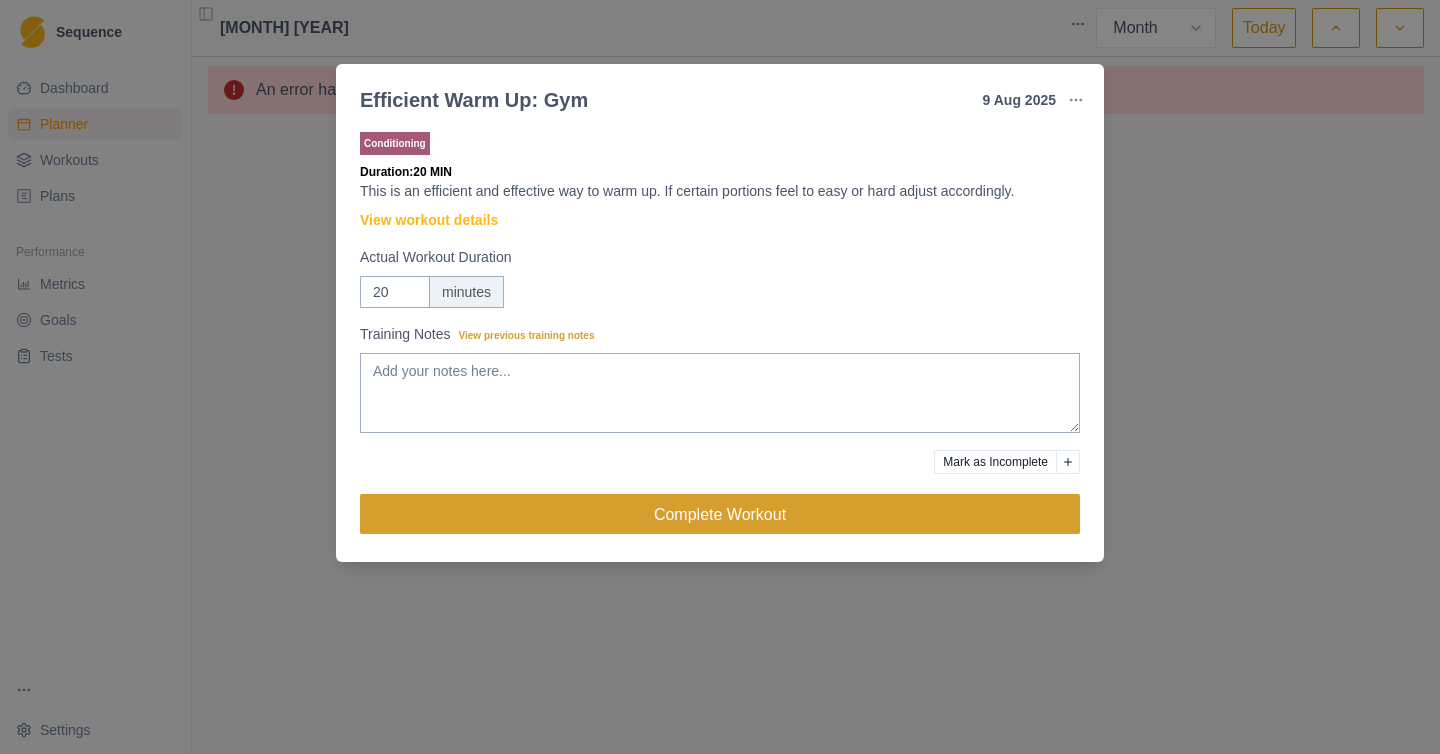 click on "Complete Workout" at bounding box center (720, 514) 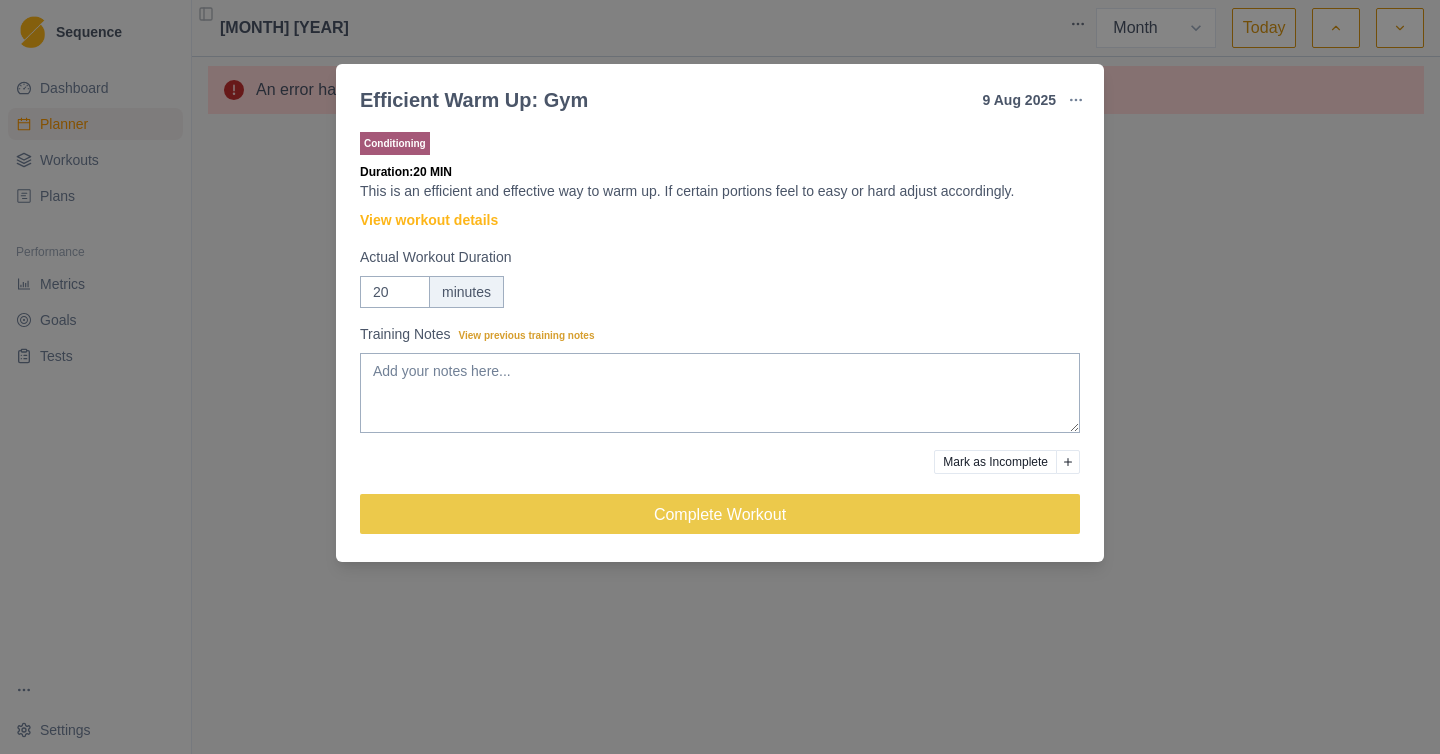 click on "Efficient Warm Up: Gym [DATE] Link To Goal View Workout Metrics Edit Original Workout Reschedule Workout Remove From Schedule Conditioning Duration:  20 MIN This is an efficient and effective way to warm up. If certain portions feel to easy or hard adjust accordingly. View workout details Actual Workout Duration 20 minutes Training Notes View previous training notes Mark as Incomplete Complete Workout" at bounding box center [720, 377] 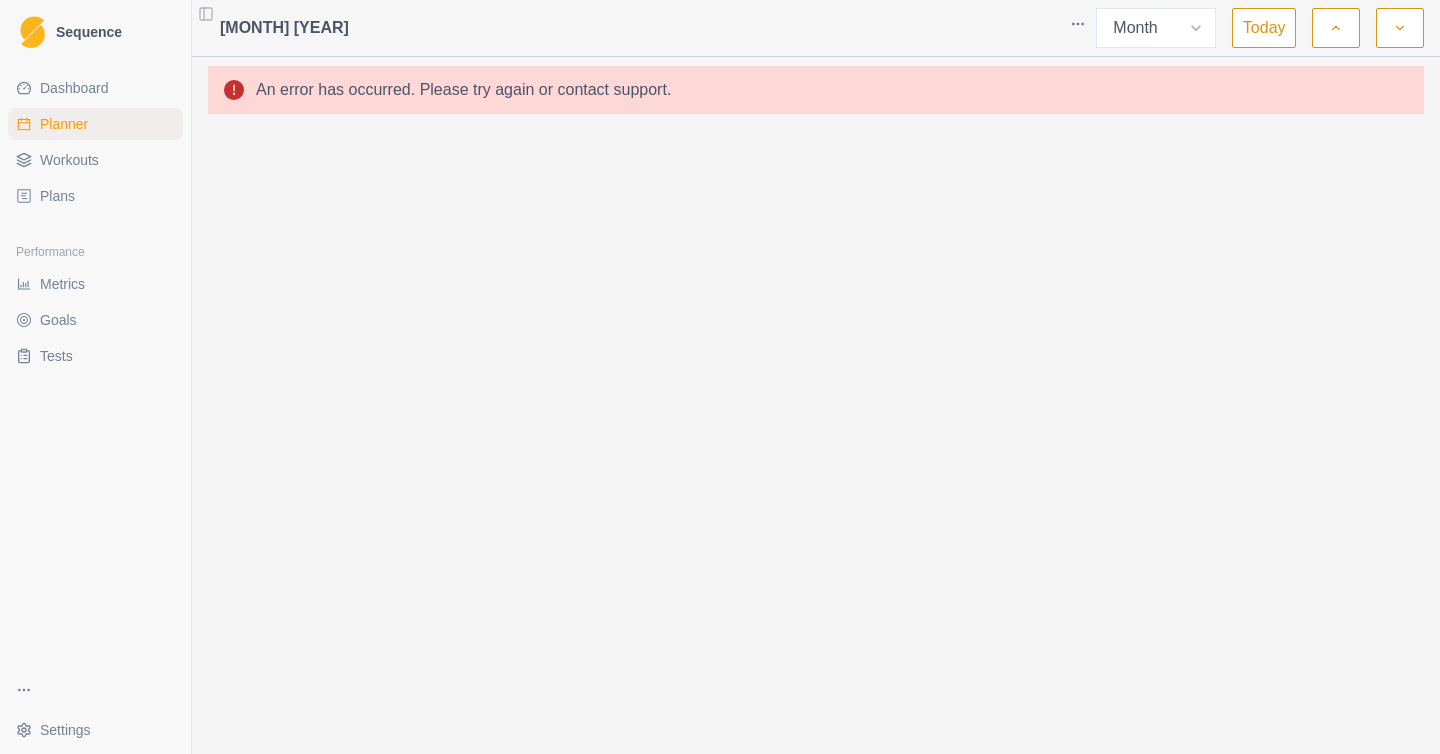 click on "Planner" at bounding box center [64, 124] 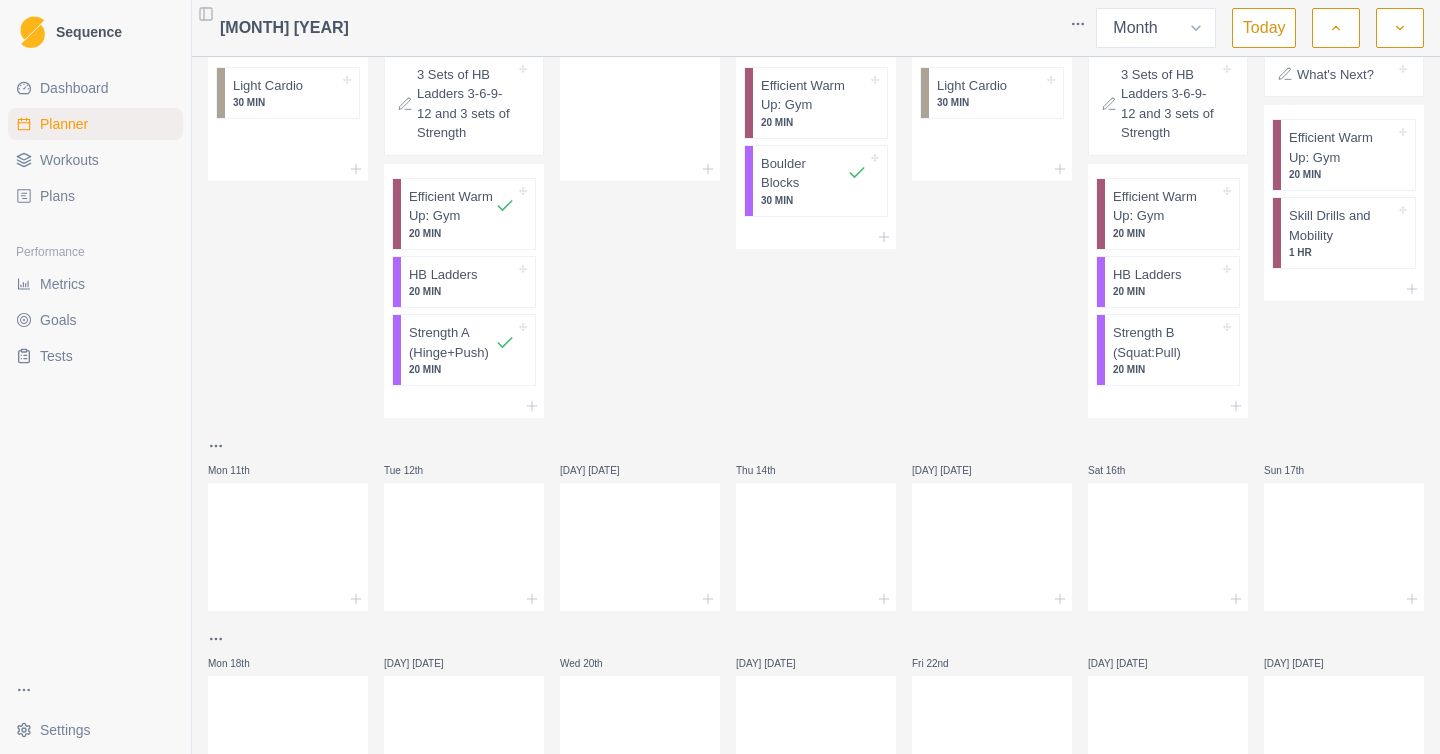 scroll, scrollTop: 487, scrollLeft: 0, axis: vertical 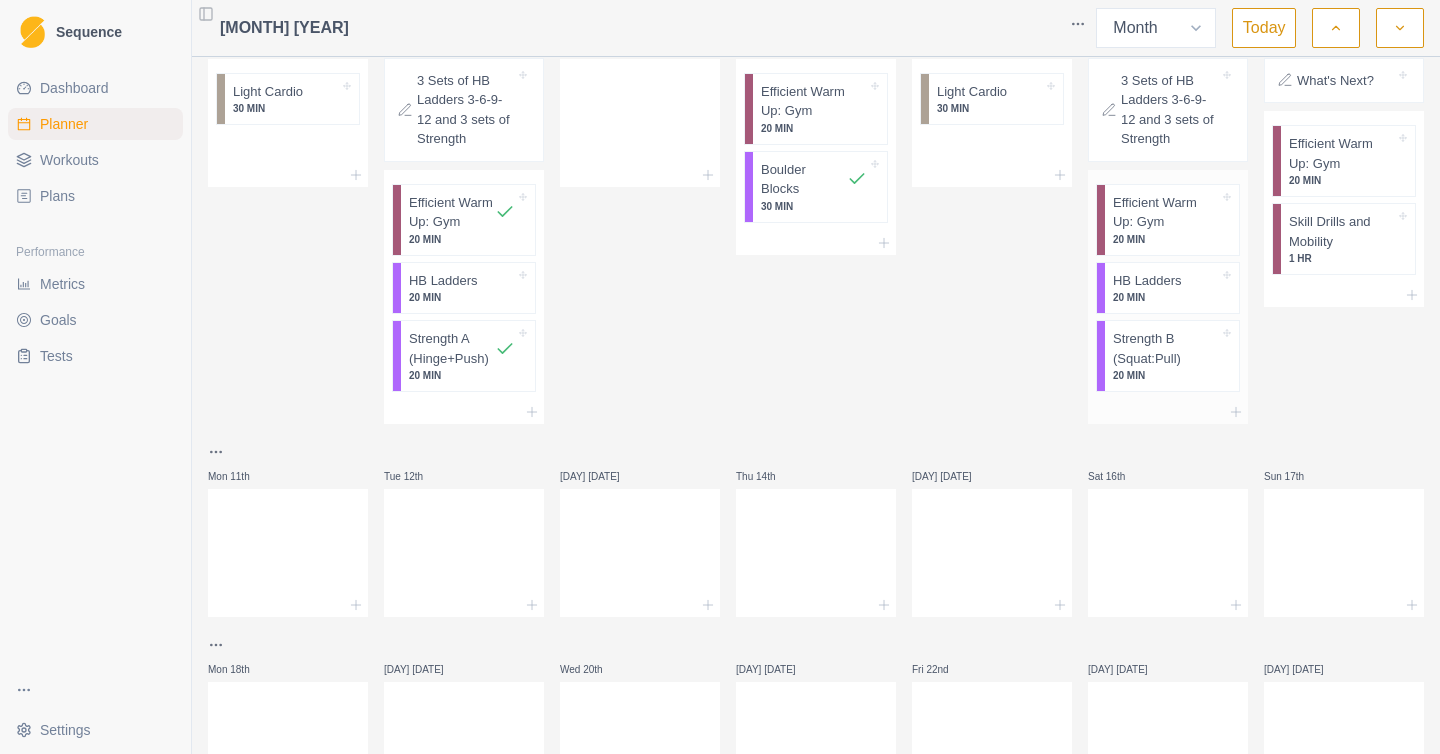 click on "20 MIN" at bounding box center (1166, 239) 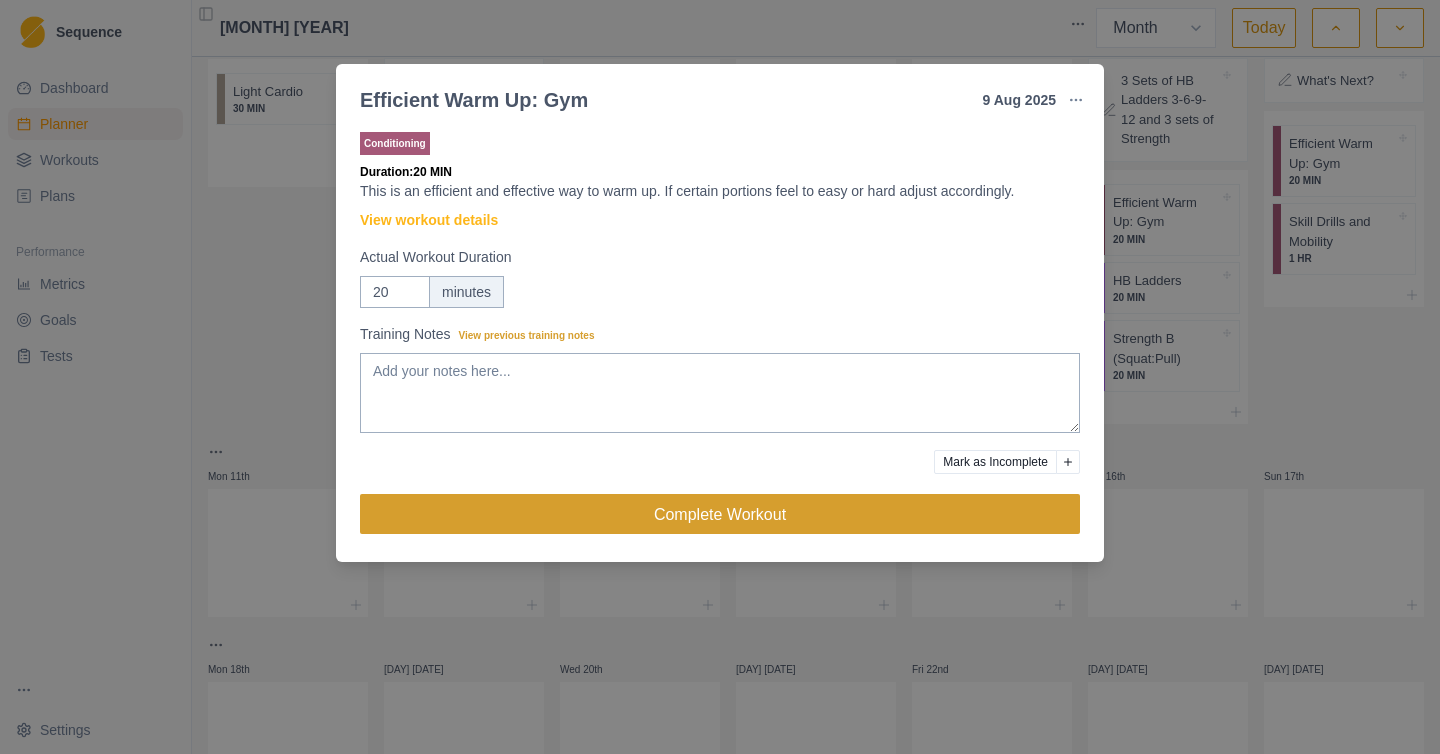 click on "Complete Workout" at bounding box center (720, 514) 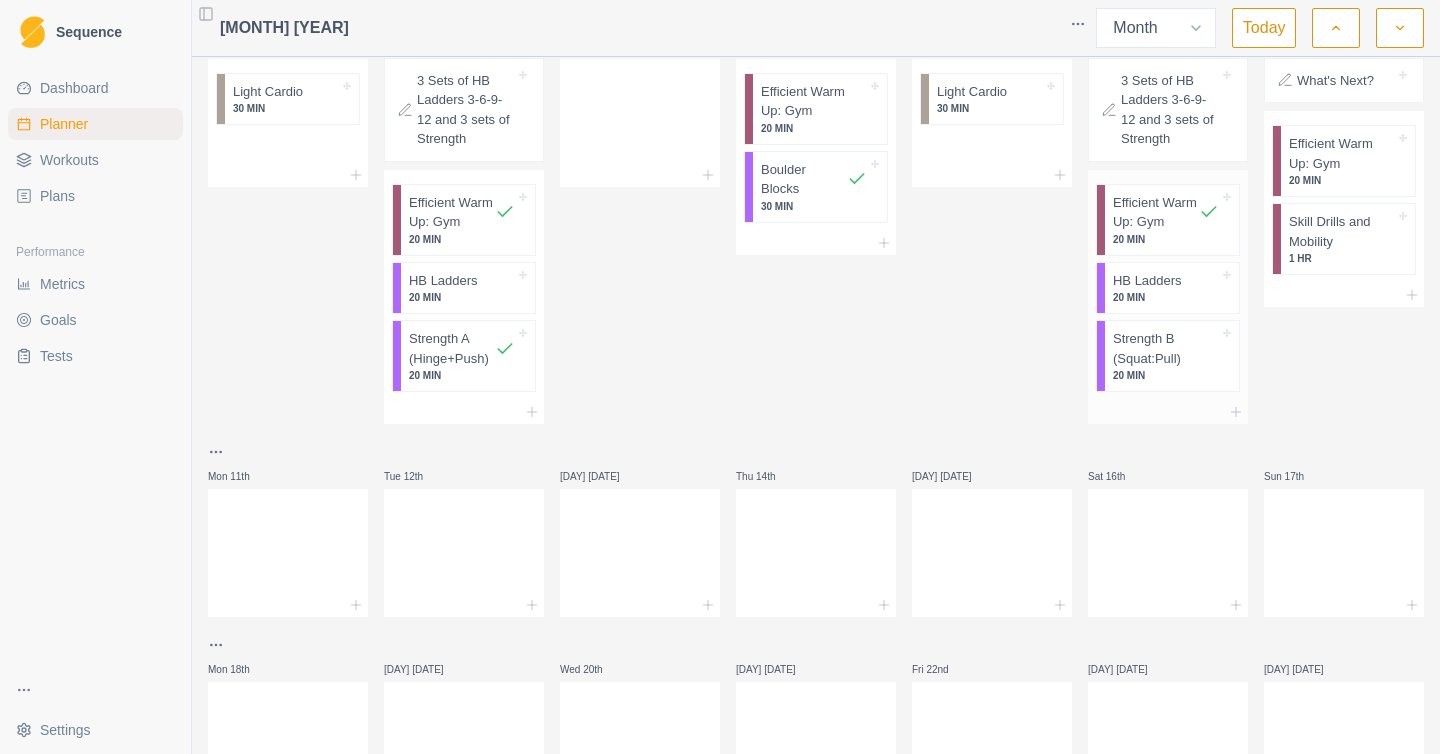 click on "Strength B (Squat:Pull)" at bounding box center [1166, 348] 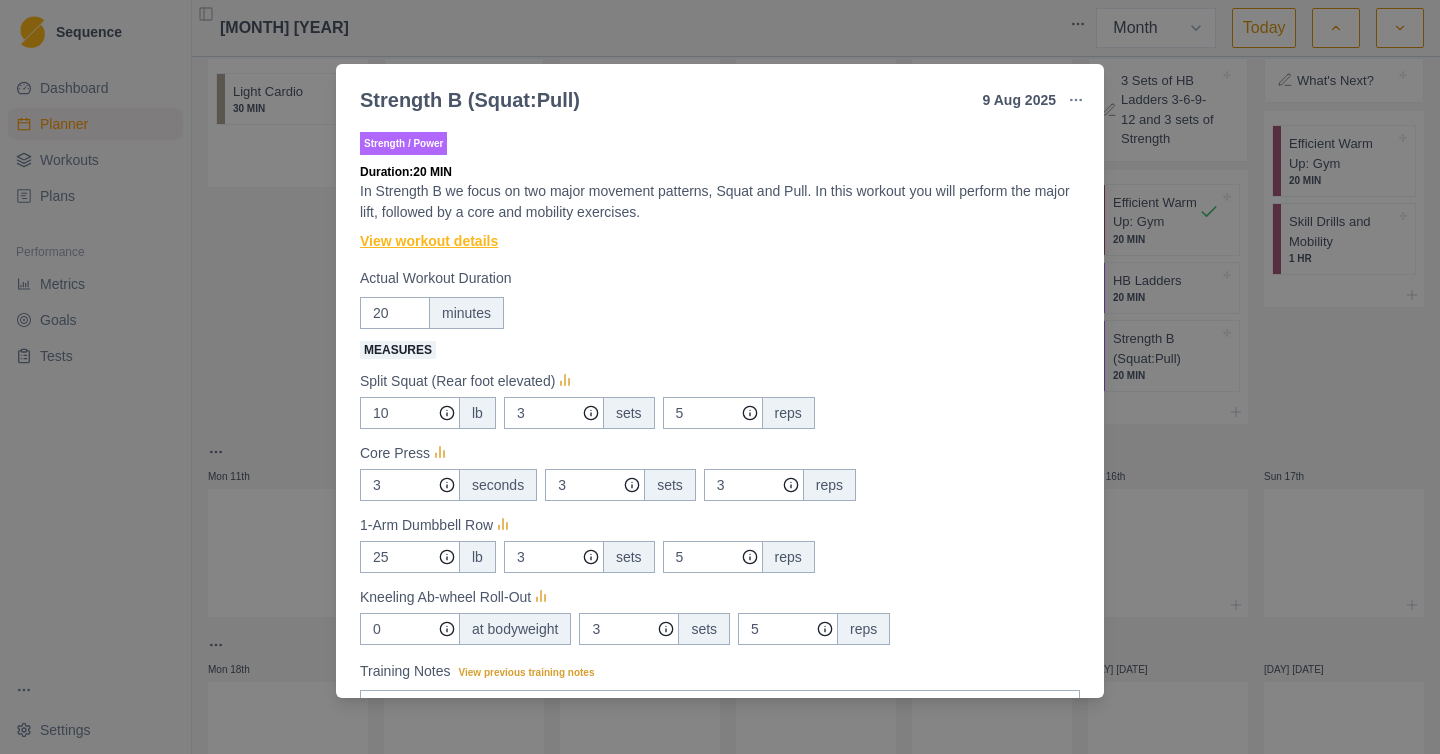click on "View workout details" at bounding box center (429, 241) 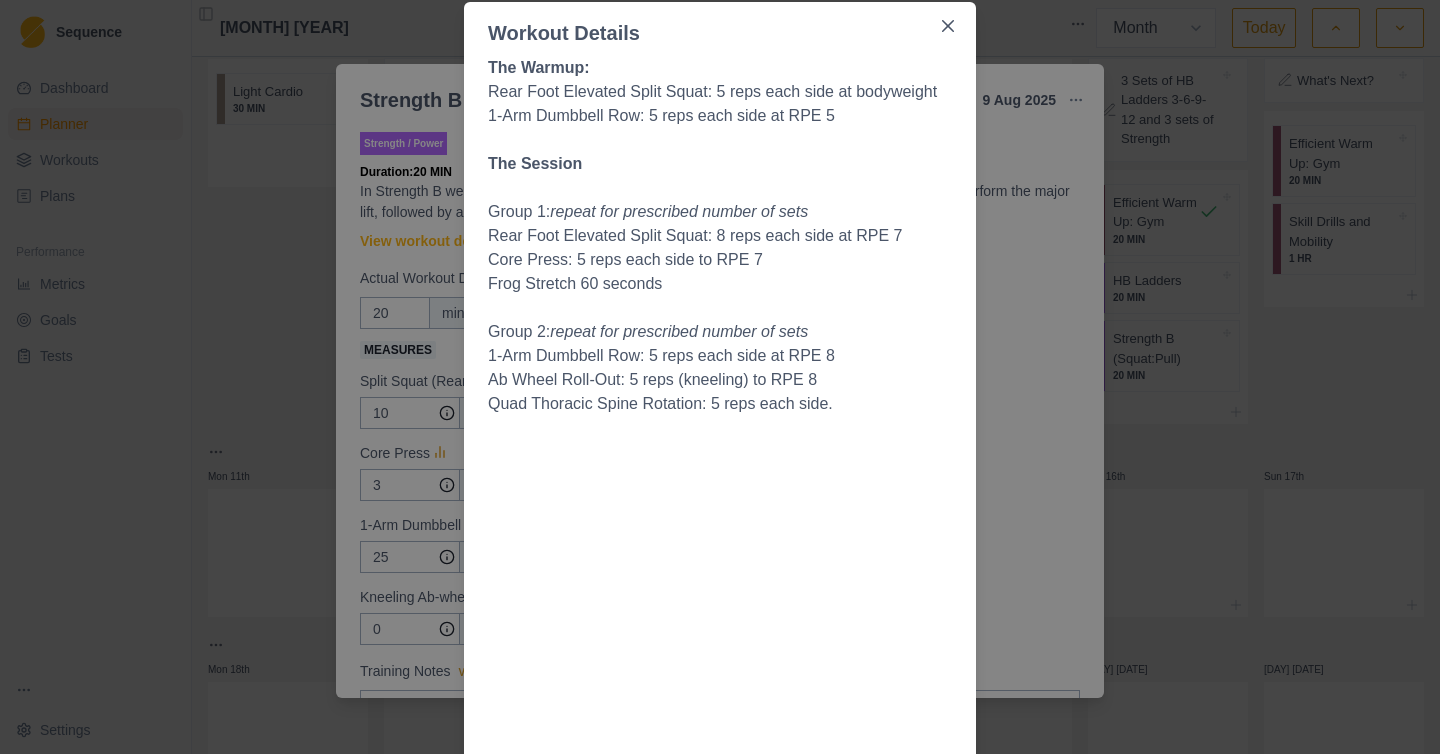 scroll, scrollTop: 111, scrollLeft: 0, axis: vertical 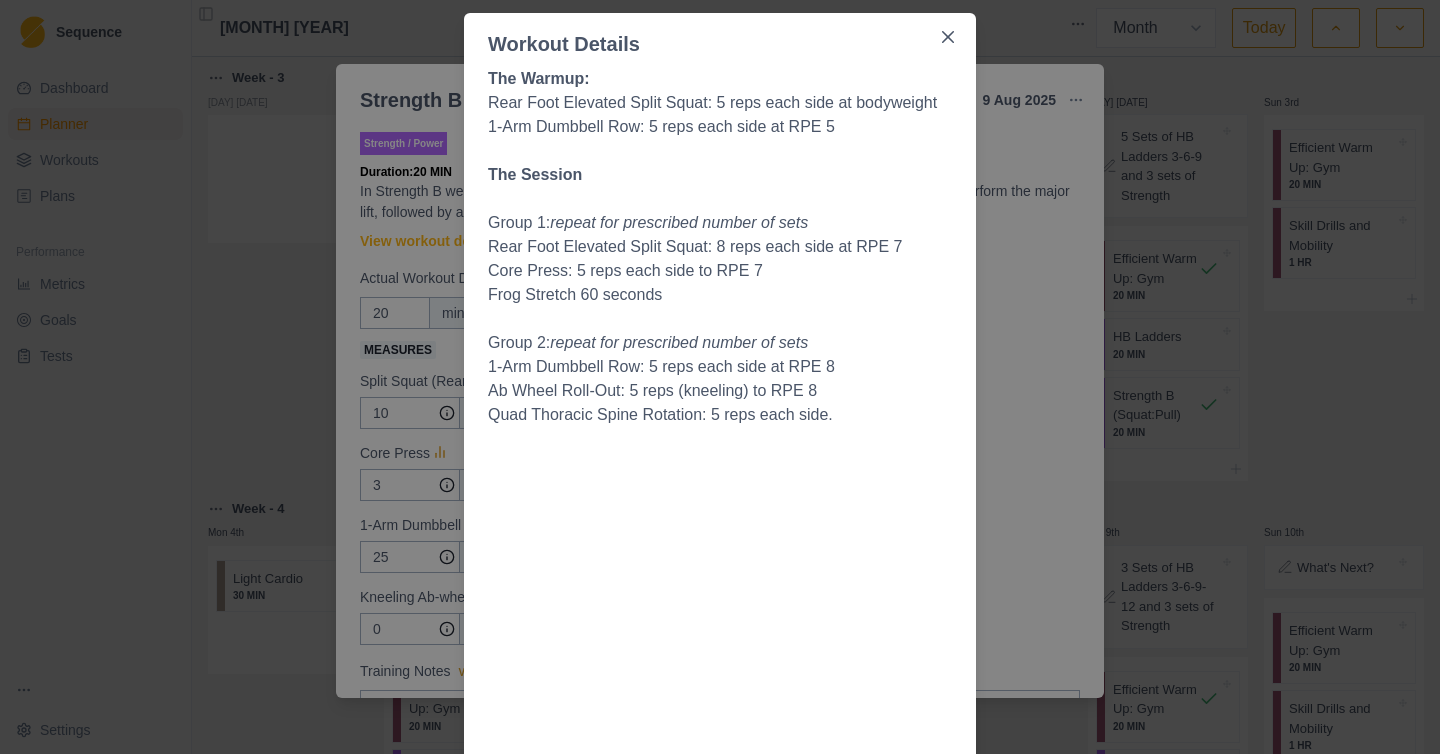 click on "Workout Details The Warmup: Rear Foot Elevated Split Squat: 5 reps each side at bodyweight 1-Arm Dumbbell Row: 5 reps each side at RPE 5 The Session Group 1:  repeat for prescribed number of sets Rear Foot Elevated Split Squat: 8 reps each side at RPE 7 Core Press: 5 reps each side to RPE 7 Frog Stretch 60 seconds Group 2:  repeat for prescribed number of sets 1-Arm Dumbbell Row: 5 reps each side at RPE 8 Ab Wheel Roll-Out: 5 reps (kneeling) to RPE 8 Quad Thoracic Spine Rotation: 5 reps each side." at bounding box center (720, 377) 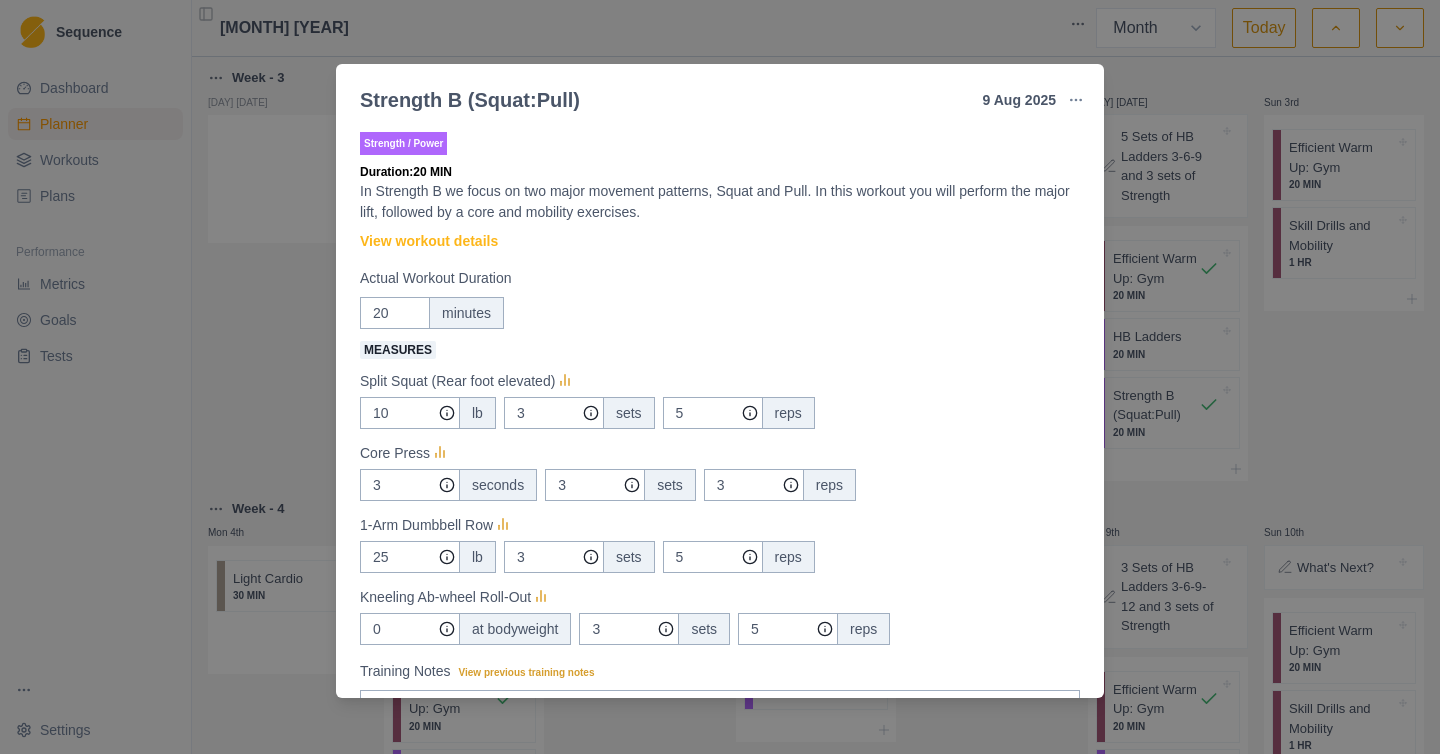 click on "Strength B (Squat:Pull) 9 Aug 2025 Link To Goal View Workout Metrics Edit Original Workout Reschedule Workout Remove From Schedule Strength / Power Duration:  20 MIN In Strength B we focus on two major movement patterns, Squat and Pull. In this workout you will perform the major lift, followed by a core and mobility exercises. View workout details Actual Workout Duration 20 minutes Measures Split Squat (Rear foot elevated) 10 lb 3 sets 5 reps Core Press 3 seconds 3 sets 3 reps 1-Arm Dumbbell Row 25 lb 3 sets 5 reps Kneeling Ab-wheel  Roll-Out 0 at bodyweight 3 sets 5 reps Training Notes View previous training notes Mark as Incomplete Complete Workout" at bounding box center [720, 377] 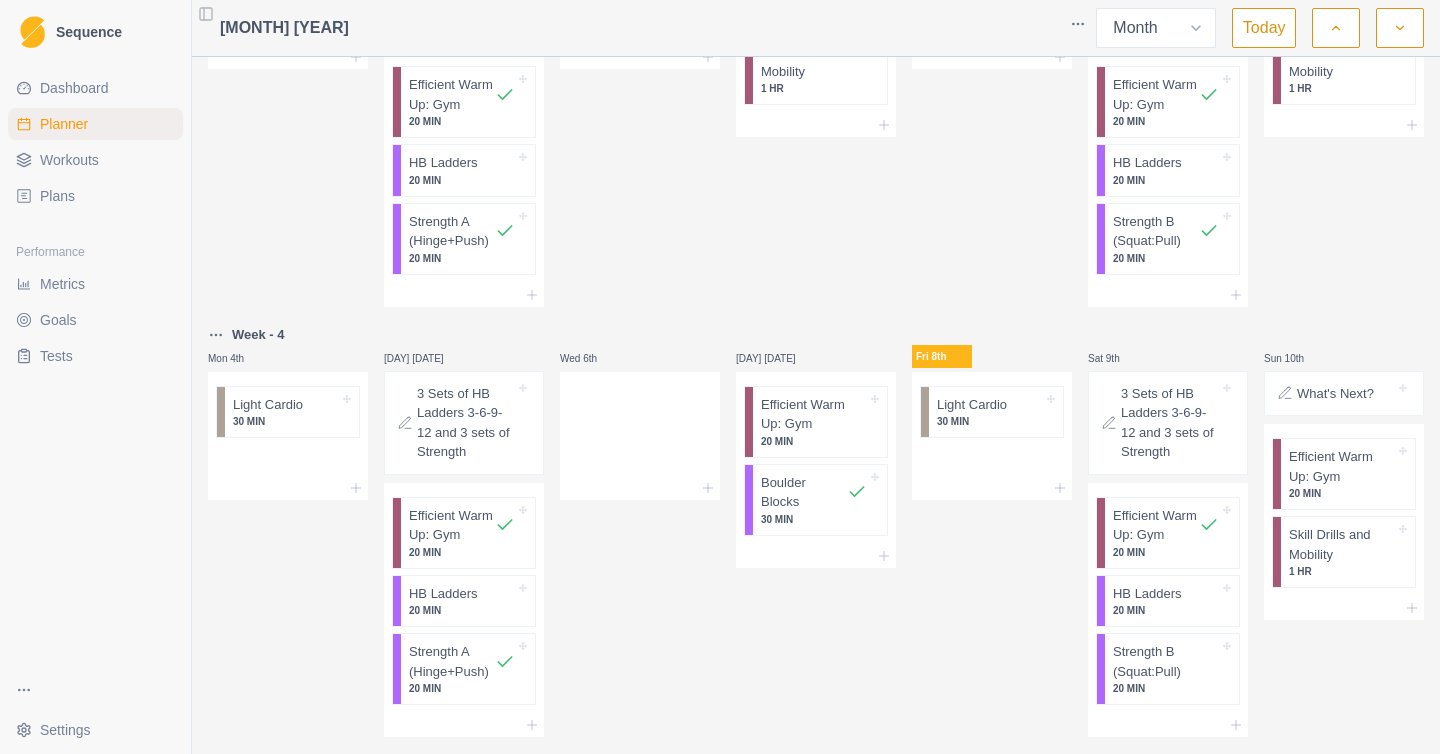 scroll, scrollTop: 216, scrollLeft: 0, axis: vertical 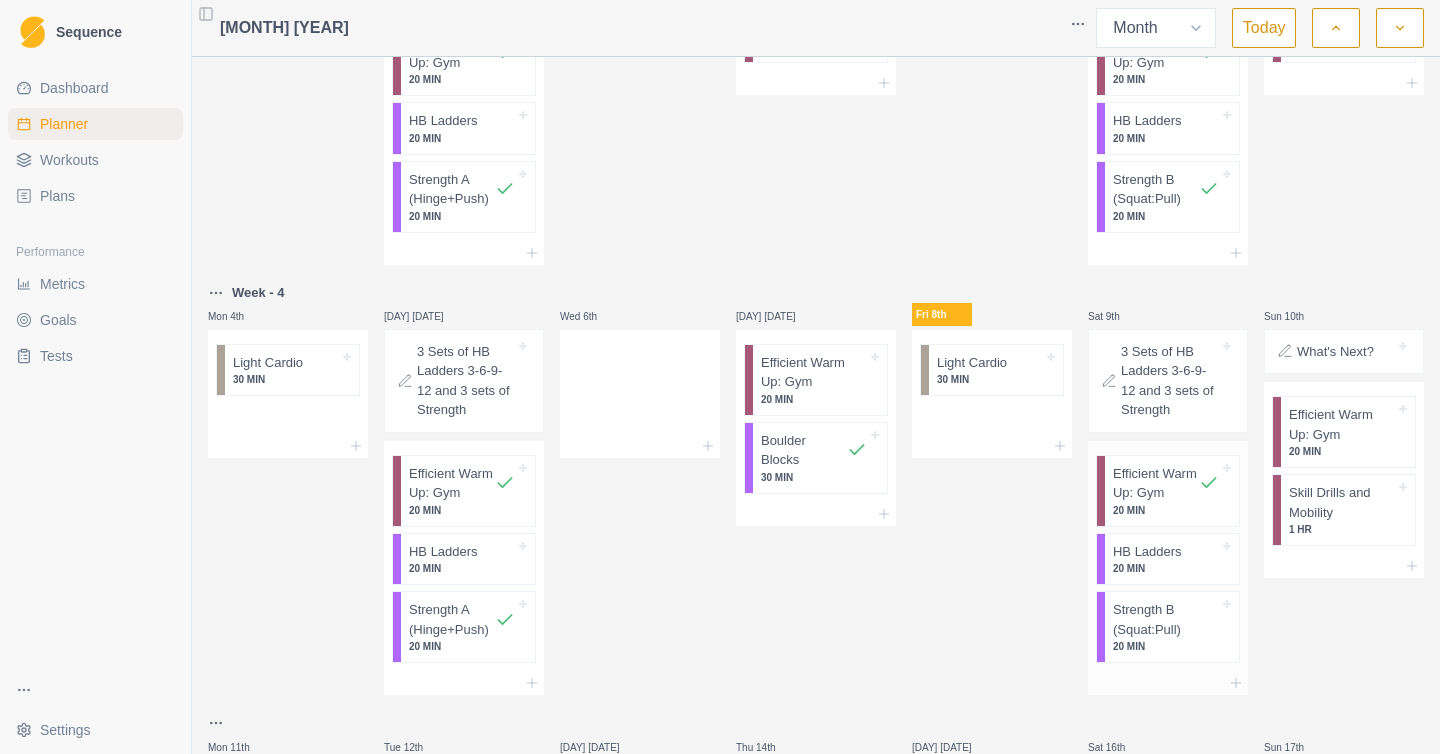 click on "Strength B (Squat:Pull)" at bounding box center (1166, 619) 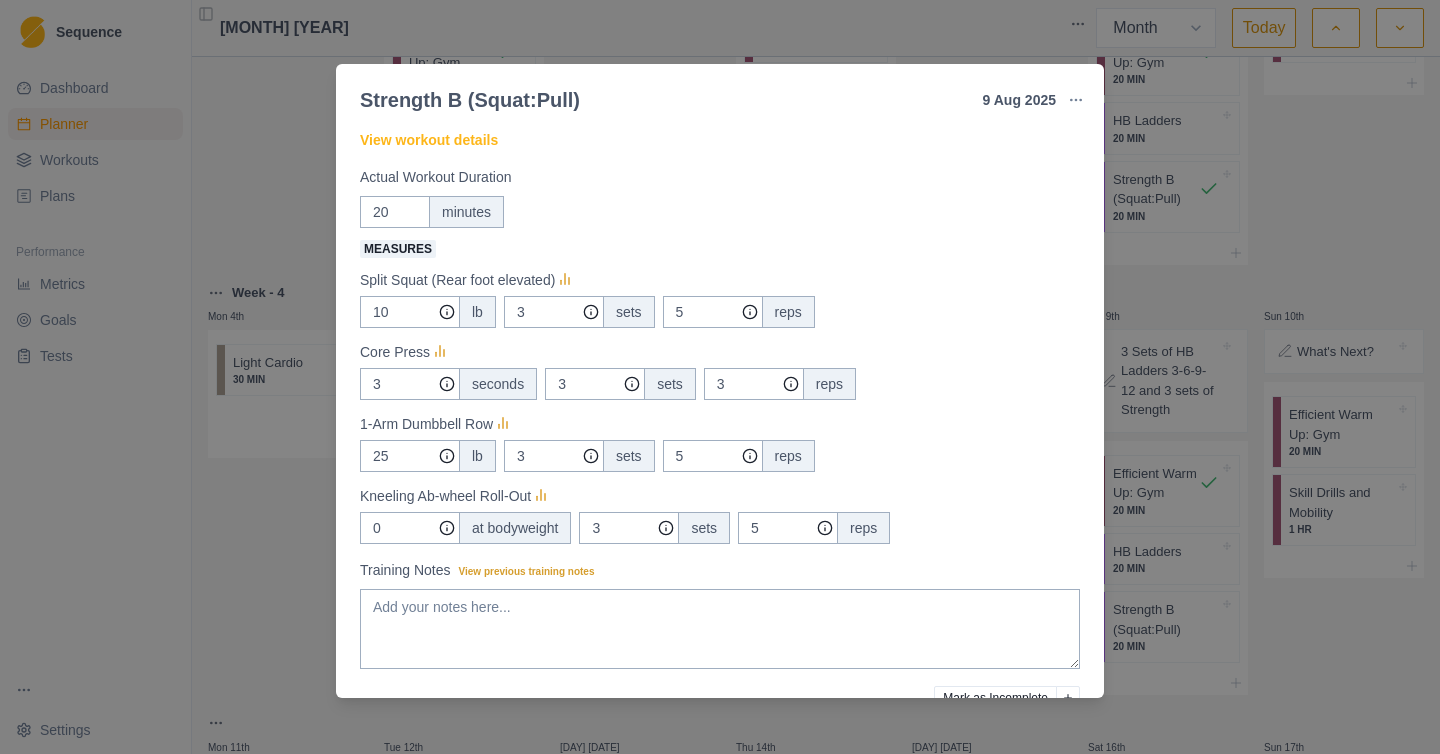 scroll, scrollTop: 0, scrollLeft: 0, axis: both 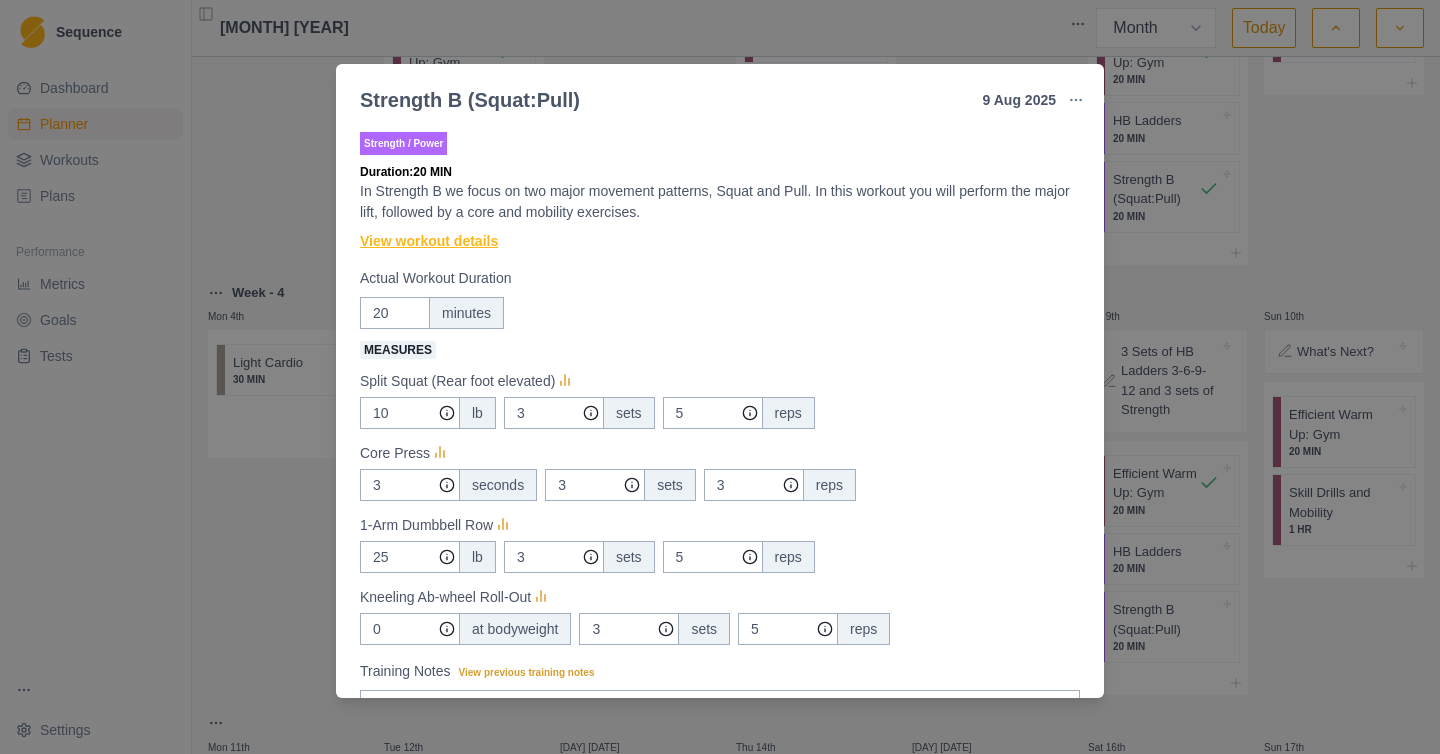 click on "View workout details" at bounding box center (429, 241) 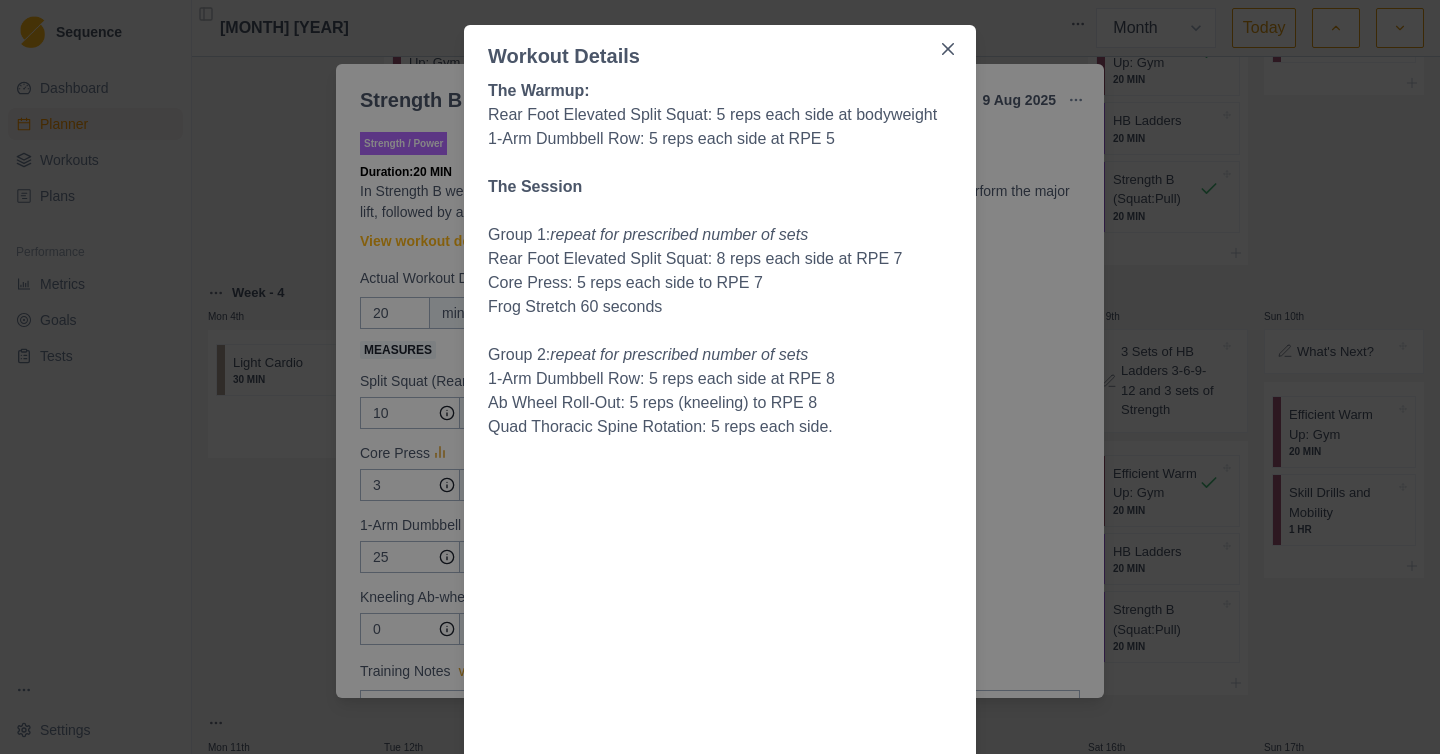 scroll, scrollTop: 100, scrollLeft: 0, axis: vertical 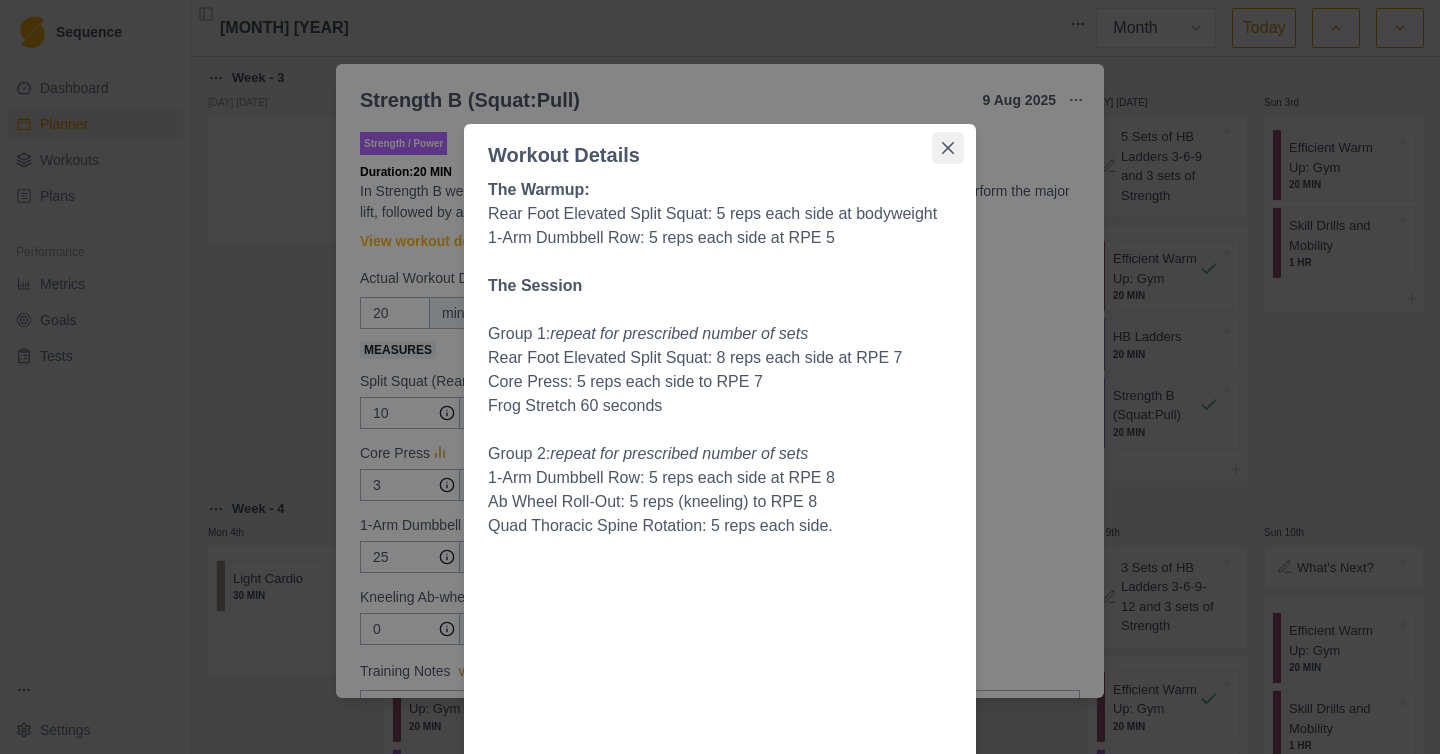 click 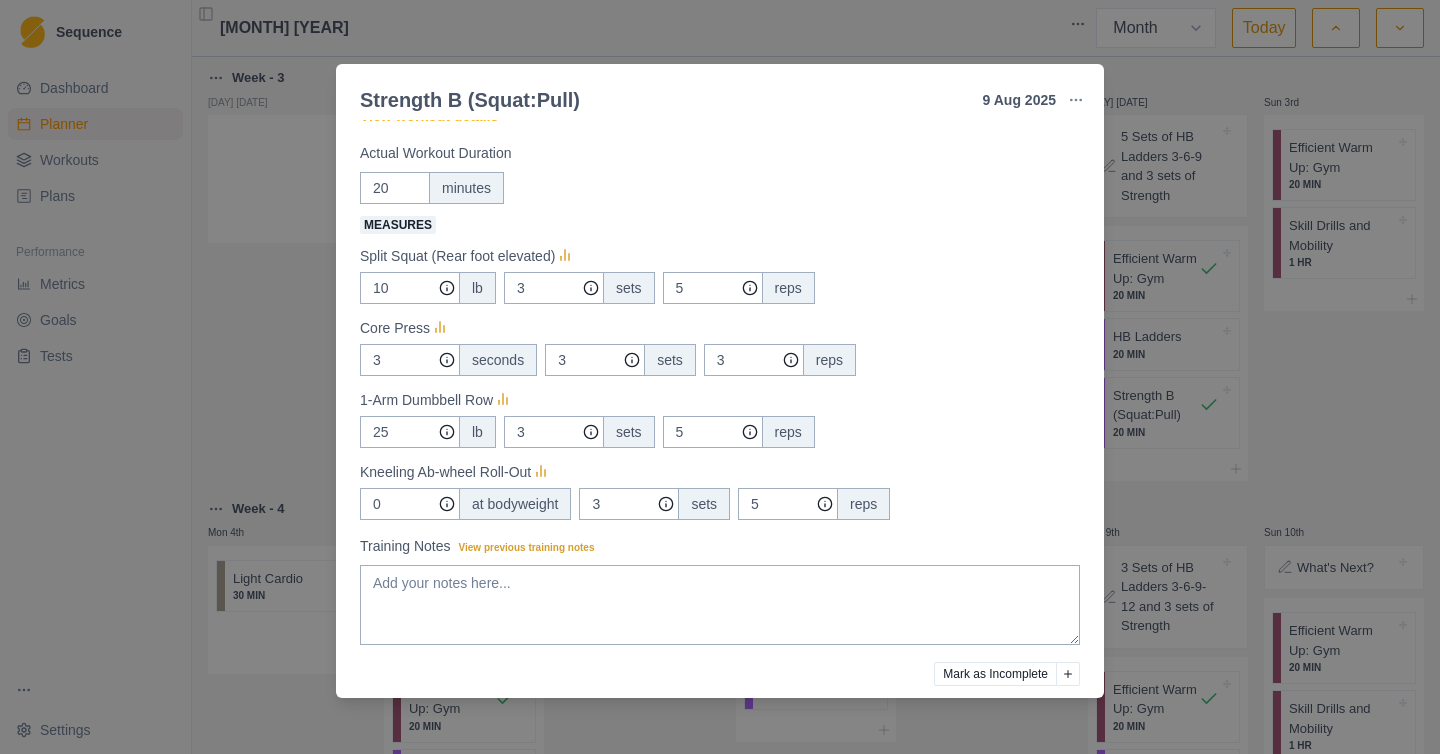 scroll, scrollTop: 201, scrollLeft: 0, axis: vertical 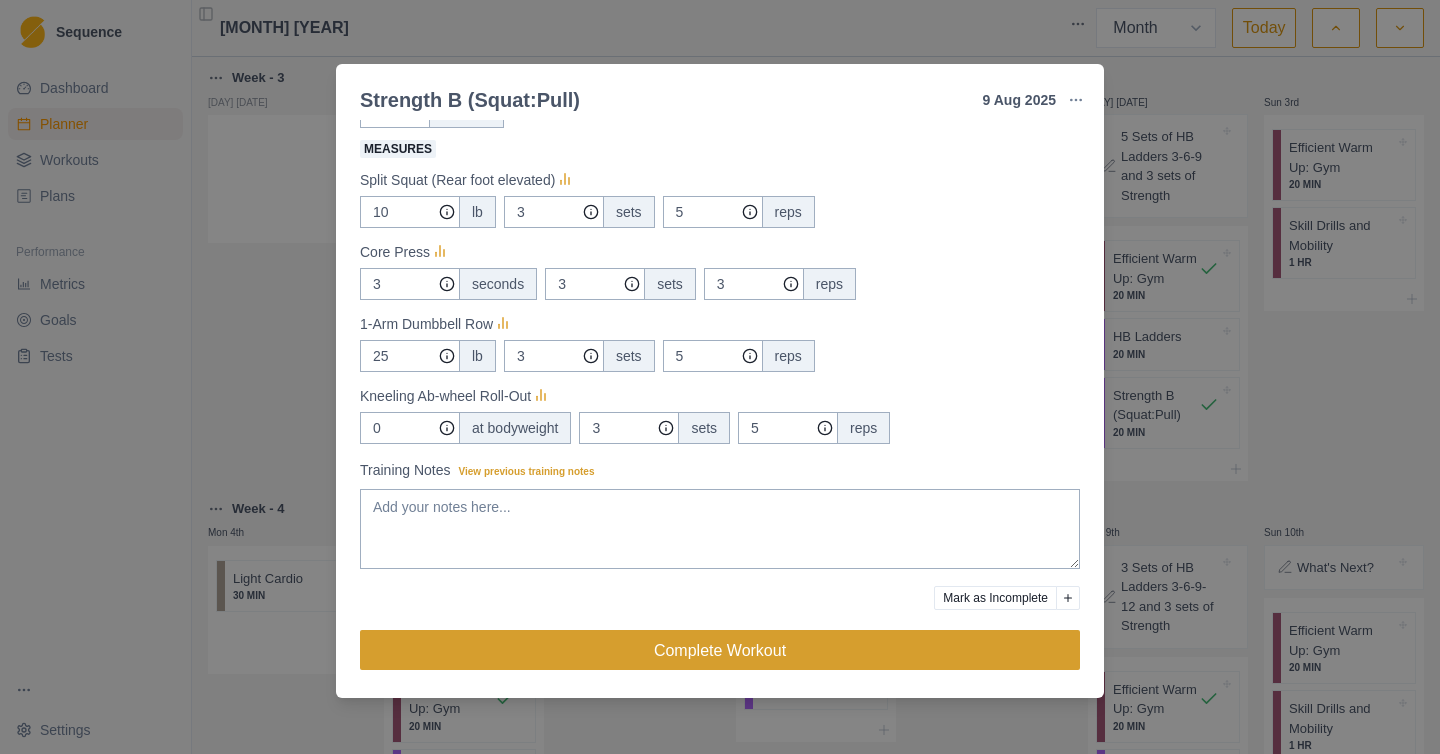 click on "Complete Workout" at bounding box center [720, 650] 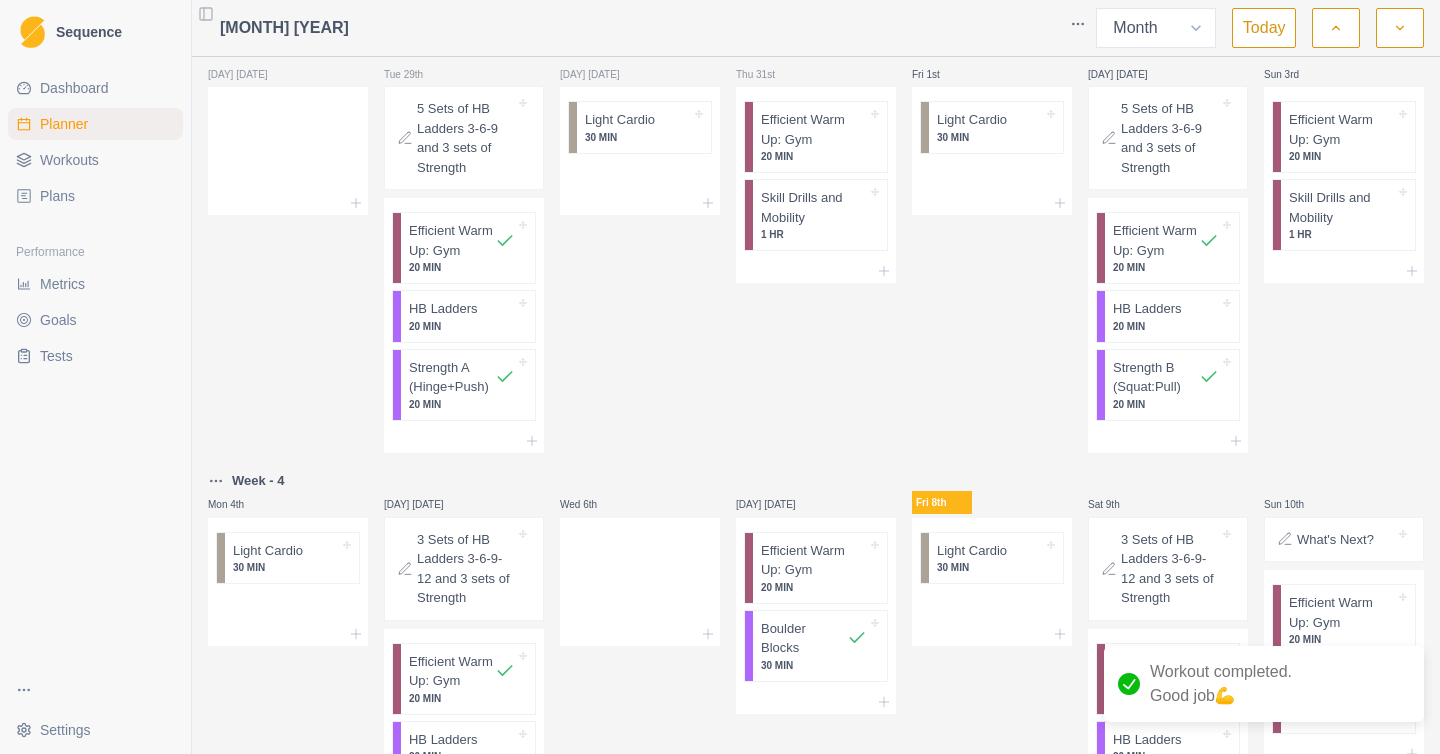 scroll, scrollTop: 301, scrollLeft: 0, axis: vertical 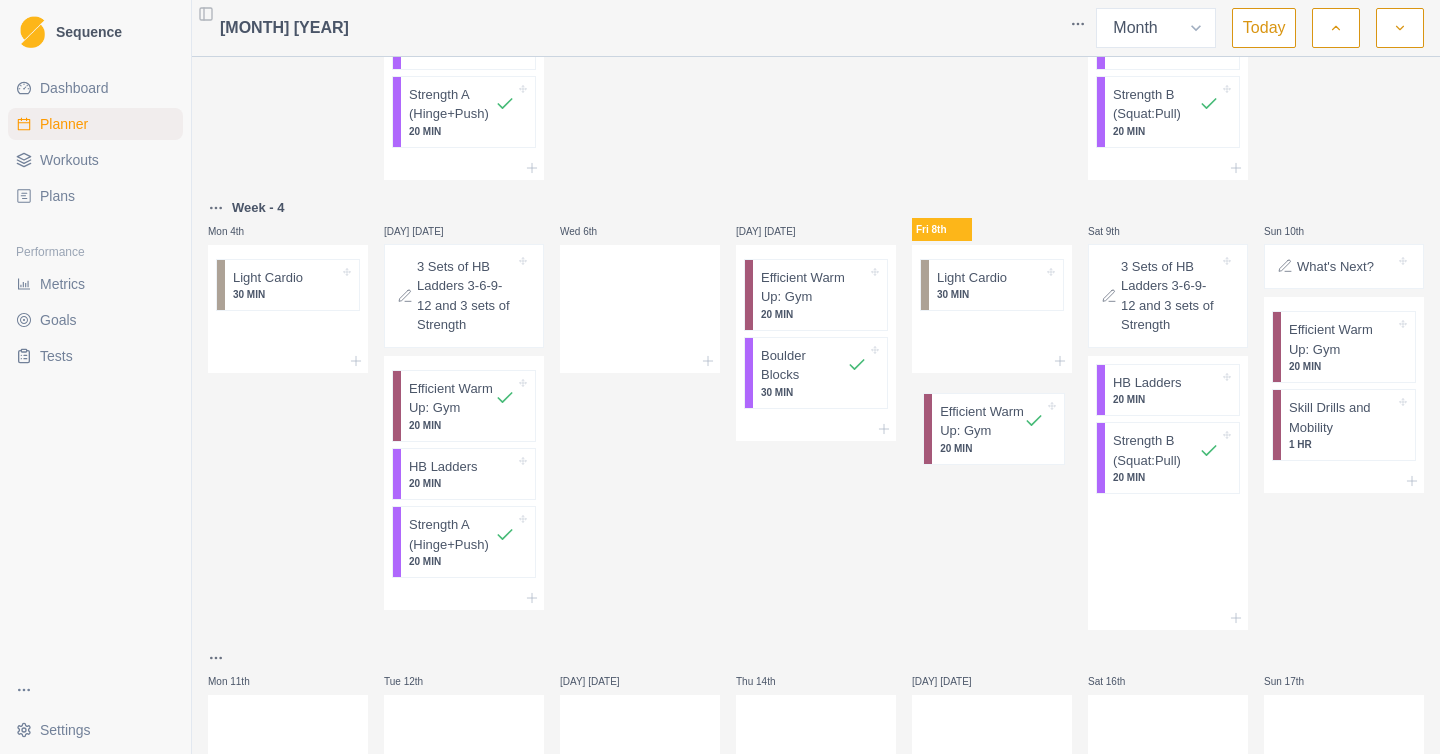 drag, startPoint x: 1128, startPoint y: 433, endPoint x: 952, endPoint y: 436, distance: 176.02557 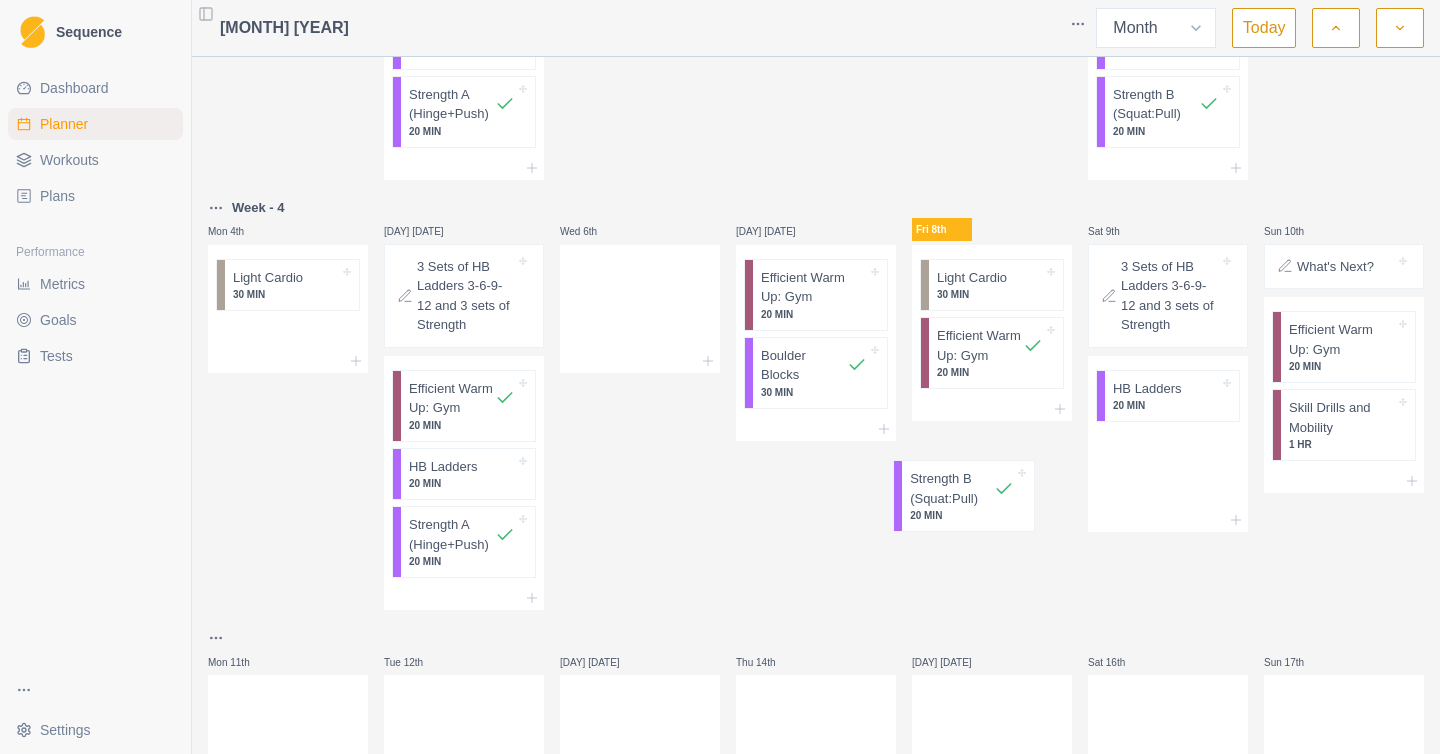 drag, startPoint x: 1191, startPoint y: 480, endPoint x: 993, endPoint y: 497, distance: 198.72845 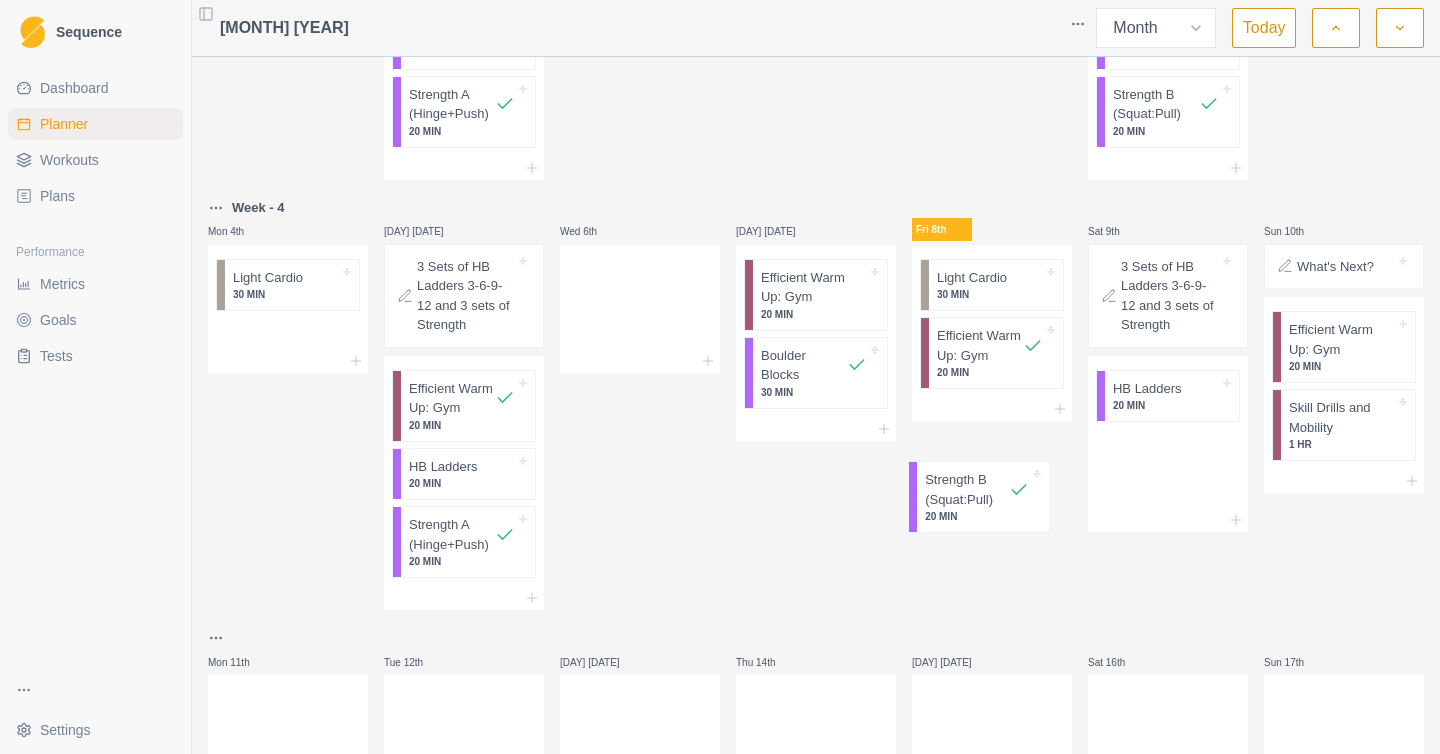 drag, startPoint x: 1141, startPoint y: 485, endPoint x: 960, endPoint y: 510, distance: 182.71837 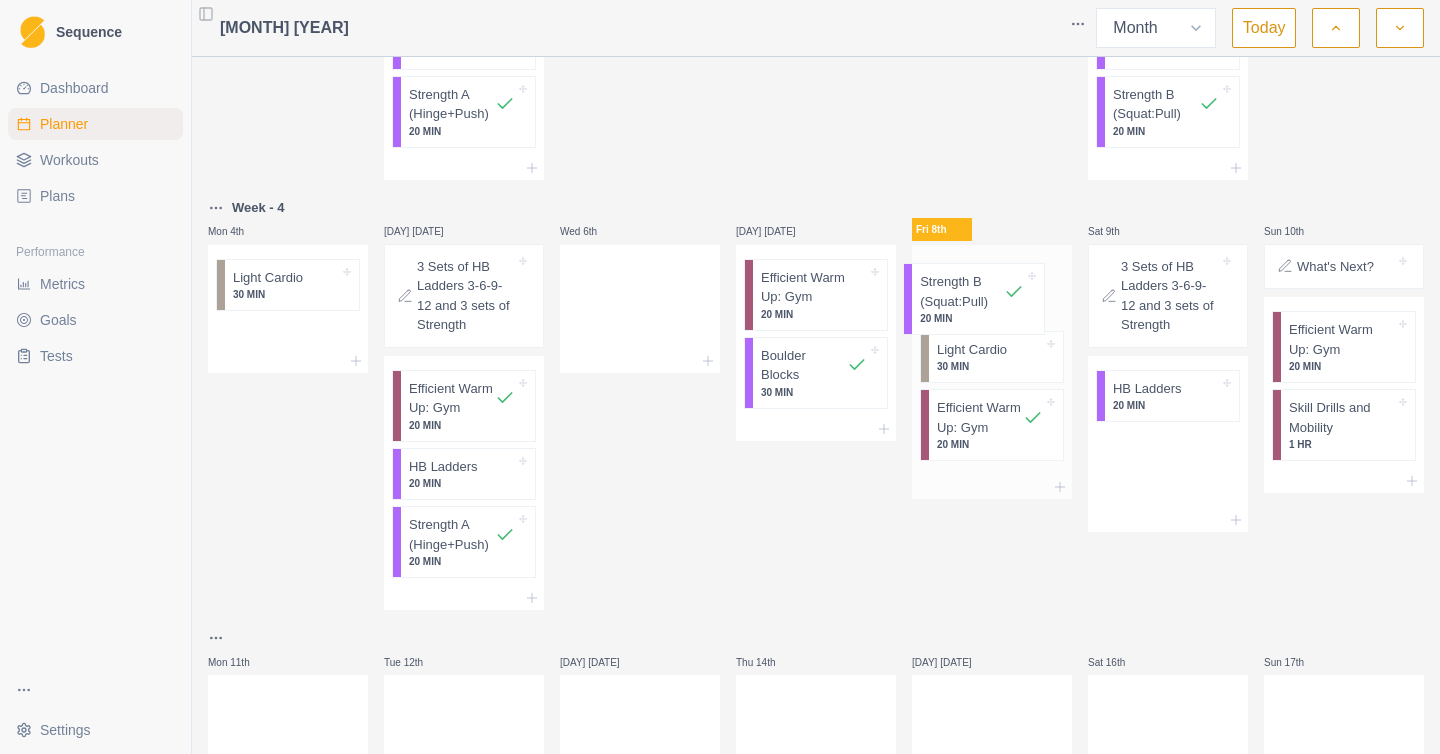 drag, startPoint x: 1122, startPoint y: 469, endPoint x: 939, endPoint y: 292, distance: 254.5938 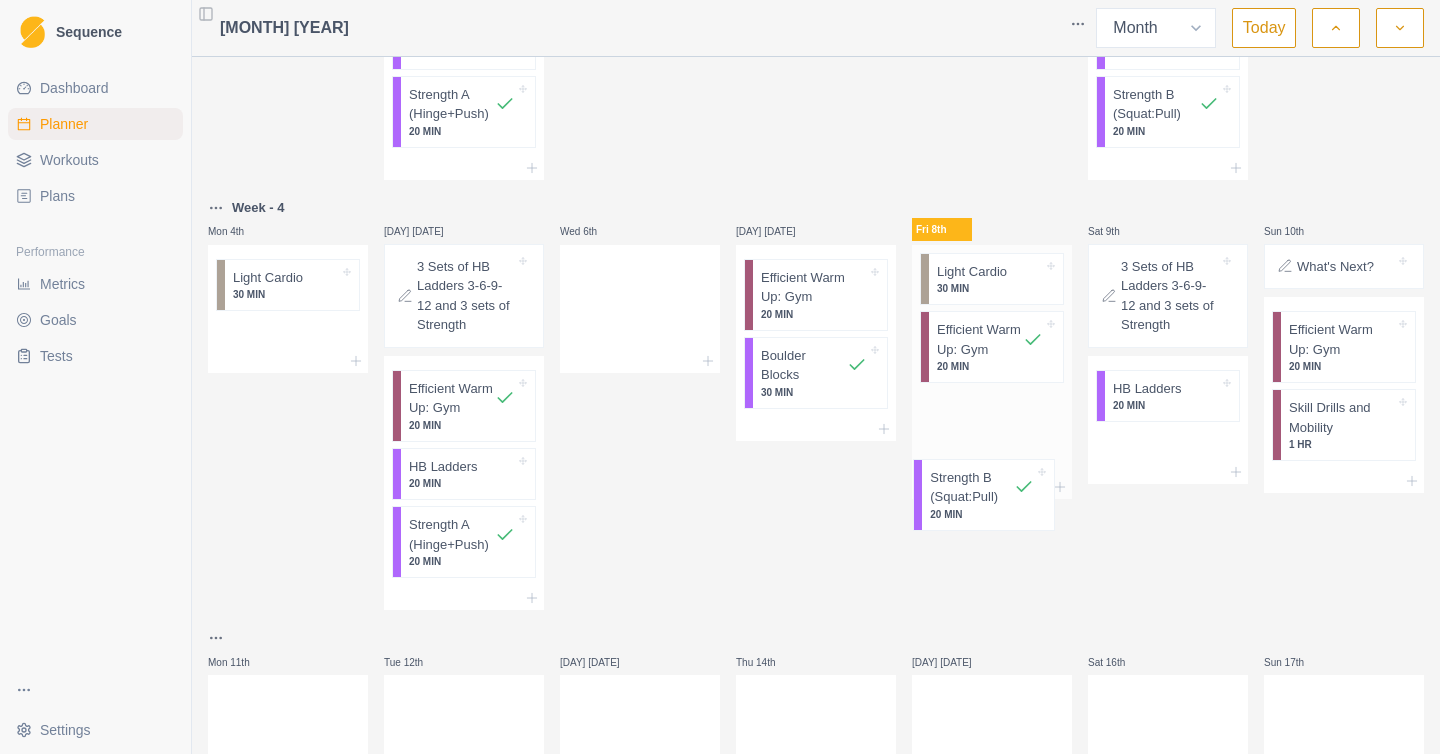 drag, startPoint x: 944, startPoint y: 296, endPoint x: 947, endPoint y: 485, distance: 189.0238 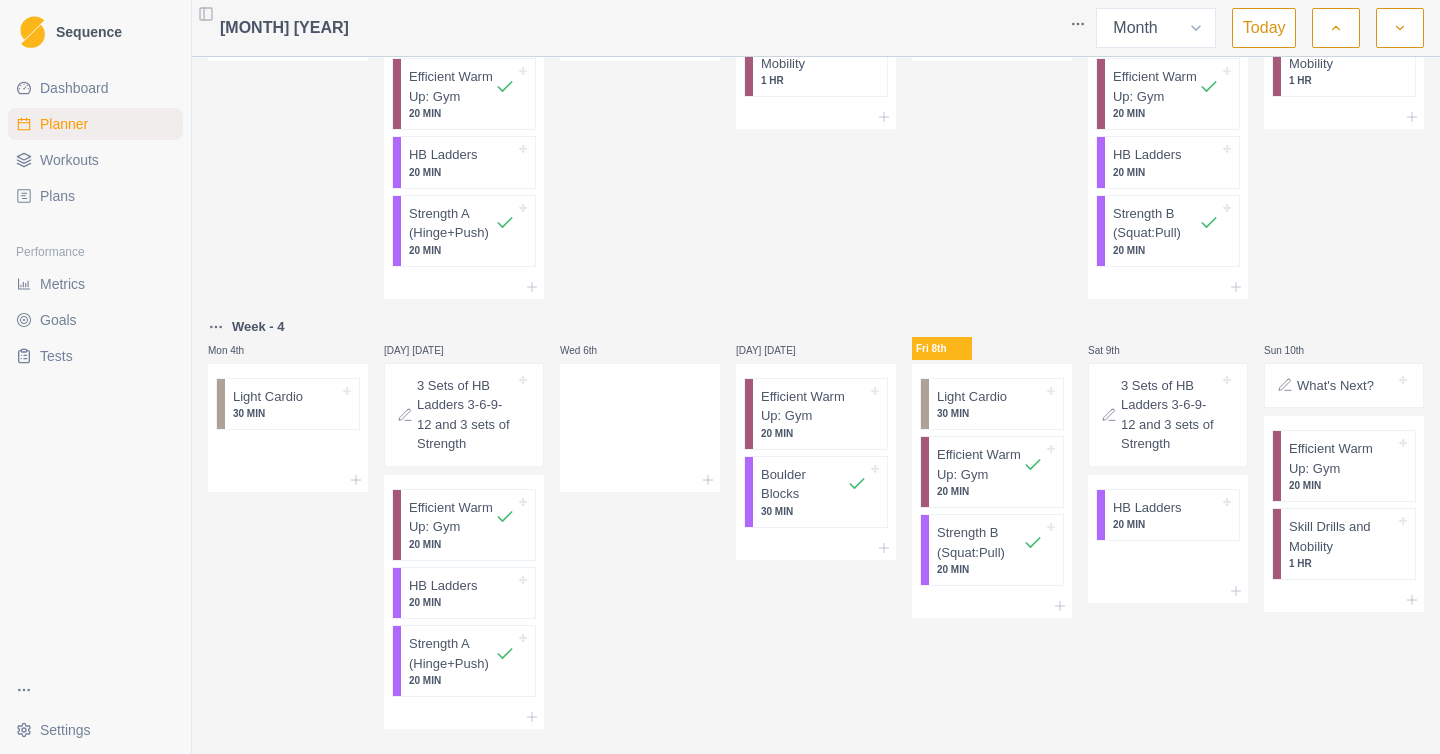 scroll, scrollTop: 0, scrollLeft: 0, axis: both 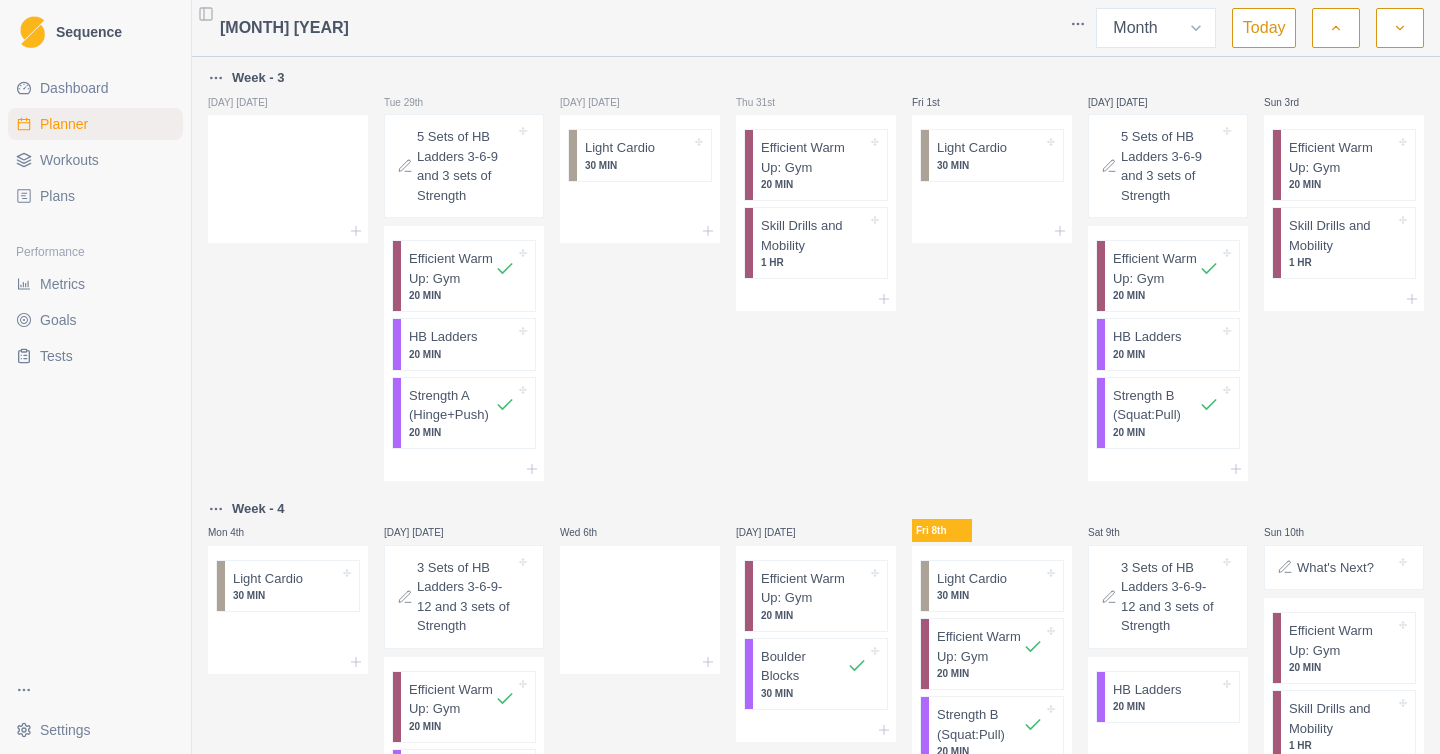 click on "Workouts" at bounding box center (95, 160) 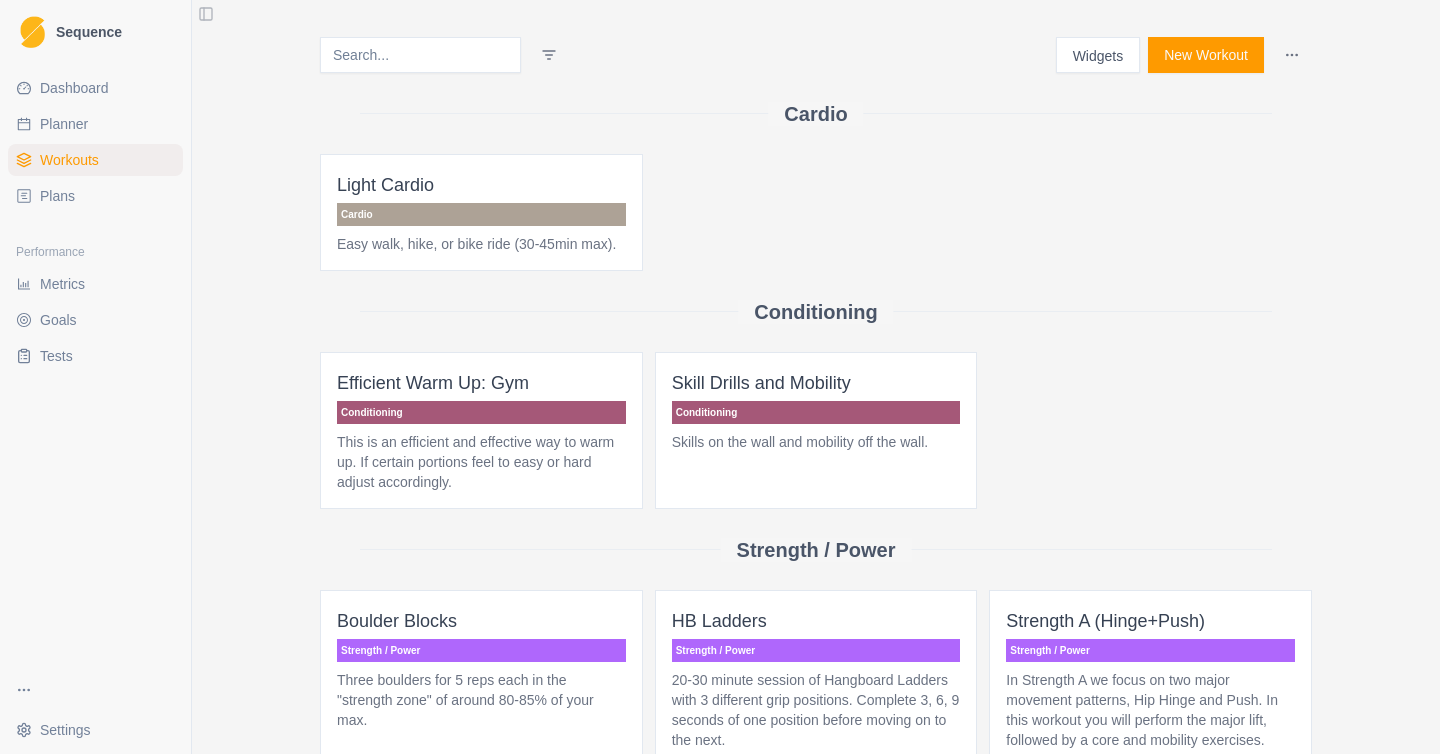 scroll, scrollTop: 4, scrollLeft: 0, axis: vertical 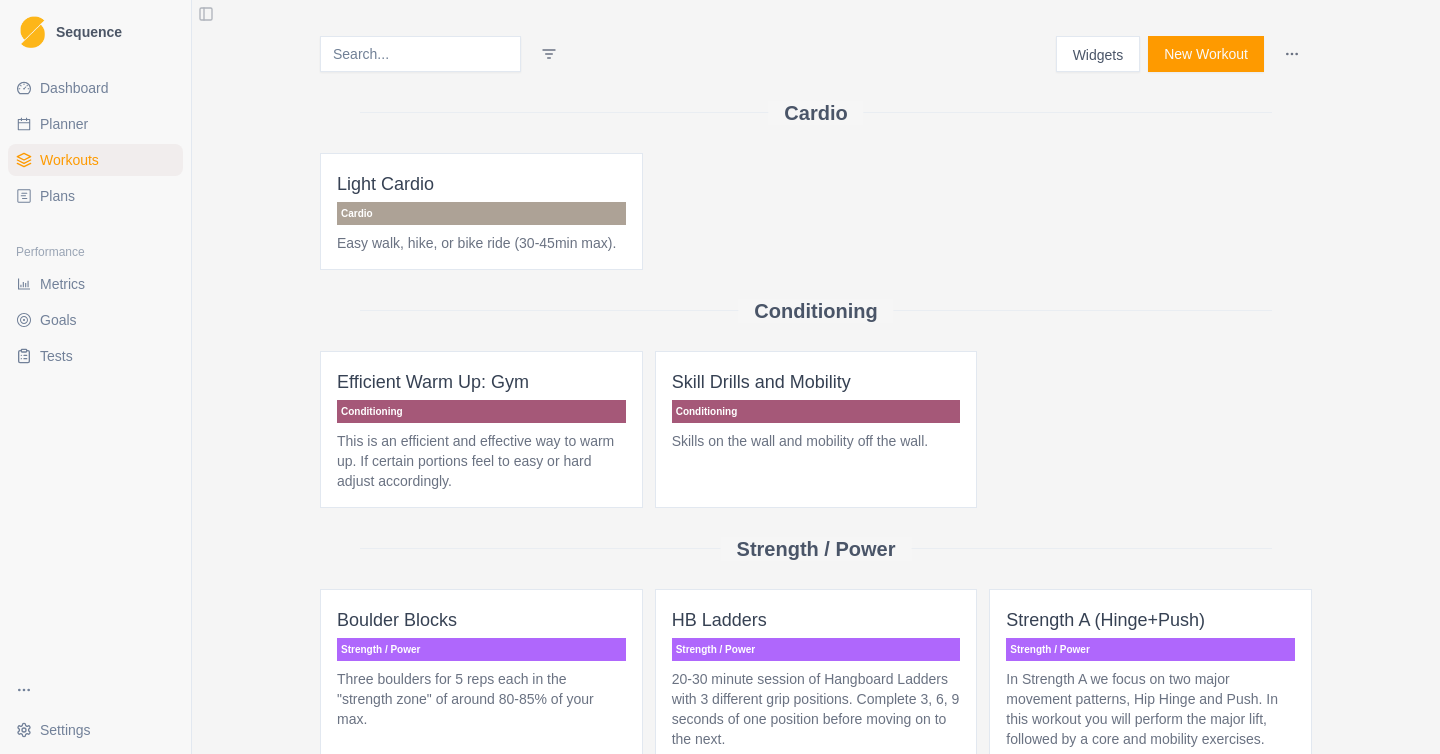click on "New Workout" at bounding box center [1206, 54] 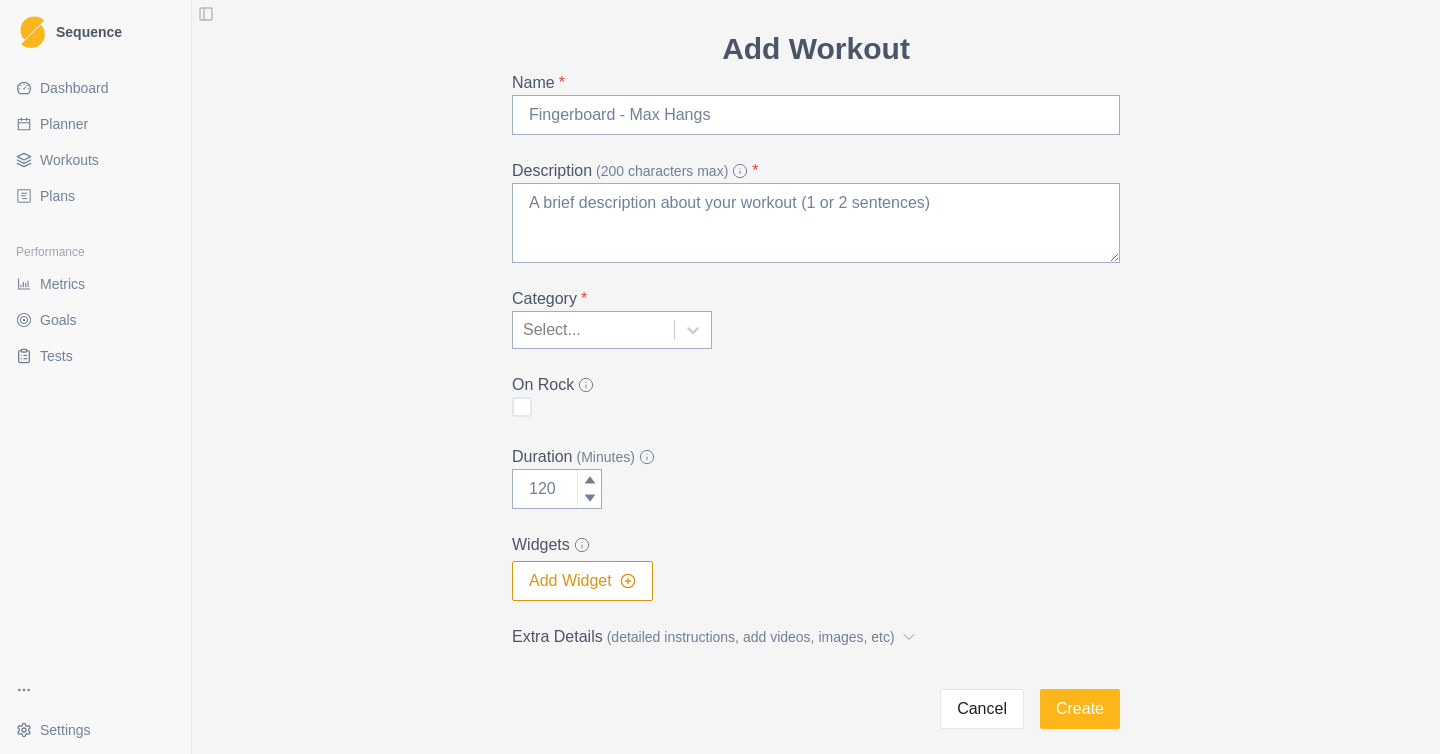 scroll, scrollTop: 0, scrollLeft: 0, axis: both 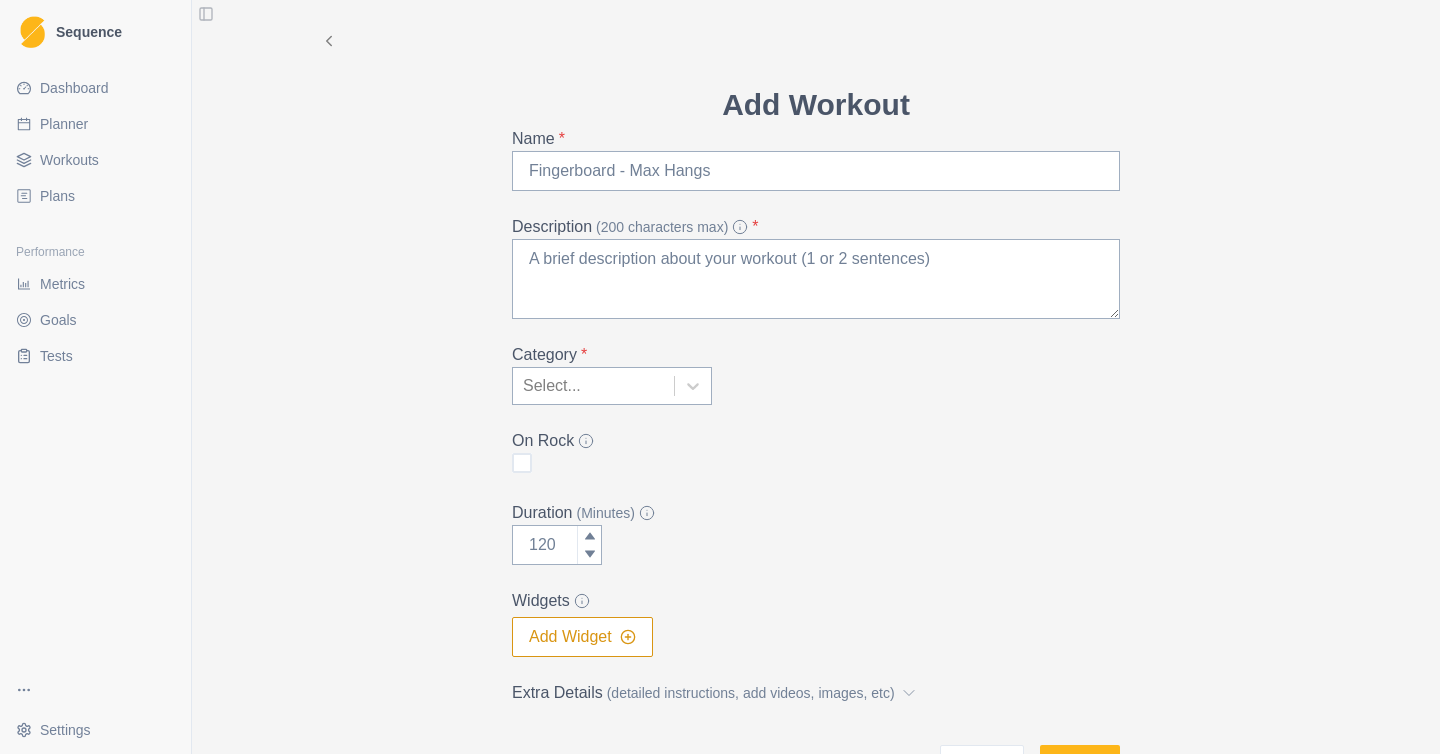 click on "Dashboard" at bounding box center [74, 88] 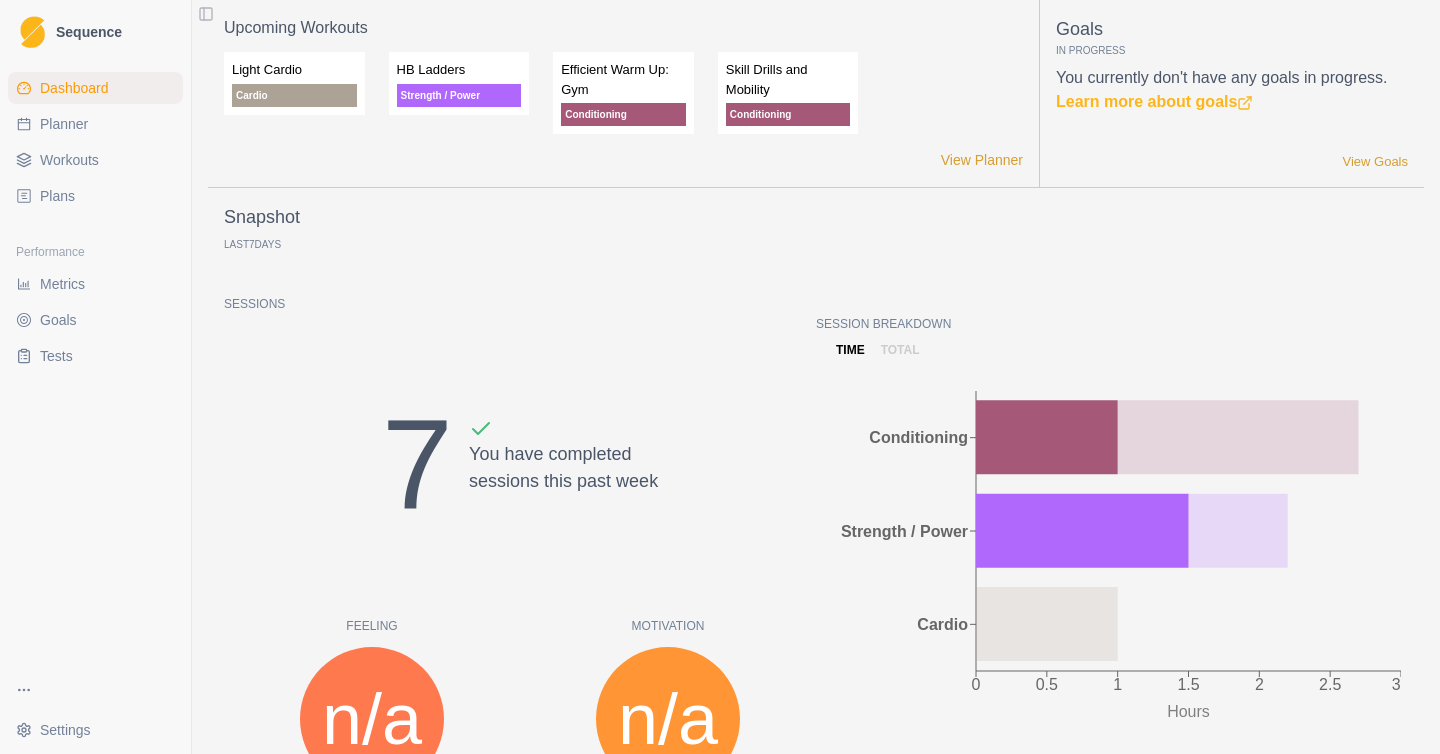 click on "Plans" at bounding box center [95, 196] 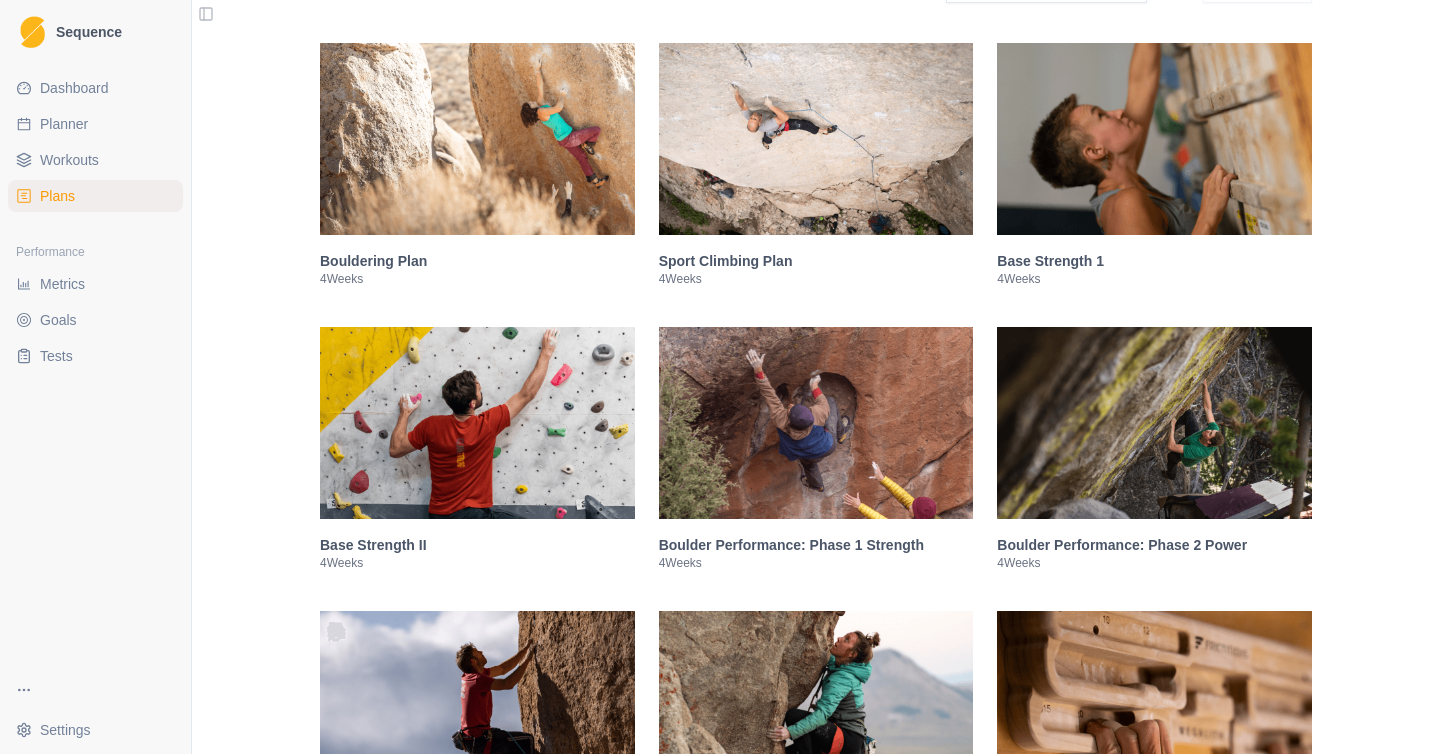 scroll, scrollTop: 528, scrollLeft: 0, axis: vertical 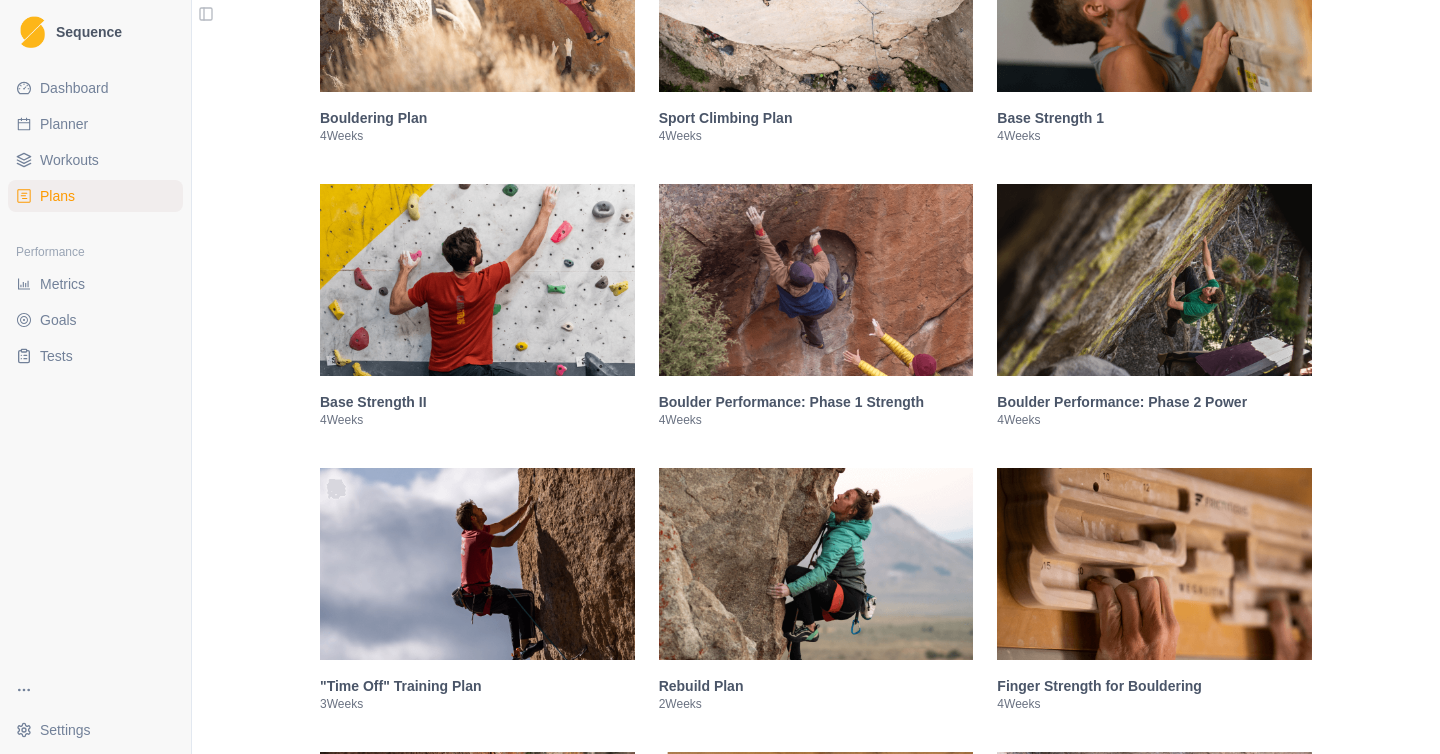click on "Boulder Performance: Phase 1 Strength 4  Weeks" at bounding box center (816, 410) 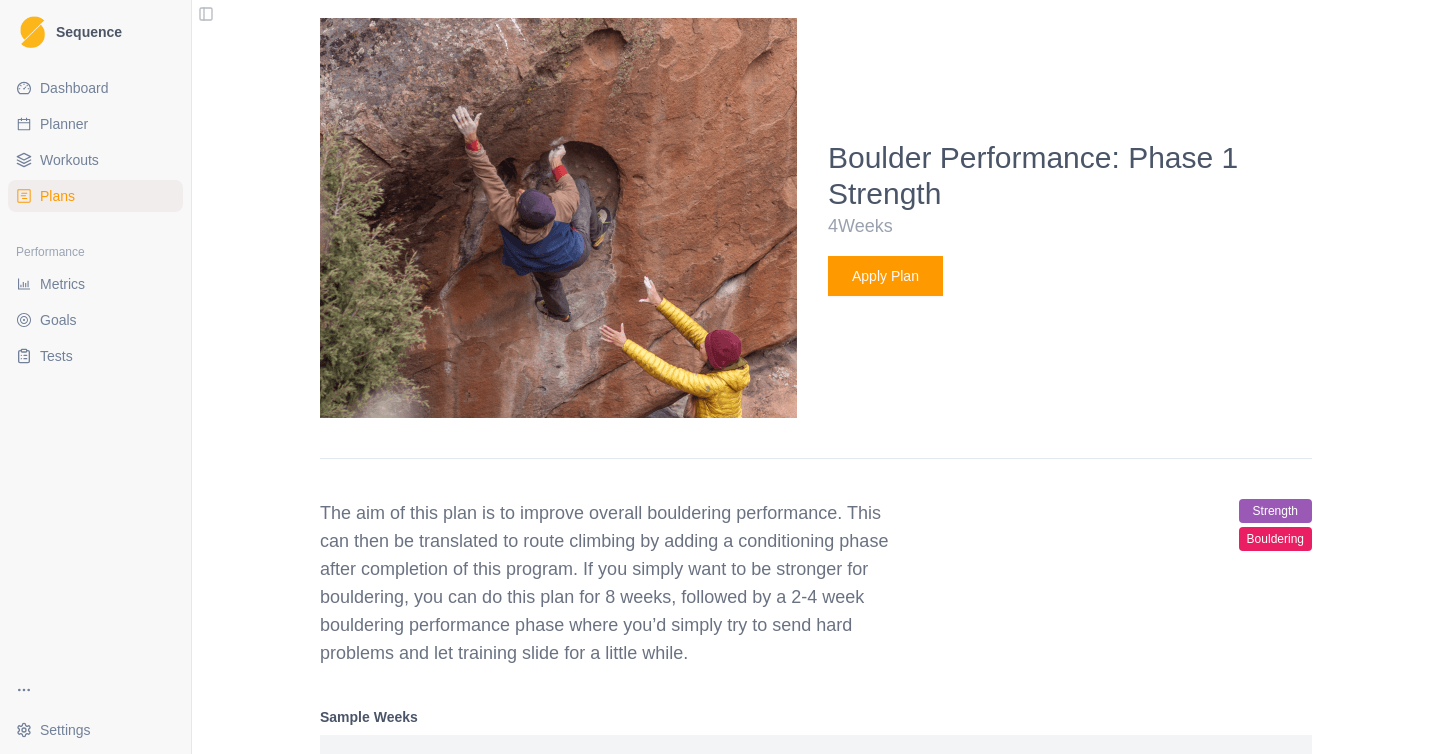 scroll, scrollTop: 1020, scrollLeft: 0, axis: vertical 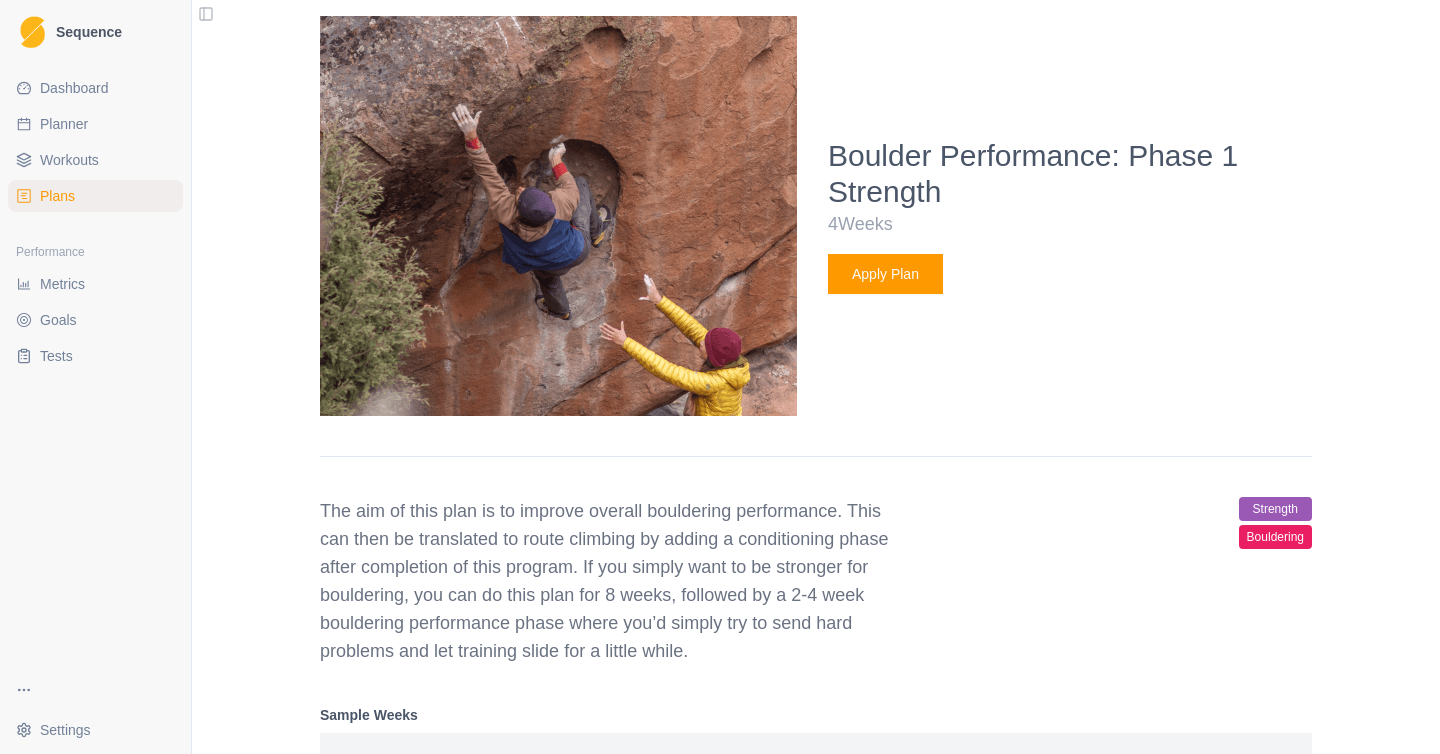 click on "Apply Plan" at bounding box center [885, 274] 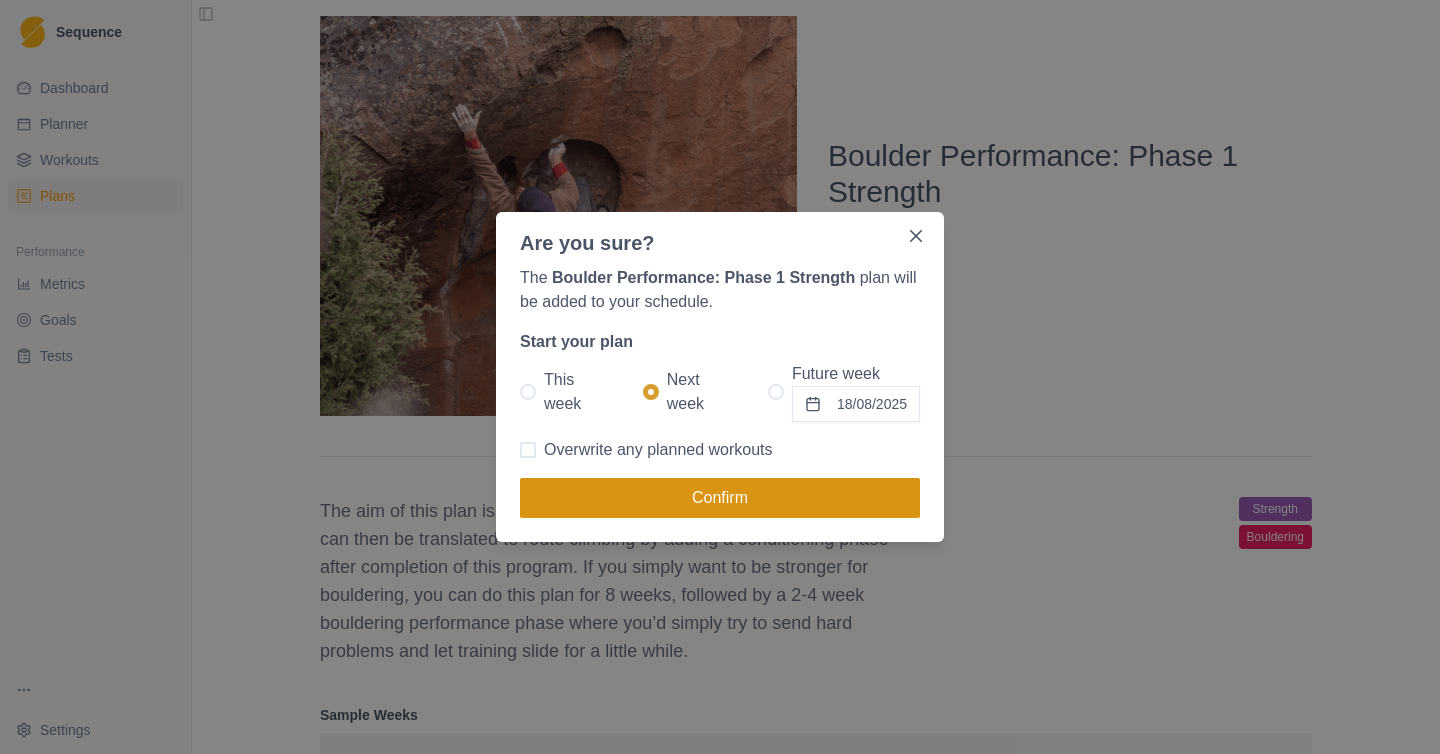 click on "Confirm" at bounding box center [720, 498] 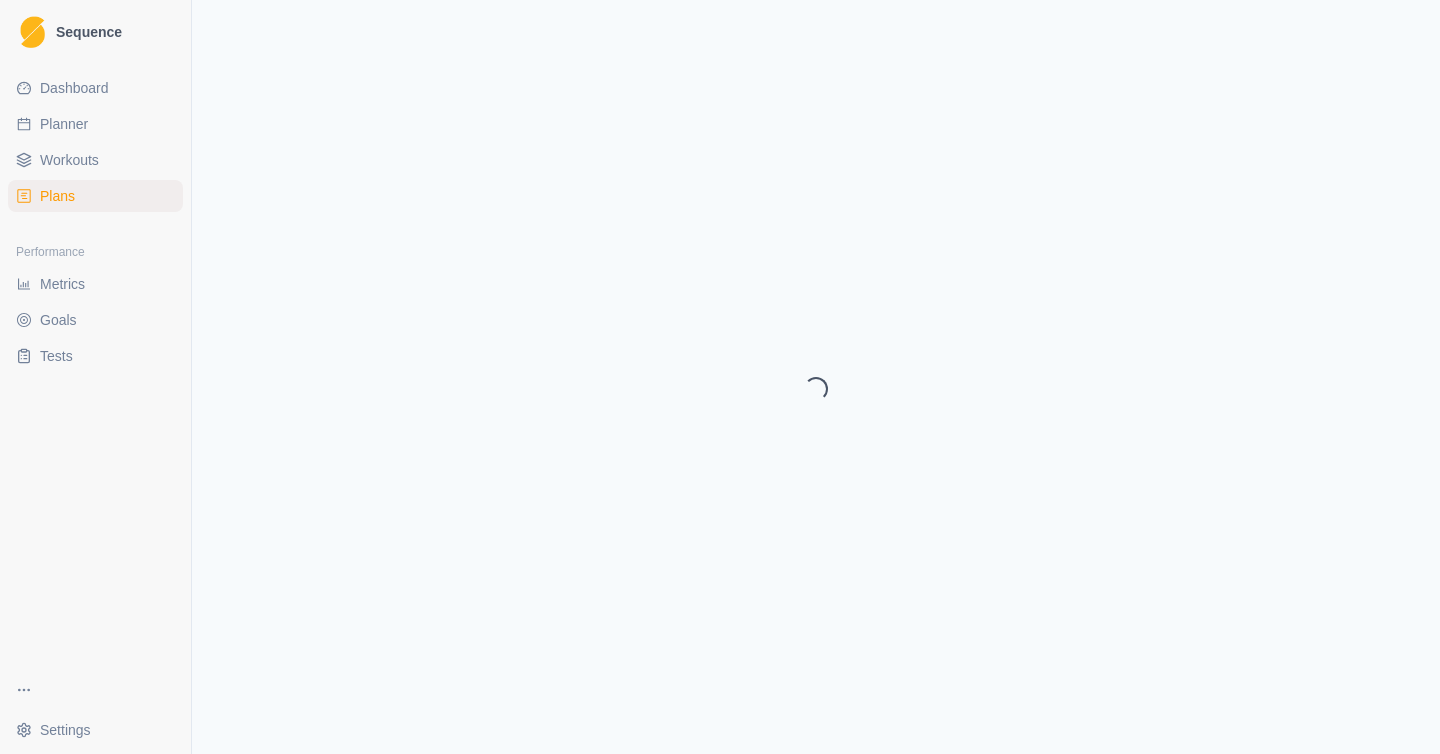 scroll, scrollTop: 0, scrollLeft: 0, axis: both 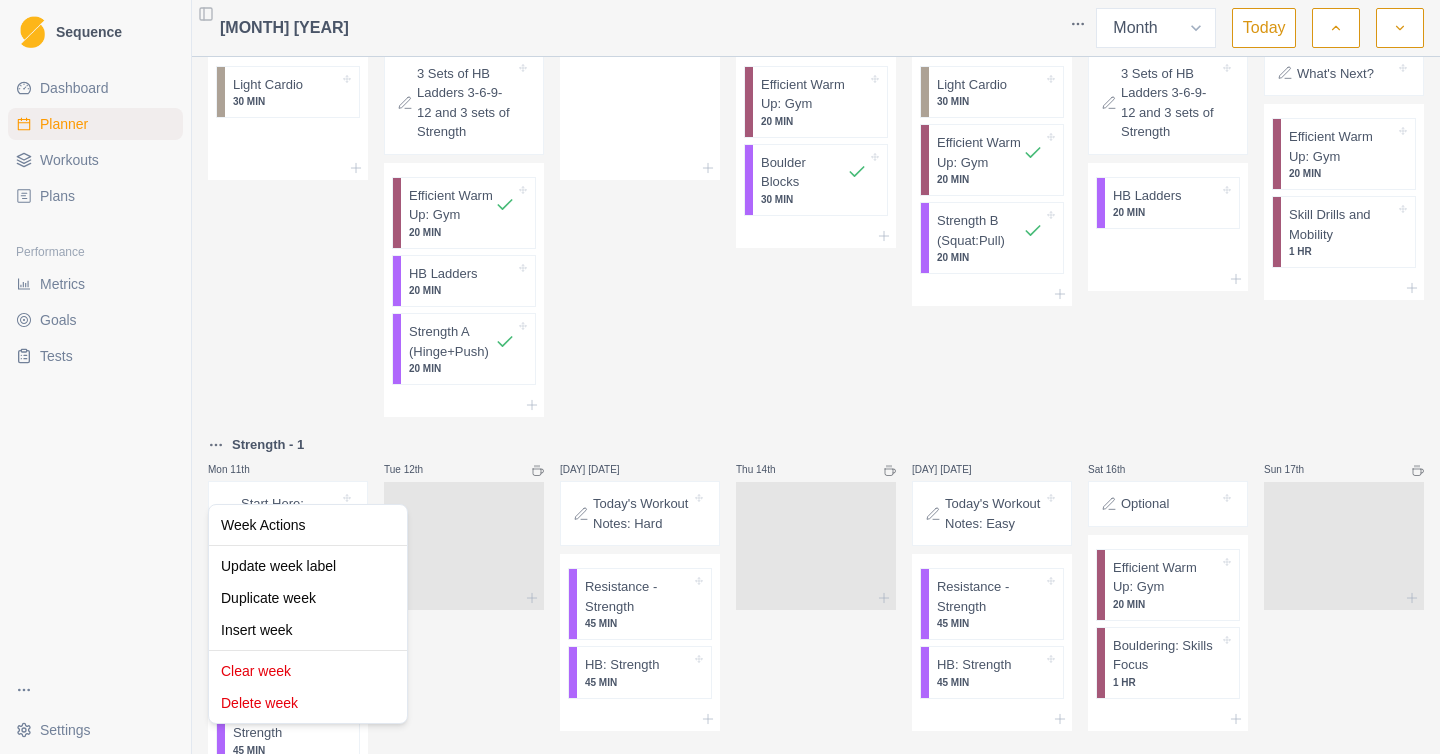 click on "Sequence Dashboard Planner Workouts Plans Performance Metrics Goals Tests Settings Toggle Sidebar August 2025 Week Month Today Week - 3 Mon 28th Tue 29th 5 Sets of HB Ladders 3-6-9 and 3 sets of Strength Efficient Warm Up: Gym 20 MIN HB Ladders 20 MIN Strength A (Hinge+Push) 20 MIN Wed 30th Light Cardio 30 MIN Thu 31st Efficient Warm Up: Gym 20 MIN Skill Drills and Mobility 1 HR Fri 1st Light Cardio 30 MIN Sat 2nd 5 Sets of HB Ladders 3-6-9 and 3 sets of Strength Efficient Warm Up: Gym 20 MIN HB Ladders 20 MIN Strength B (Squat:Pull) 20 MIN Sun 3rd Efficient Warm Up: Gym 20 MIN Skill Drills and Mobility 1 HR Week - 4 Mon 4th Light Cardio 30 MIN Tue 5th 3 Sets of HB Ladders 3-6-9-12 and 3 sets of Strength Efficient Warm Up: Gym 20 MIN HB Ladders 20 MIN Strength A (Hinge+Push) 20 MIN Wed 6th Thu 7th Efficient Warm Up: Gym 20 MIN Boulder Blocks 30 MIN Fri 8th Light Cardio 30 MIN Efficient Warm Up: Gym 20 MIN Strength B (Squat:Pull) 20 MIN Sat 9th HB Ladders 20 MIN Sun 10th What's Next? 20 MIN 3" at bounding box center [720, 377] 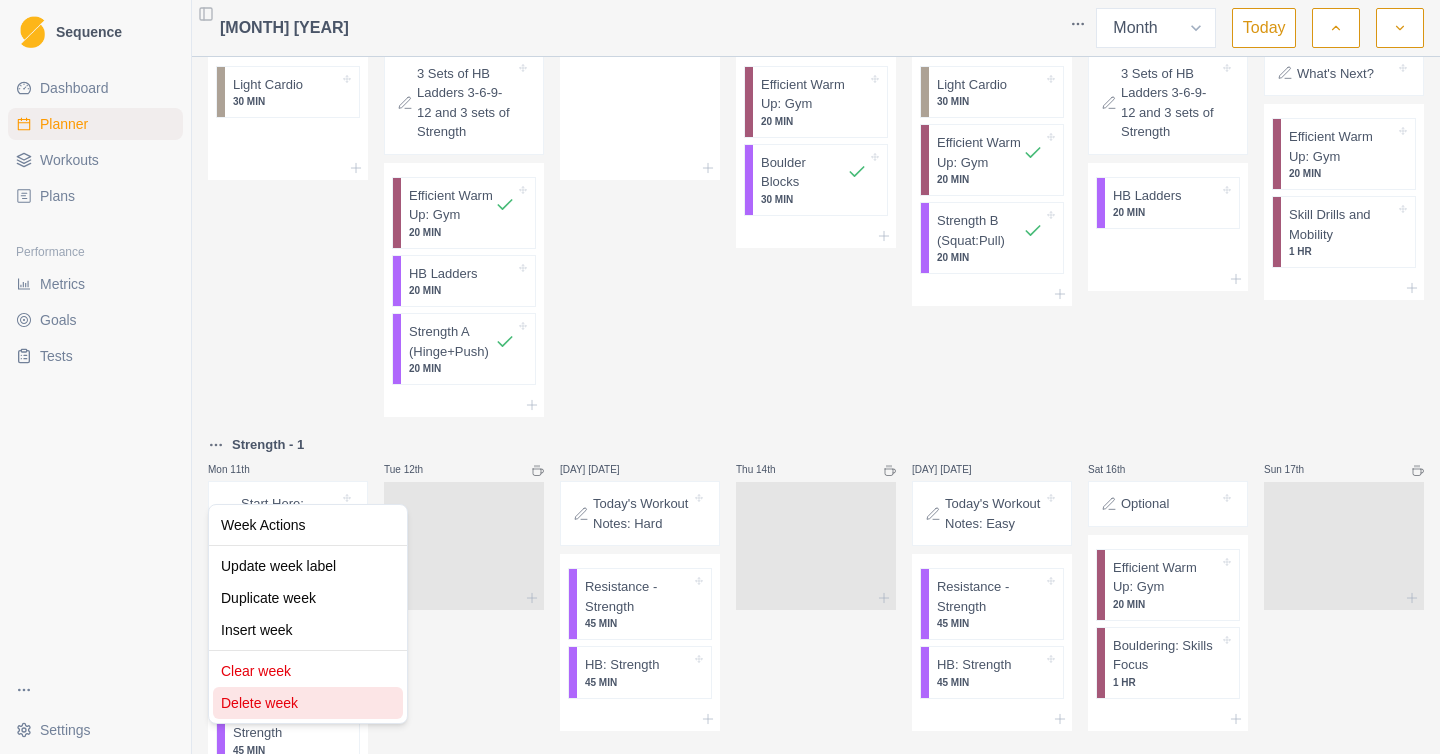 click on "Delete week" at bounding box center (308, 703) 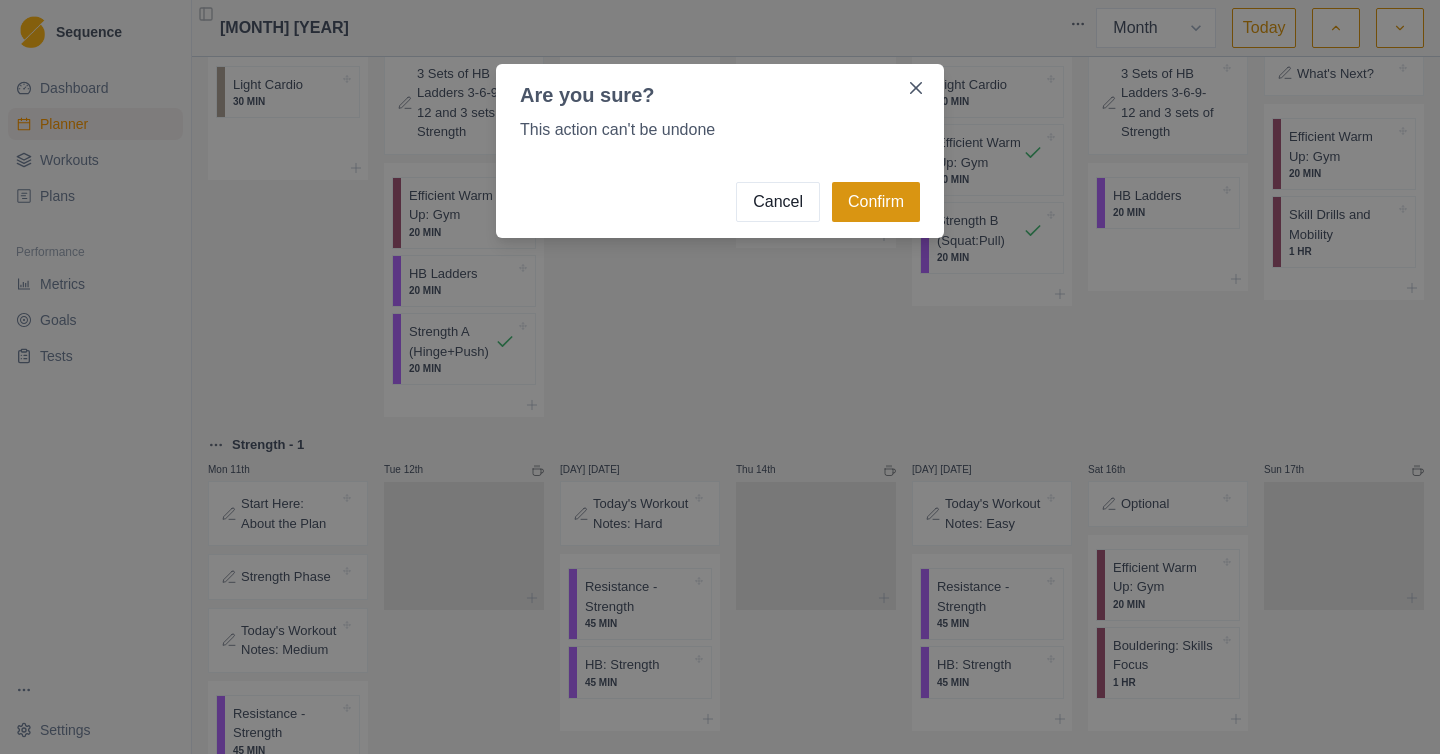 click on "Confirm" at bounding box center (876, 202) 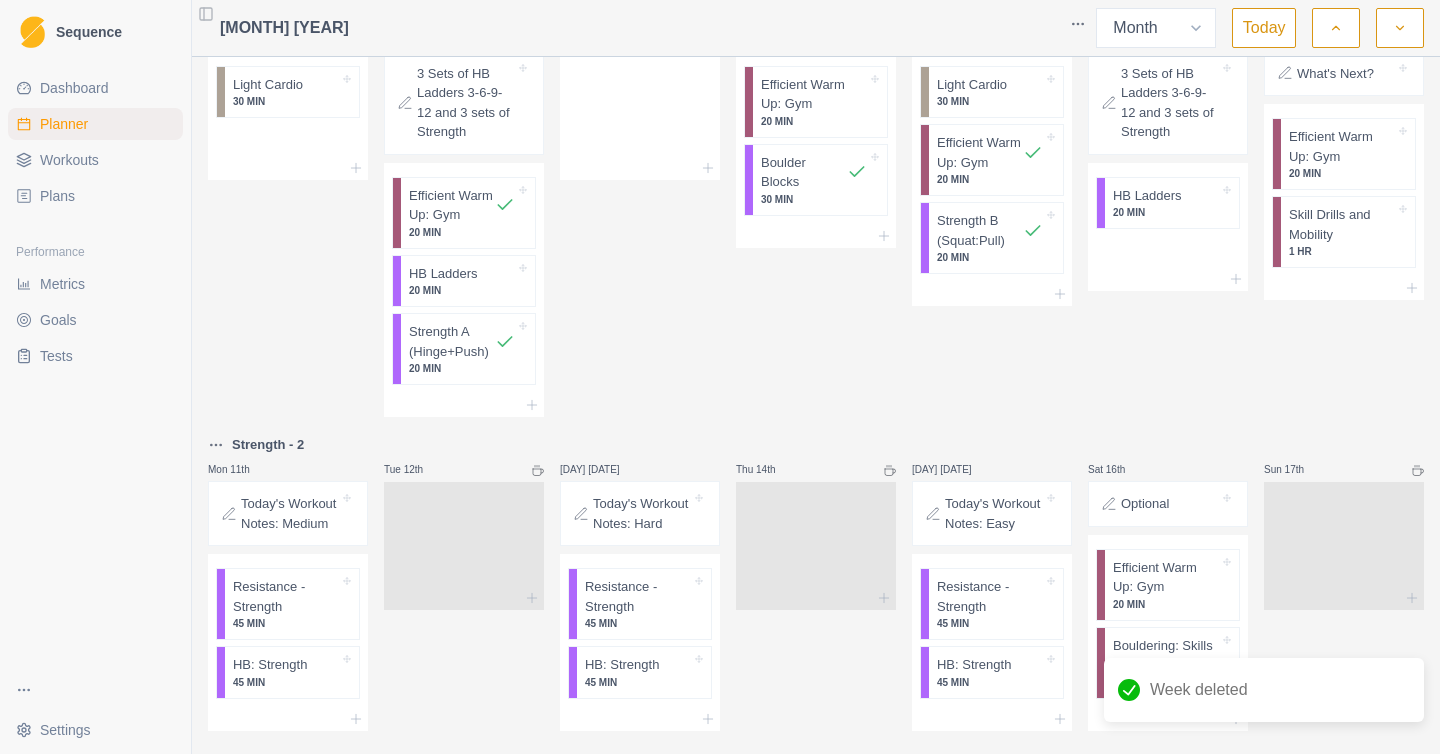 click on "Sequence Dashboard Planner Workouts Plans Performance Metrics Goals Tests Settings Toggle Sidebar August 2025 Week Month Today Week - 3 Mon 28th Tue 29th 5 Sets of HB Ladders 3-6-9 and 3 sets of Strength Efficient Warm Up: Gym 20 MIN HB Ladders 20 MIN Strength A (Hinge+Push) 20 MIN Wed 30th Light Cardio 30 MIN Thu 31st Efficient Warm Up: Gym 20 MIN Skill Drills and Mobility 1 HR Fri 1st Light Cardio 30 MIN Sat 2nd 5 Sets of HB Ladders 3-6-9 and 3 sets of Strength Efficient Warm Up: Gym 20 MIN HB Ladders 20 MIN Strength B (Squat:Pull) 20 MIN Sun 3rd Efficient Warm Up: Gym 20 MIN Skill Drills and Mobility 1 HR Week - 4 Mon 4th Light Cardio 30 MIN Tue 5th 3 Sets of HB Ladders 3-6-9-12 and 3 sets of Strength Efficient Warm Up: Gym 20 MIN HB Ladders 20 MIN Strength A (Hinge+Push) 20 MIN Wed 6th Thu 7th Efficient Warm Up: Gym 20 MIN Boulder Blocks 30 MIN Fri 8th Light Cardio 30 MIN Efficient Warm Up: Gym 20 MIN Strength B (Squat:Pull) 20 MIN Sat 9th HB Ladders 20 MIN Sun 10th What's Next? 20 MIN 3" at bounding box center [720, 377] 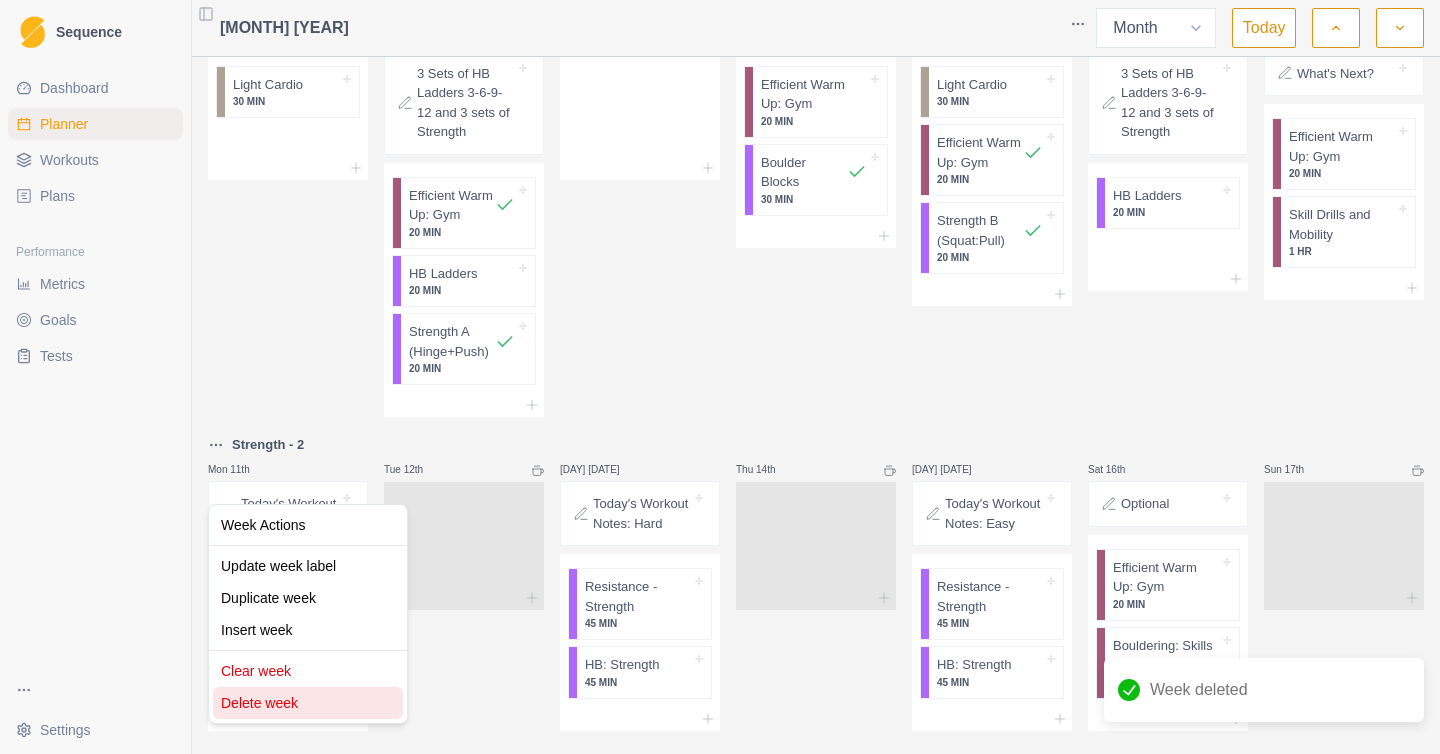 click on "Delete week" at bounding box center (308, 703) 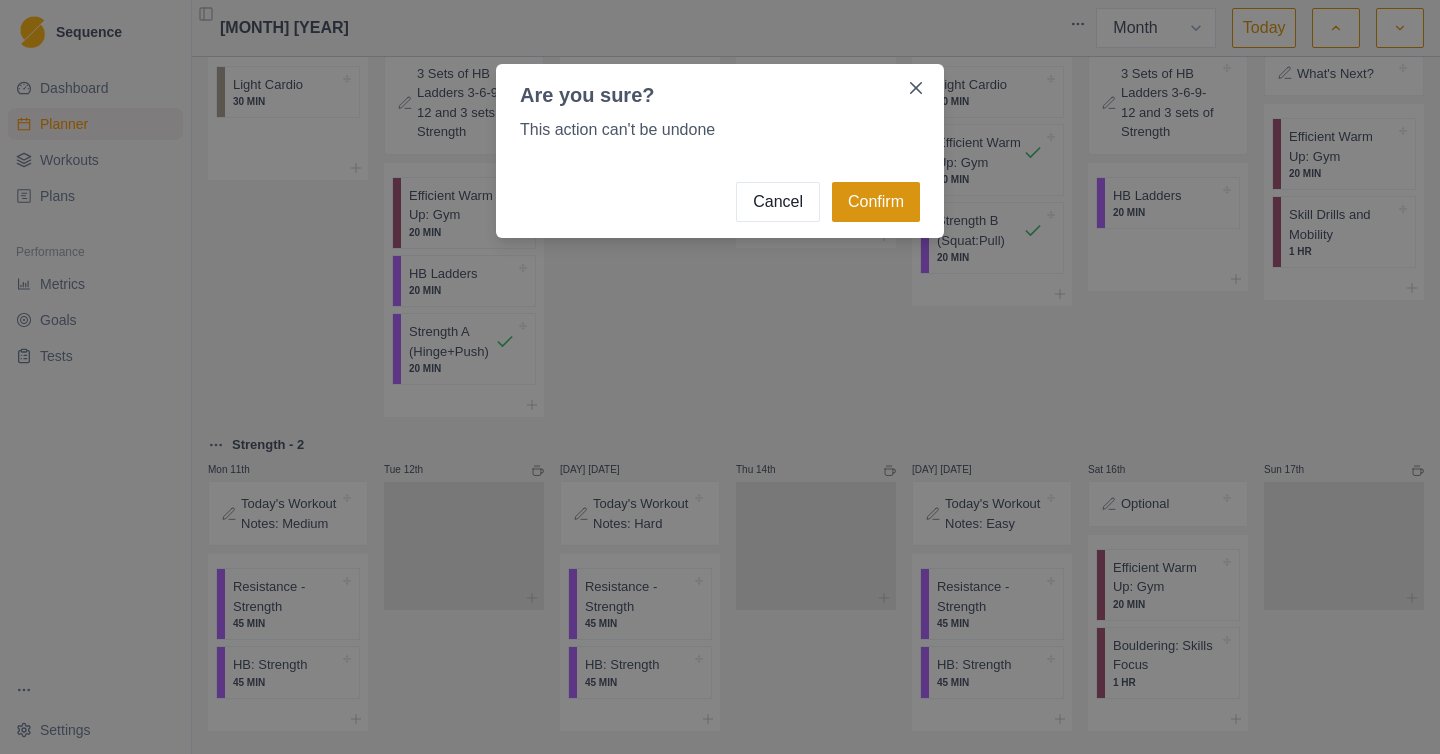 click on "Confirm" at bounding box center [876, 202] 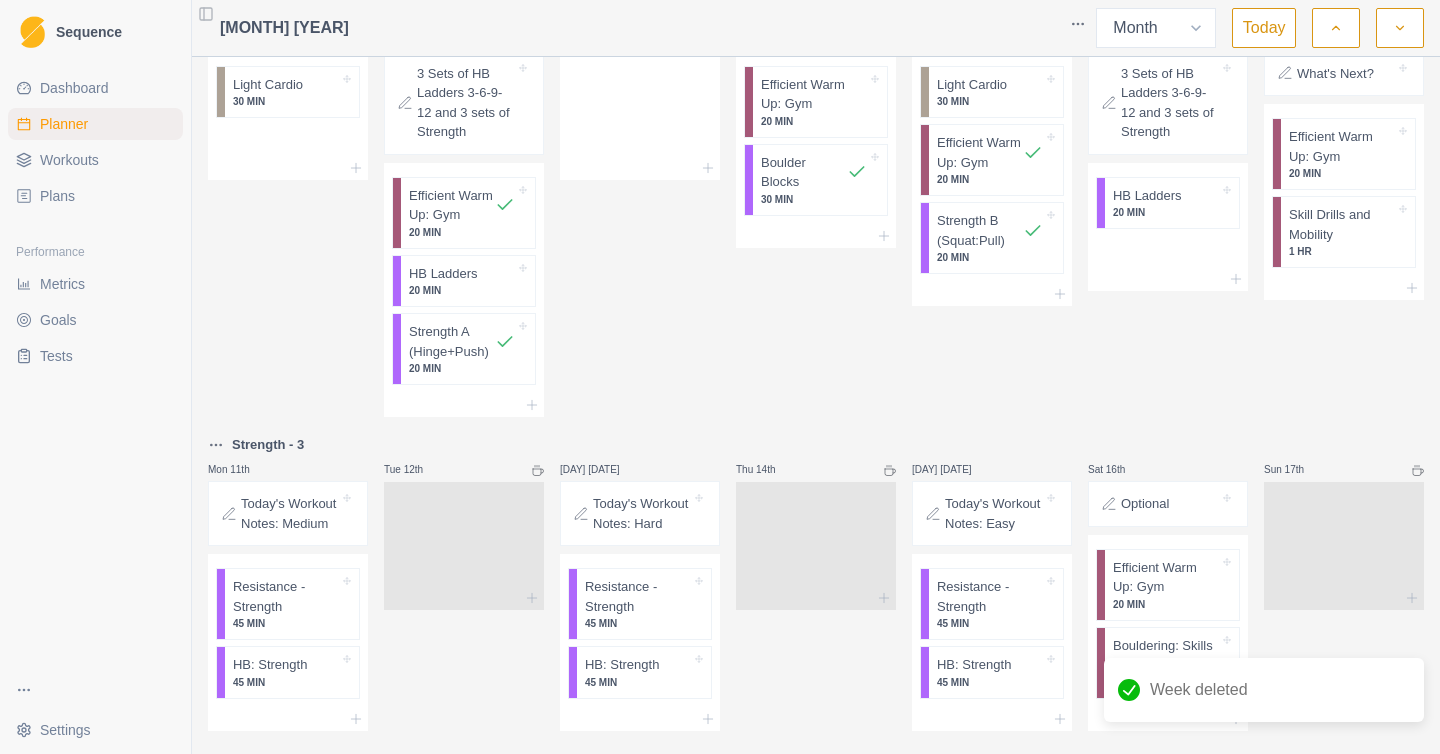 click on "Sequence Dashboard Planner Workouts Plans Performance Metrics Goals Tests Settings Toggle Sidebar August 2025 Week Month Today Week - 3 Mon 28th Tue 29th 5 Sets of HB Ladders 3-6-9 and 3 sets of Strength Efficient Warm Up: Gym 20 MIN HB Ladders 20 MIN Strength A (Hinge+Push) 20 MIN Wed 30th Light Cardio 30 MIN Thu 31st Efficient Warm Up: Gym 20 MIN Skill Drills and Mobility 1 HR Fri 1st Light Cardio 30 MIN Sat 2nd 5 Sets of HB Ladders 3-6-9 and 3 sets of Strength Efficient Warm Up: Gym 20 MIN HB Ladders 20 MIN Strength B (Squat:Pull) 20 MIN Sun 3rd Efficient Warm Up: Gym 20 MIN Skill Drills and Mobility 1 HR Week - 4 Mon 4th Light Cardio 30 MIN Tue 5th 3 Sets of HB Ladders 3-6-9-12 and 3 sets of Strength Efficient Warm Up: Gym 20 MIN HB Ladders 20 MIN Strength A (Hinge+Push) 20 MIN Wed 6th Thu 7th Efficient Warm Up: Gym 20 MIN Boulder Blocks 30 MIN Fri 8th Light Cardio 30 MIN Efficient Warm Up: Gym 20 MIN Strength B (Squat:Pull) 20 MIN Sat 9th HB Ladders 20 MIN Sun 10th What's Next? 20 MIN 3" at bounding box center [720, 377] 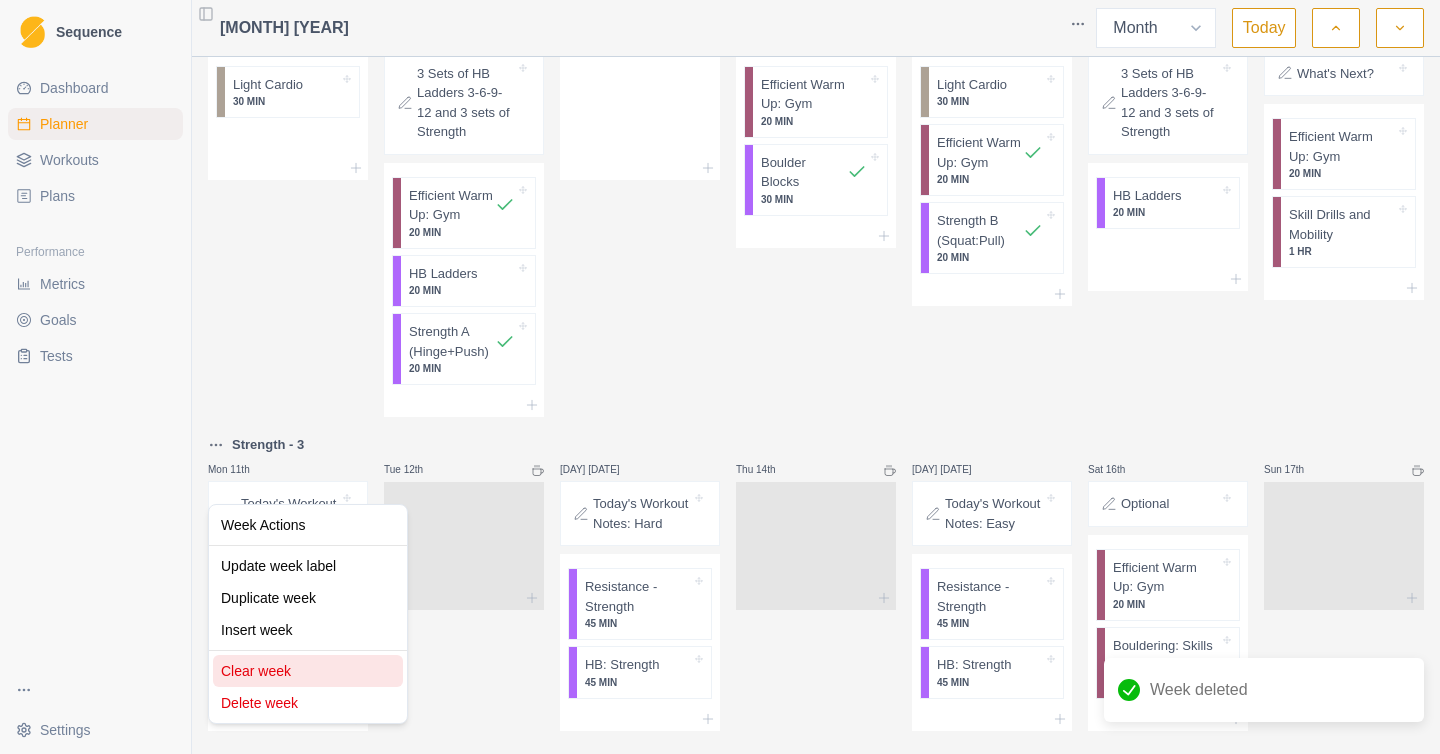click on "Clear week" at bounding box center [308, 671] 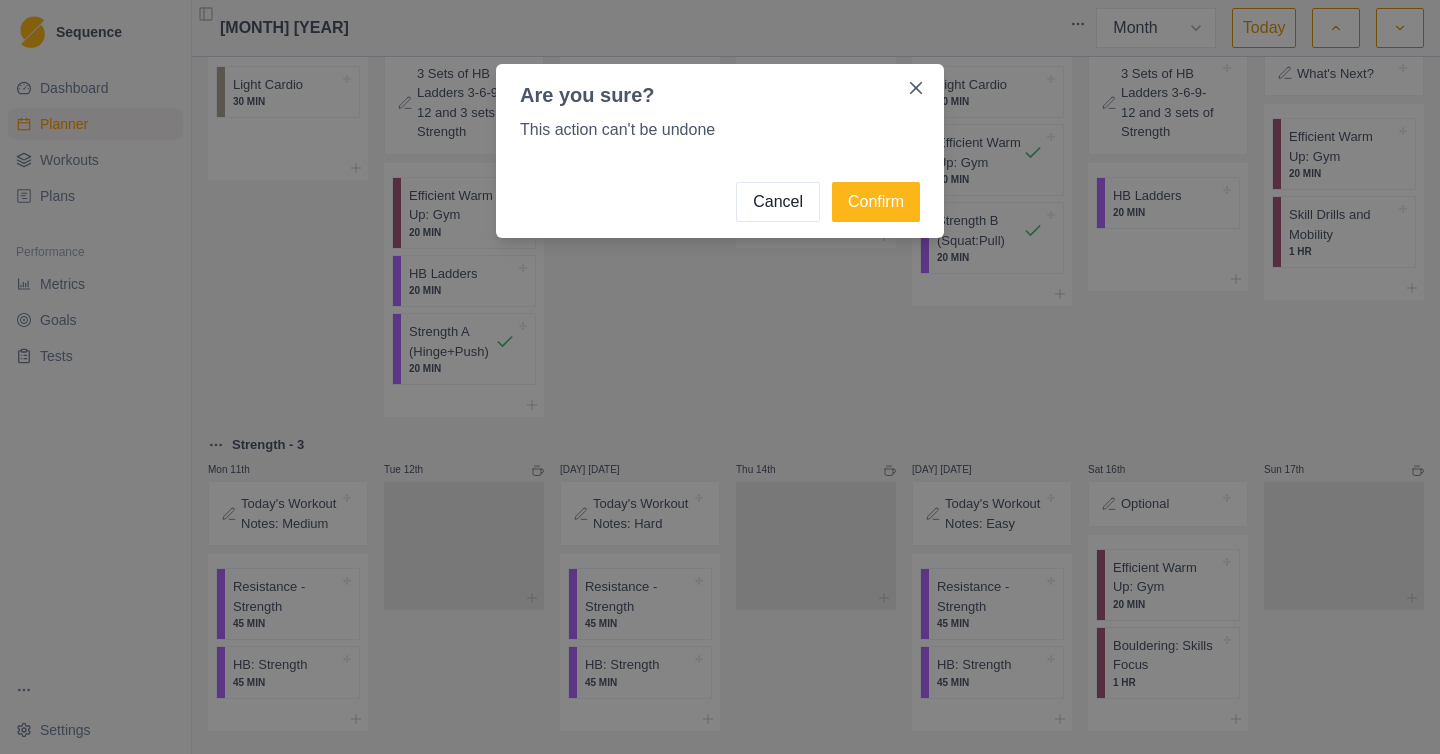 click on "Cancel Confirm" at bounding box center [720, 202] 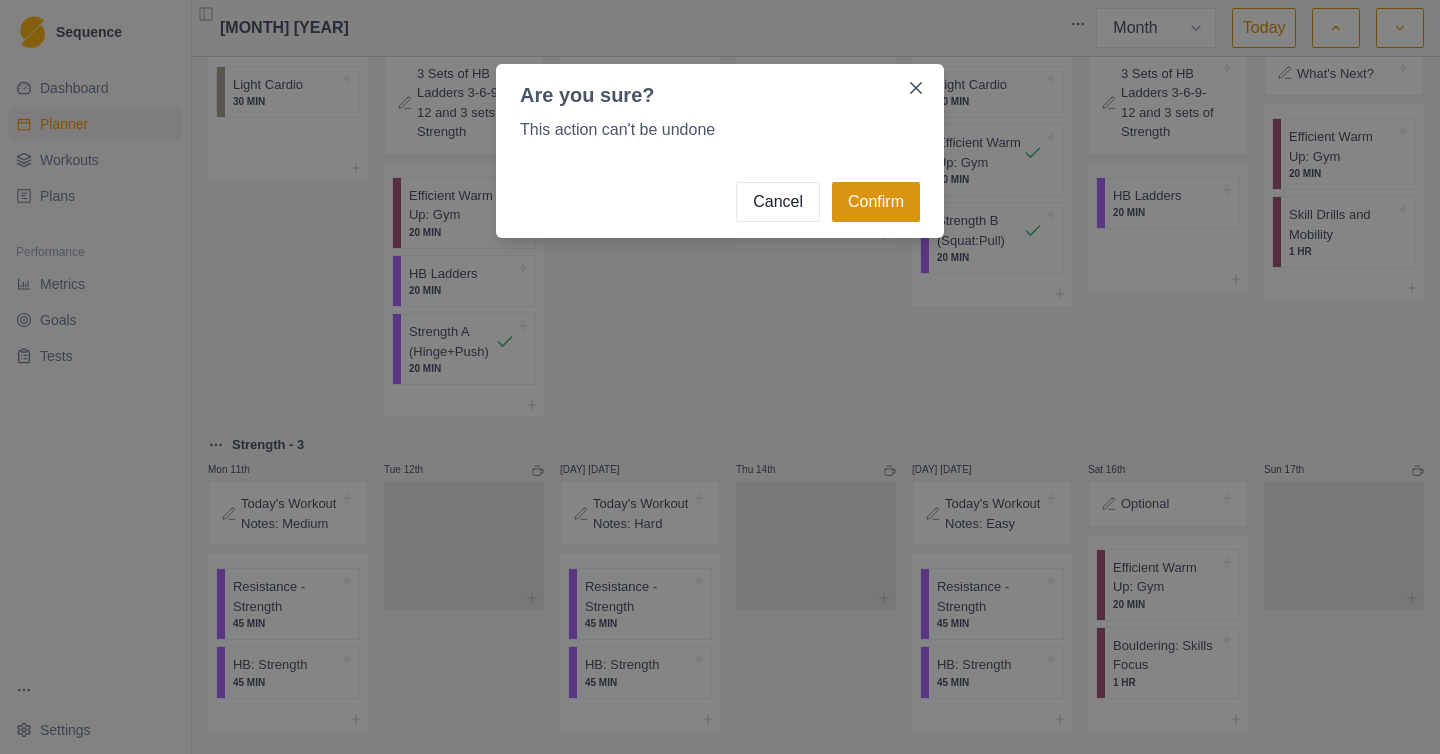 click on "Confirm" at bounding box center [876, 202] 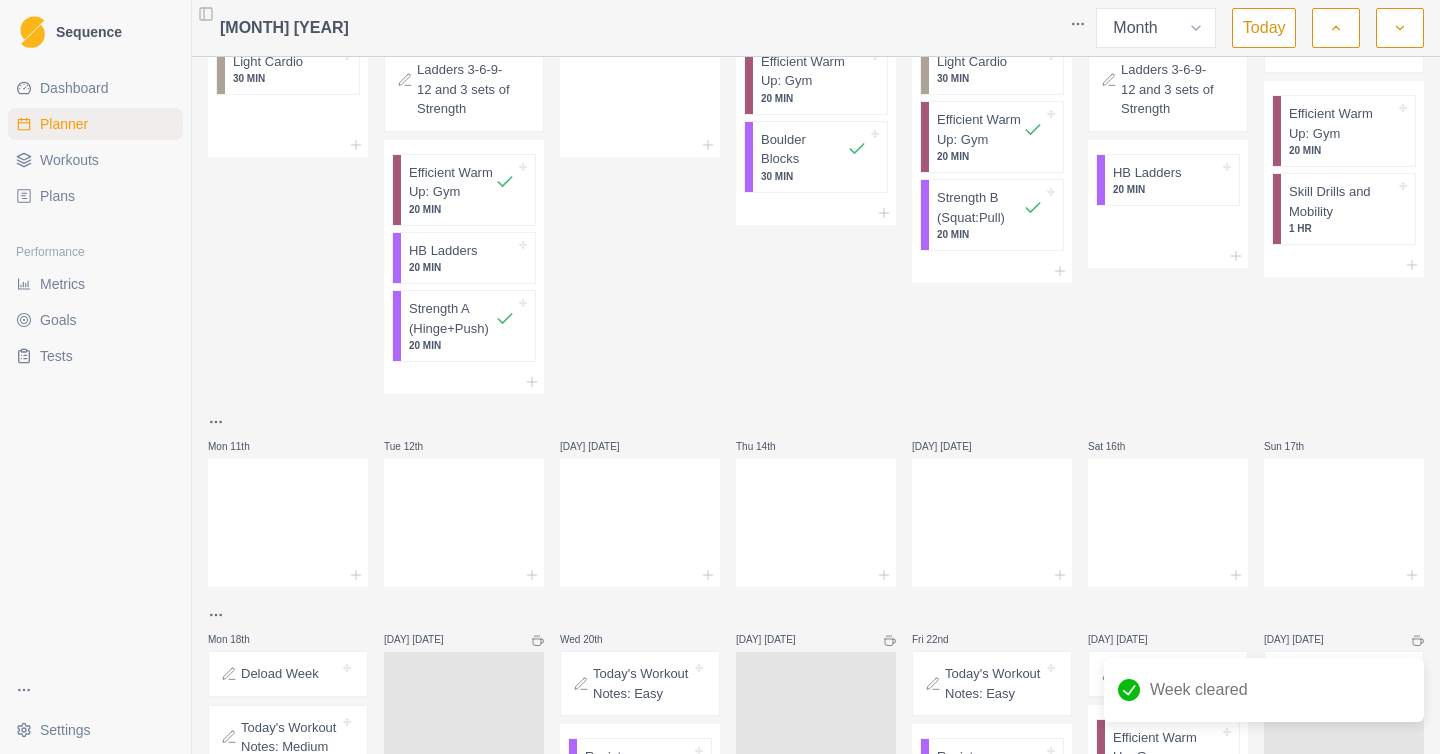 scroll, scrollTop: 519, scrollLeft: 0, axis: vertical 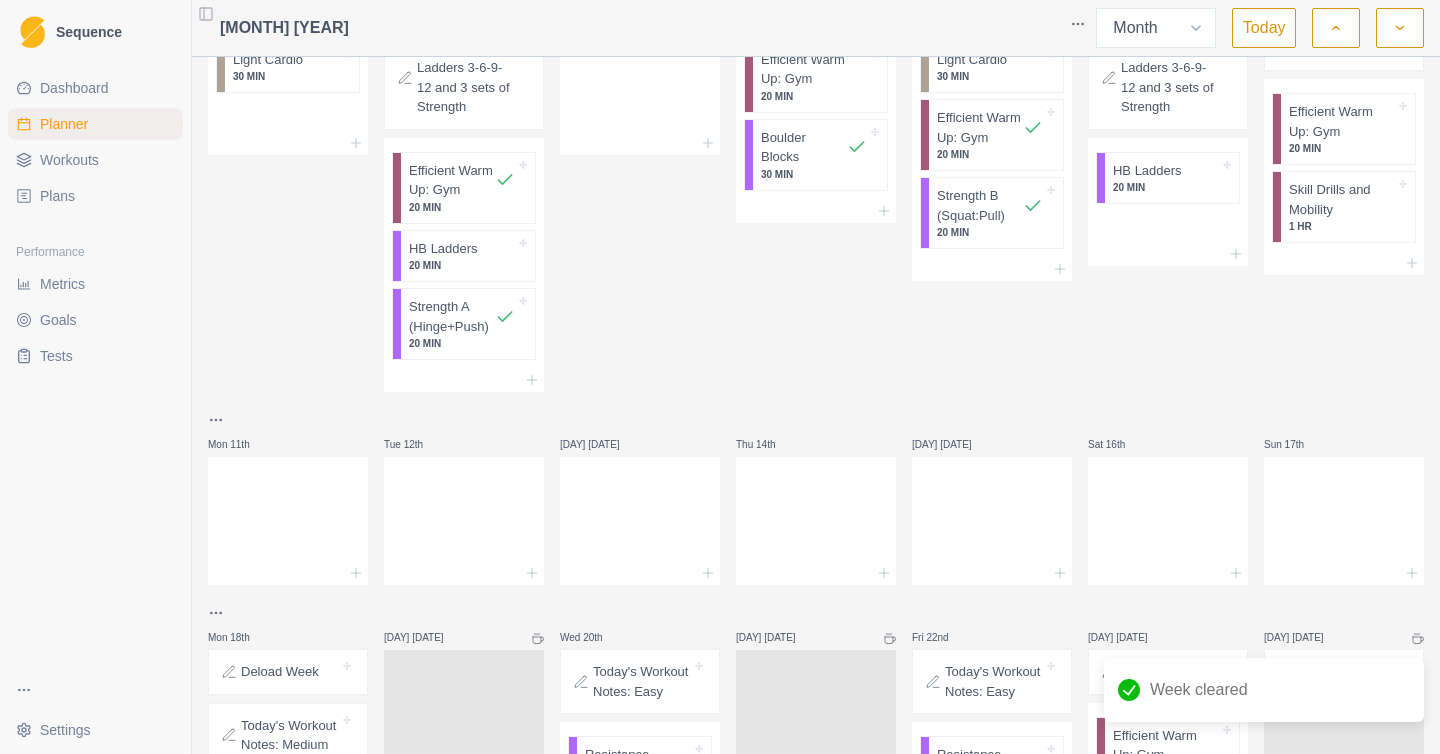 click on "Sequence Dashboard Planner Workouts Plans Performance Metrics Goals Tests Settings Toggle Sidebar August 2025 Week Month Today Week - 3 Mon 28th Tue 29th 5 Sets of HB Ladders 3-6-9 and 3 sets of Strength Efficient Warm Up: Gym 20 MIN HB Ladders 20 MIN Strength A (Hinge+Push) 20 MIN Wed 30th Light Cardio 30 MIN Thu 31st Efficient Warm Up: Gym 20 MIN Skill Drills and Mobility 1 HR Fri 1st Light Cardio 30 MIN Sat 2nd 5 Sets of HB Ladders 3-6-9 and 3 sets of Strength Efficient Warm Up: Gym 20 MIN HB Ladders 20 MIN Strength B (Squat:Pull) 20 MIN Sun 3rd Efficient Warm Up: Gym 20 MIN Skill Drills and Mobility 1 HR Week - 4 Mon 4th Light Cardio 30 MIN Tue 5th 3 Sets of HB Ladders 3-6-9-12 and 3 sets of Strength Efficient Warm Up: Gym 20 MIN HB Ladders 20 MIN Strength A (Hinge+Push) 20 MIN Wed 6th Thu 7th Efficient Warm Up: Gym 20 MIN Boulder Blocks 30 MIN Fri 8th Light Cardio 30 MIN Efficient Warm Up: Gym 20 MIN Strength B (Squat:Pull) 20 MIN Sat 9th HB Ladders 20 MIN Sun 10th What's Next? 20 MIN 3" at bounding box center [720, 377] 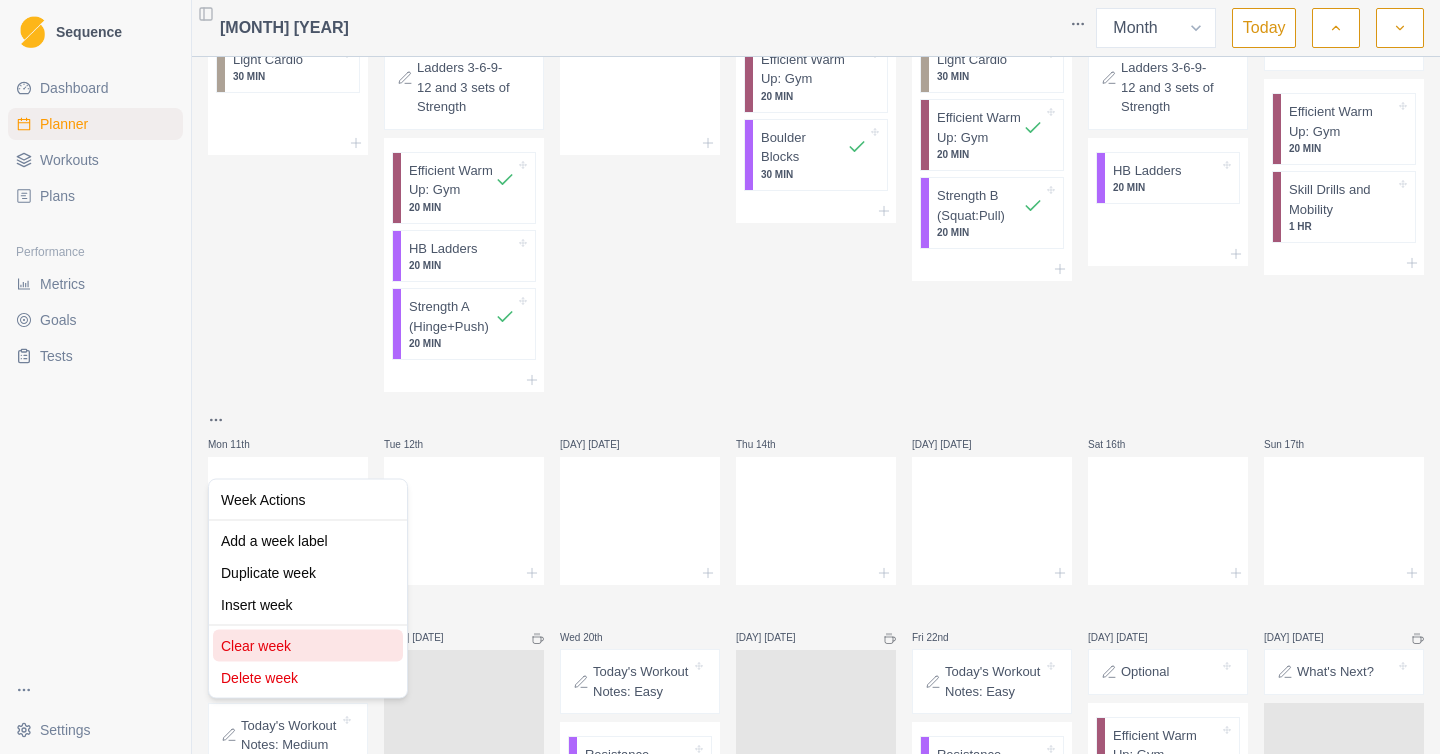 click on "Clear week" at bounding box center [308, 646] 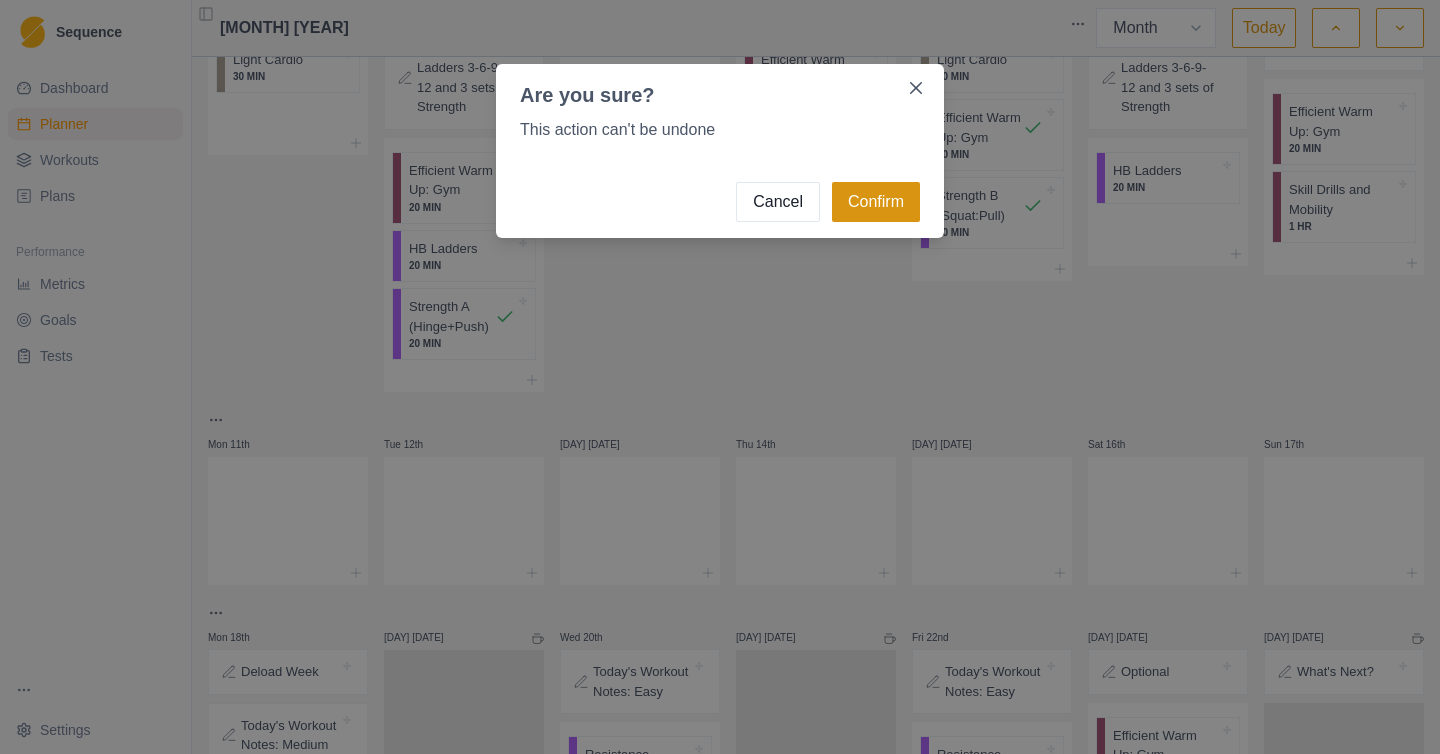 click on "Confirm" at bounding box center [876, 202] 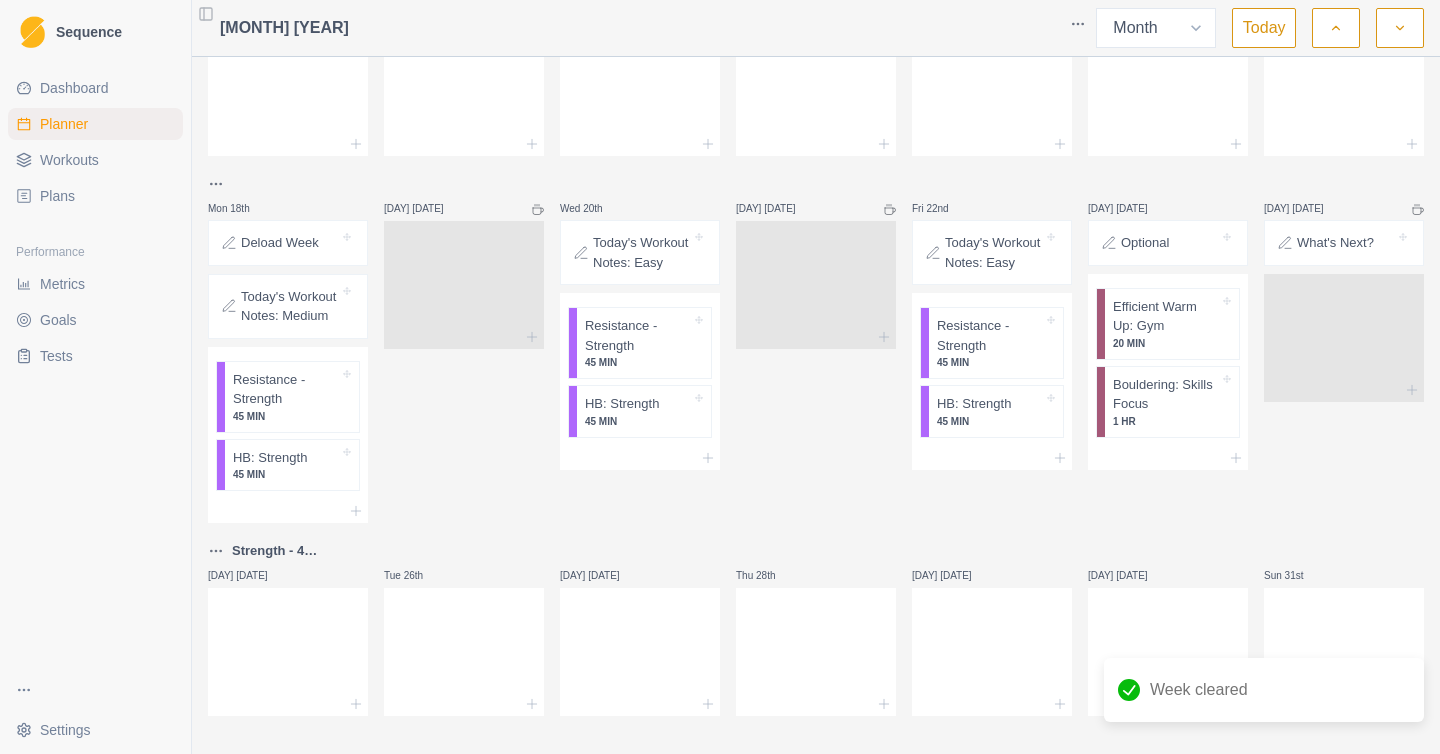 scroll, scrollTop: 949, scrollLeft: 0, axis: vertical 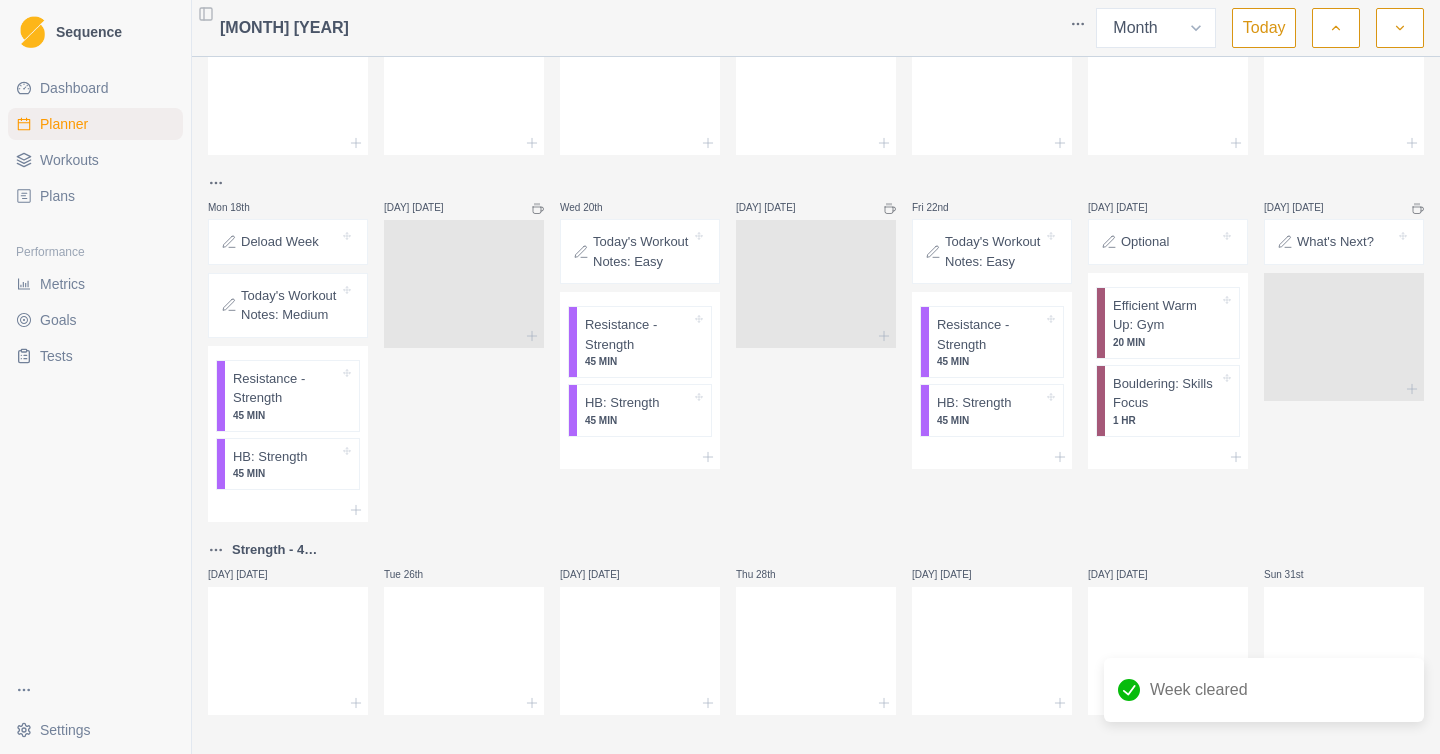 click on "Sequence Dashboard Planner Workouts Plans Performance Metrics Goals Tests Settings Toggle Sidebar August 2025 Week Month Today Week - 3 Mon 28th Tue 29th 5 Sets of HB Ladders 3-6-9 and 3 sets of Strength Efficient Warm Up: Gym 20 MIN HB Ladders 20 MIN Strength A (Hinge+Push) 20 MIN Wed 30th Light Cardio 30 MIN Thu 31st Efficient Warm Up: Gym 20 MIN Skill Drills and Mobility 1 HR Fri 1st Light Cardio 30 MIN Sat 2nd 5 Sets of HB Ladders 3-6-9 and 3 sets of Strength Efficient Warm Up: Gym 20 MIN HB Ladders 20 MIN Strength B (Squat:Pull) 20 MIN Sun 3rd Efficient Warm Up: Gym 20 MIN Skill Drills and Mobility 1 HR Week - 4 Mon 4th Light Cardio 30 MIN Tue 5th 3 Sets of HB Ladders 3-6-9-12 and 3 sets of Strength Efficient Warm Up: Gym 20 MIN HB Ladders 20 MIN Strength A (Hinge+Push) 20 MIN Wed 6th Thu 7th Efficient Warm Up: Gym 20 MIN Boulder Blocks 30 MIN Fri 8th Light Cardio 30 MIN Efficient Warm Up: Gym 20 MIN Strength B (Squat:Pull) 20 MIN Sat 9th HB Ladders 20 MIN Sun 10th What's Next? 20 MIN 3" at bounding box center [720, 377] 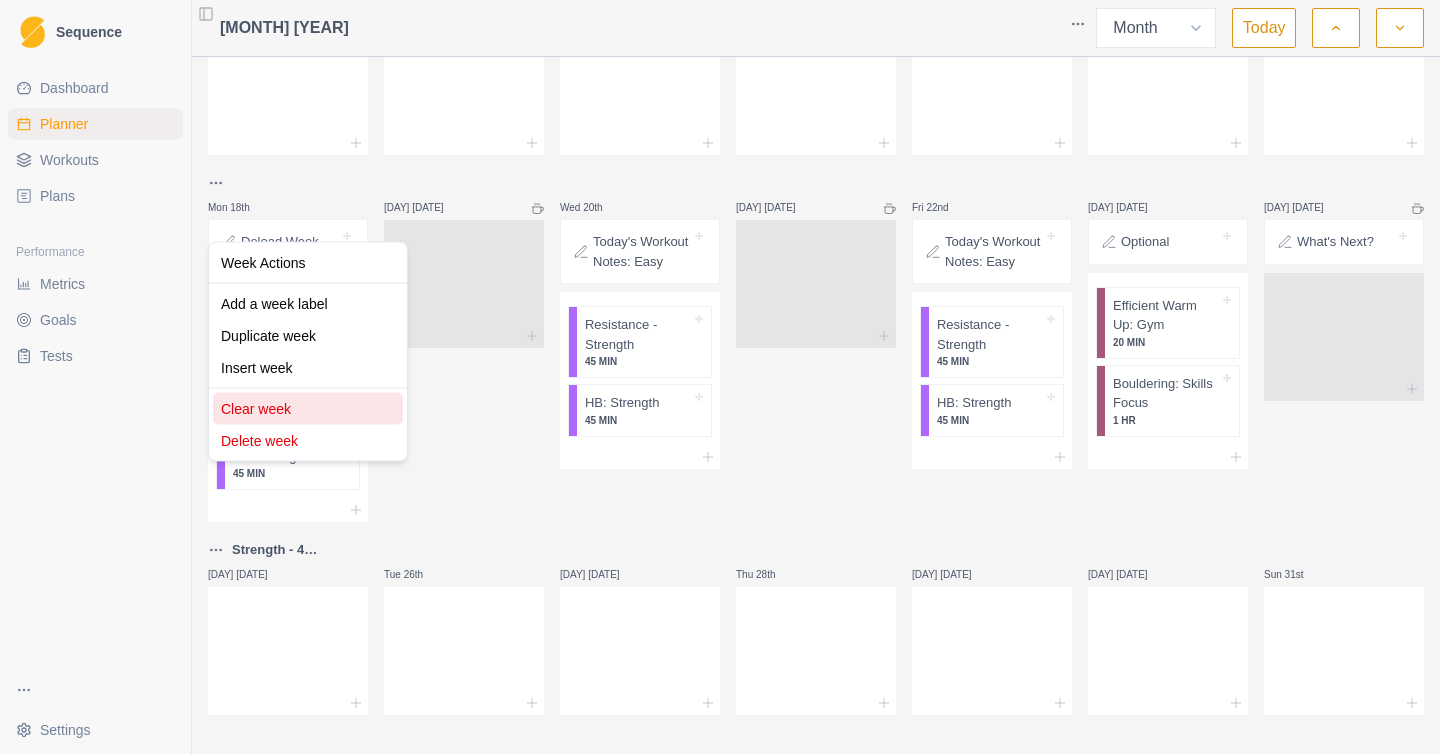 click on "Clear week" at bounding box center [308, 409] 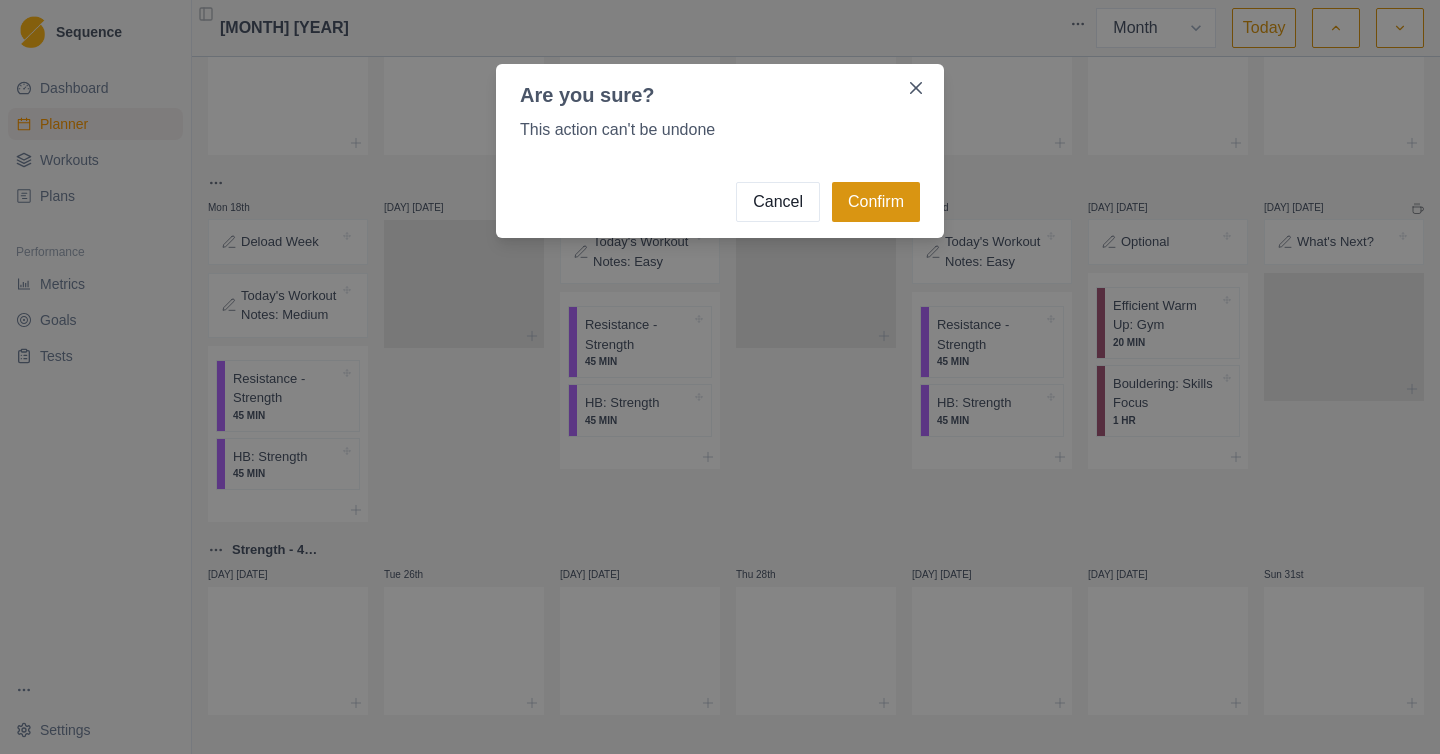 click on "Confirm" at bounding box center [876, 202] 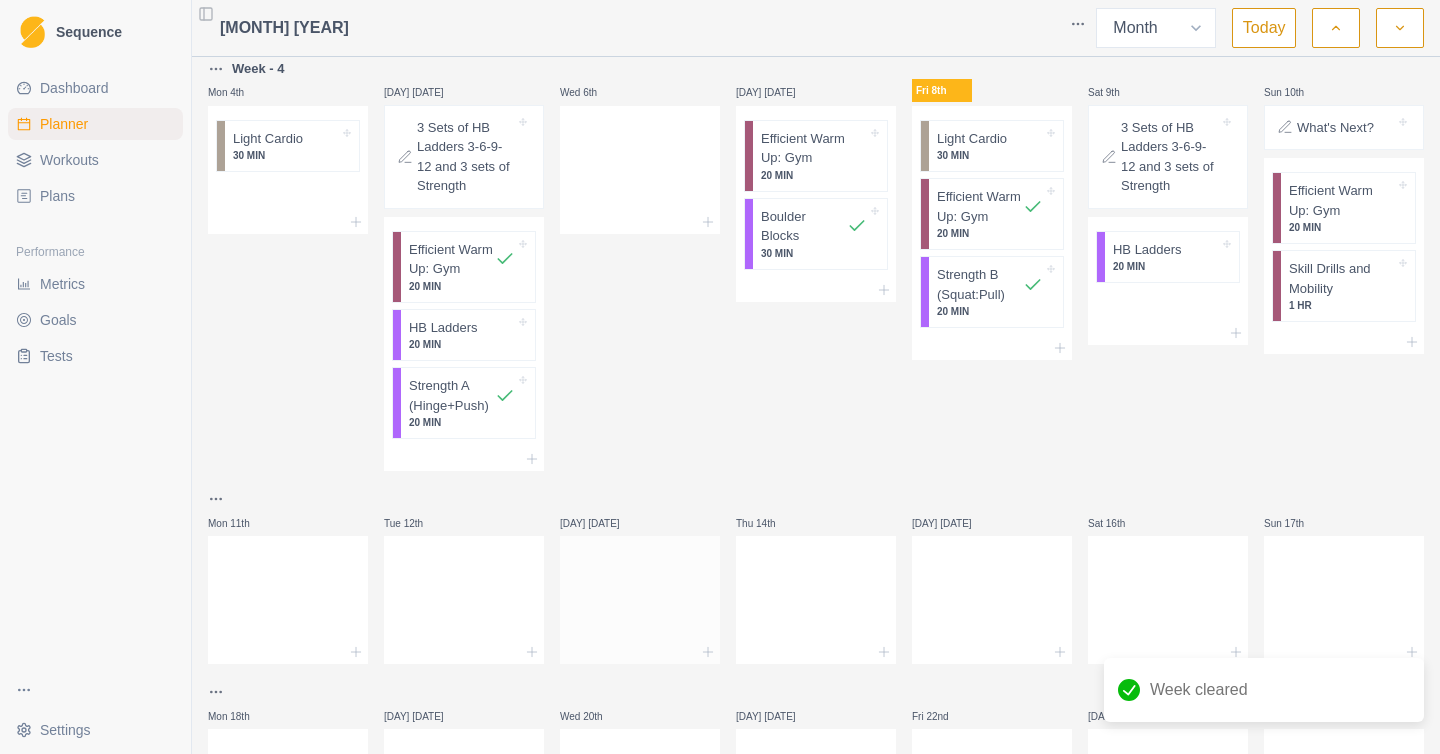 scroll, scrollTop: 500, scrollLeft: 0, axis: vertical 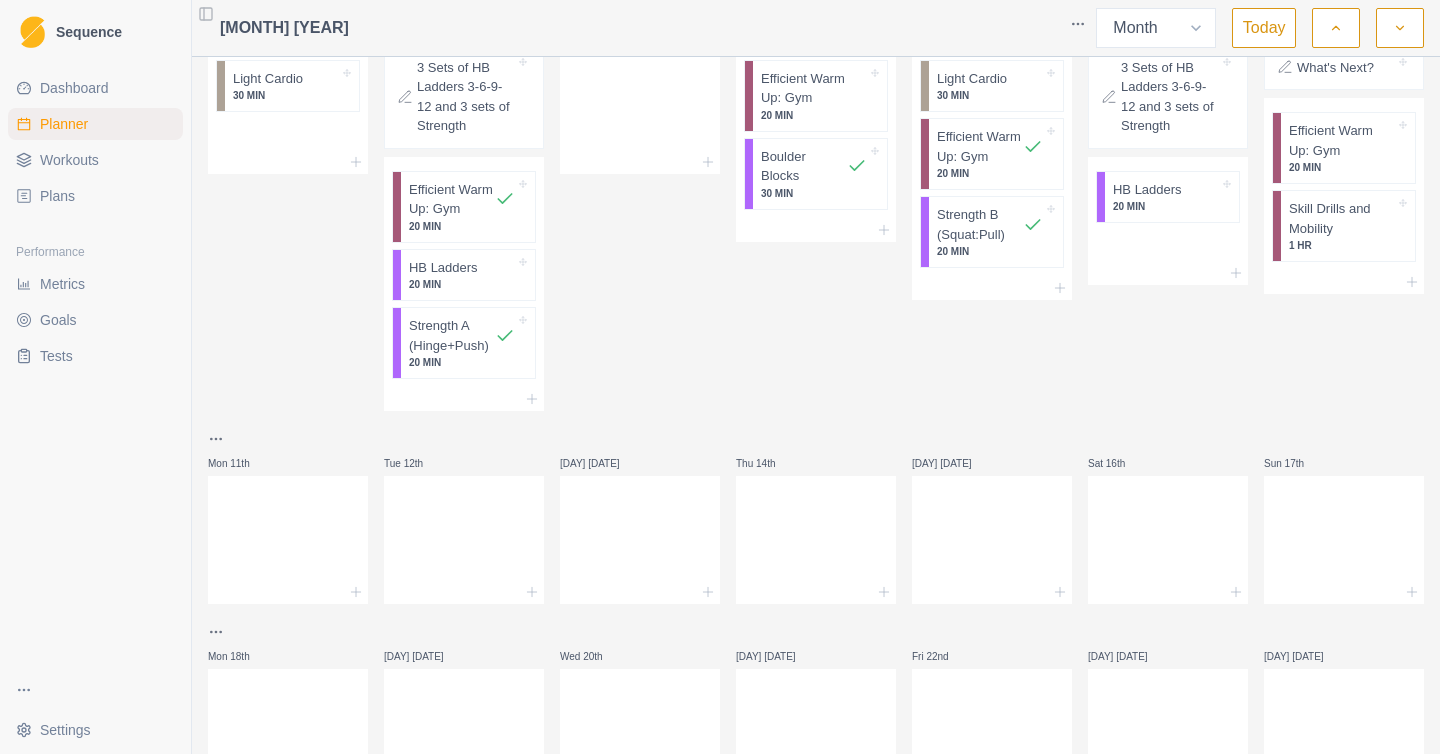click on "Plans" at bounding box center (57, 196) 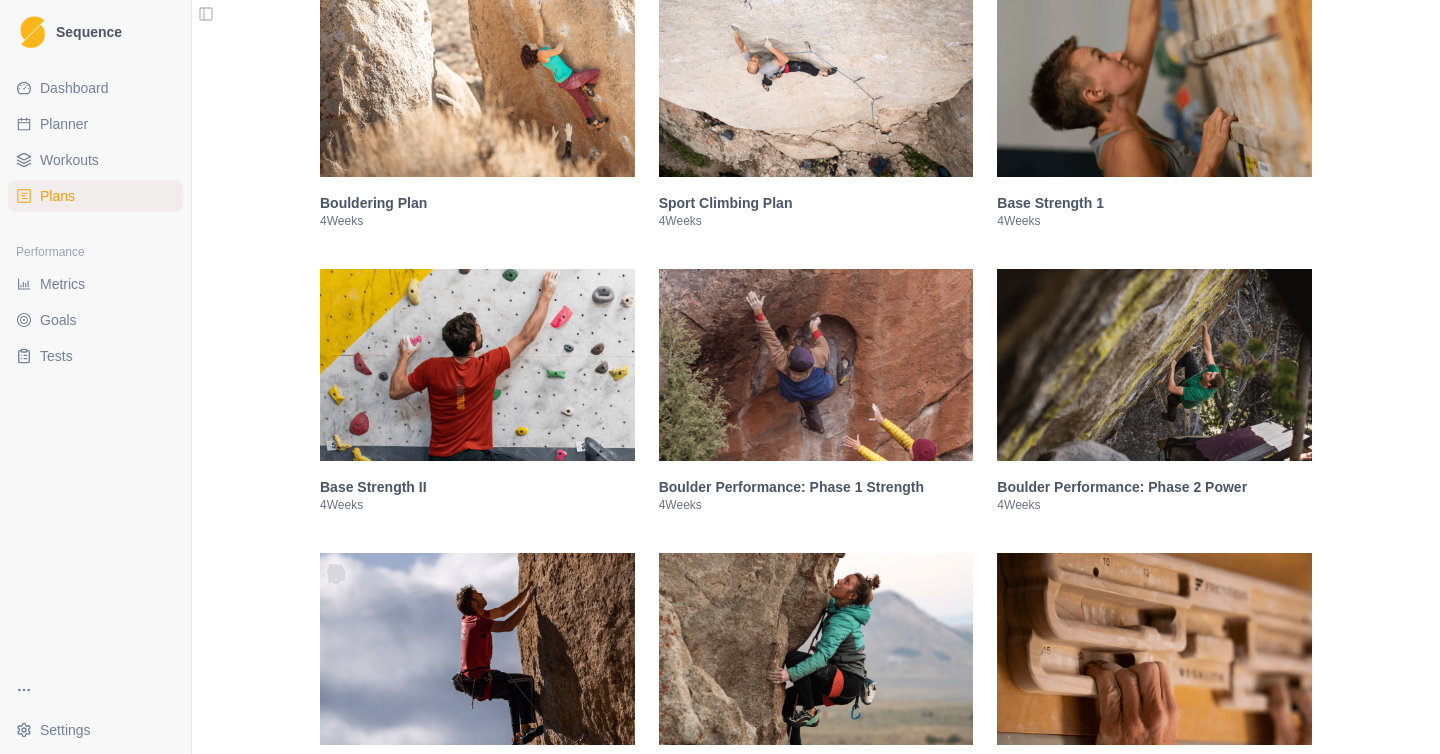 scroll, scrollTop: 169, scrollLeft: 0, axis: vertical 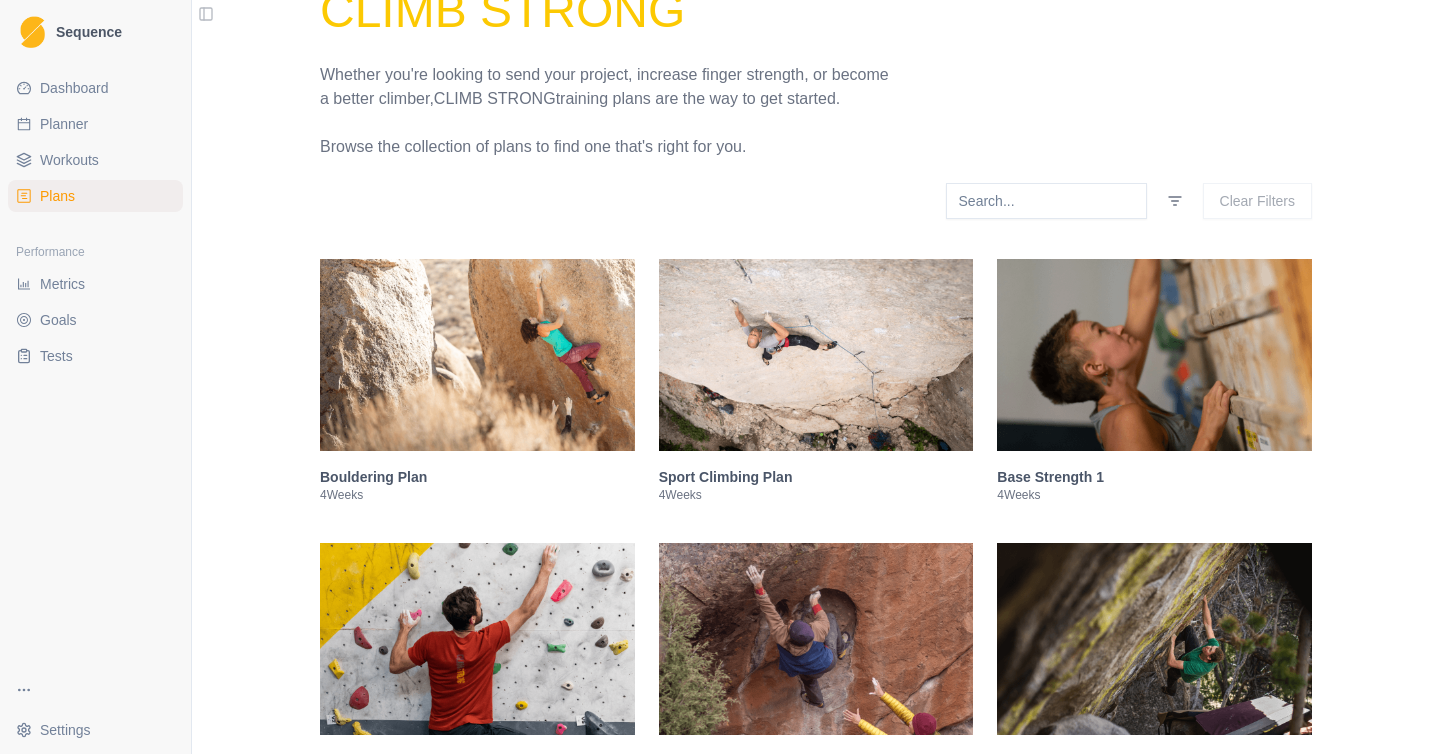click on "Planner" at bounding box center [95, 124] 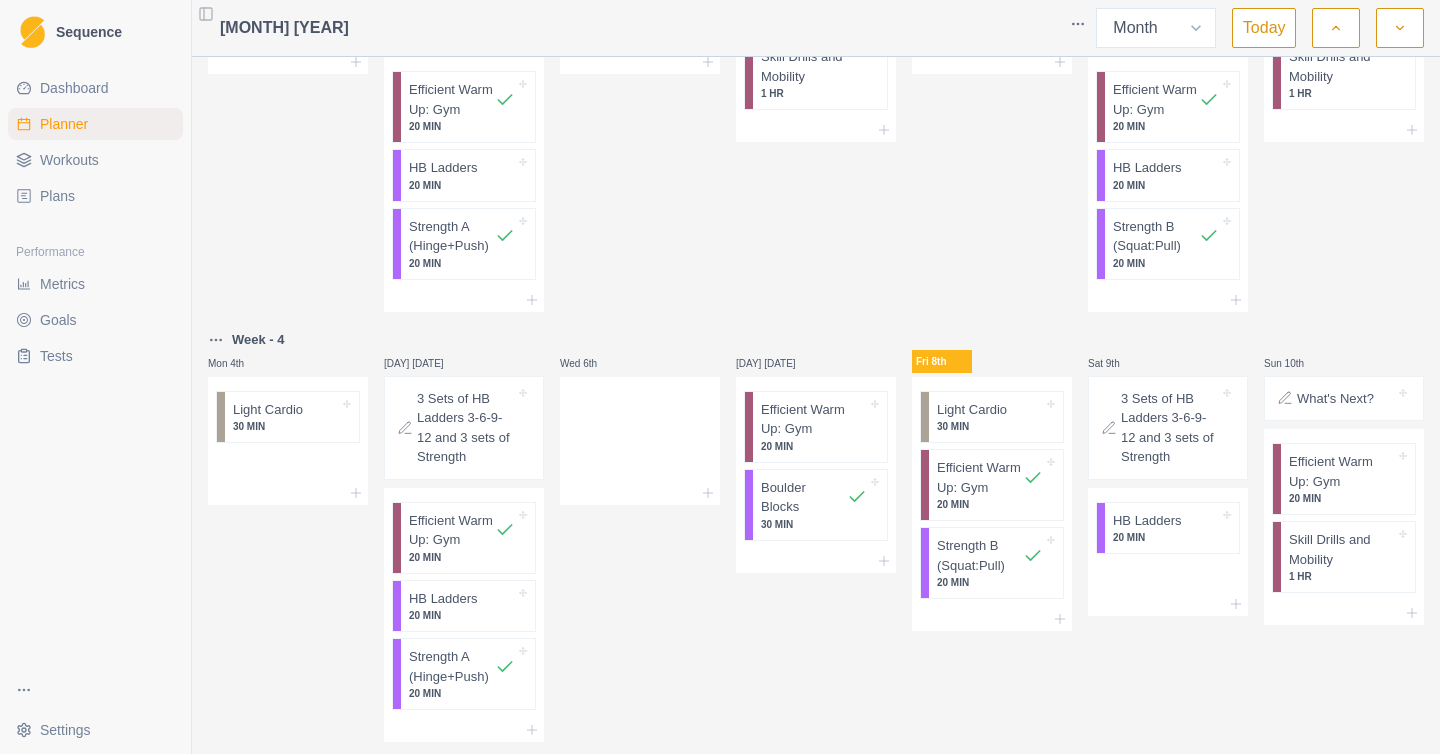 scroll, scrollTop: 0, scrollLeft: 0, axis: both 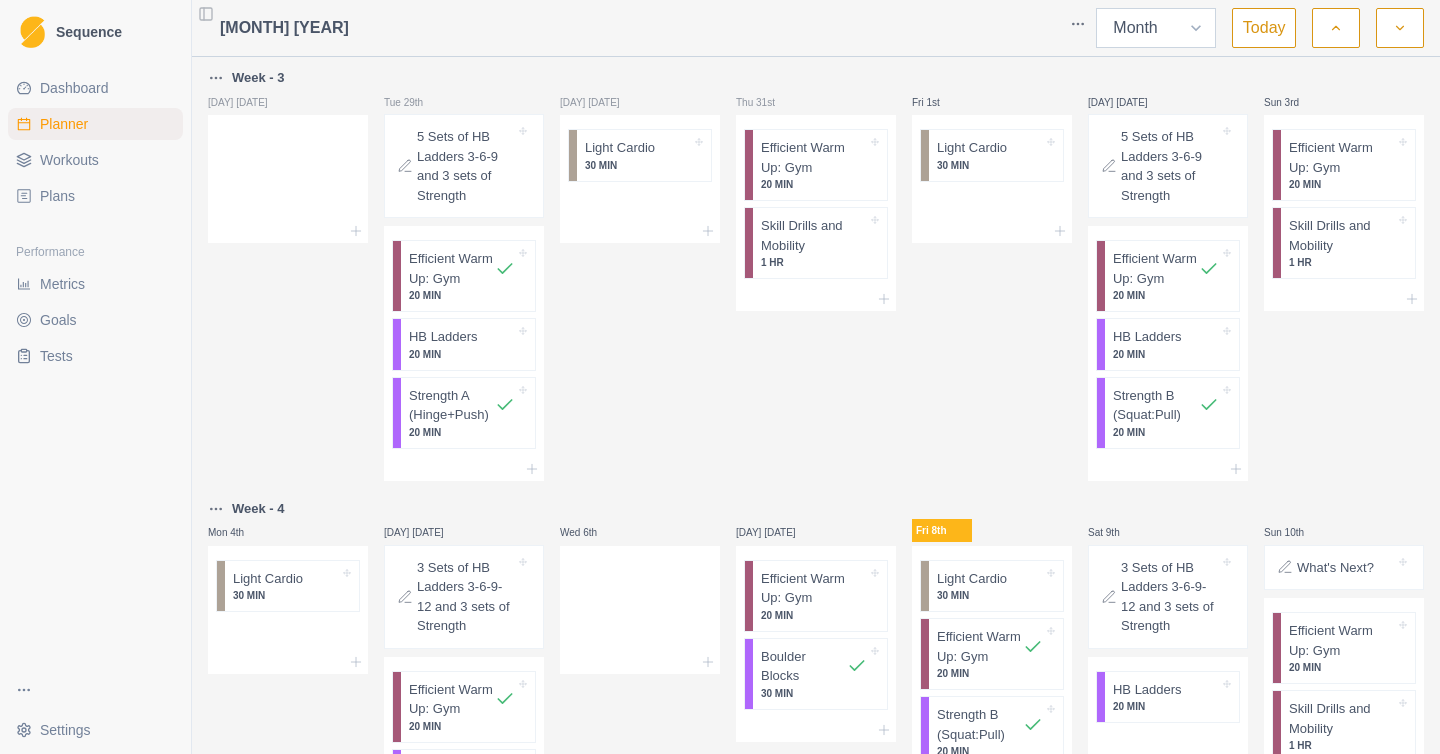 click on "Week Month" at bounding box center (1156, 28) 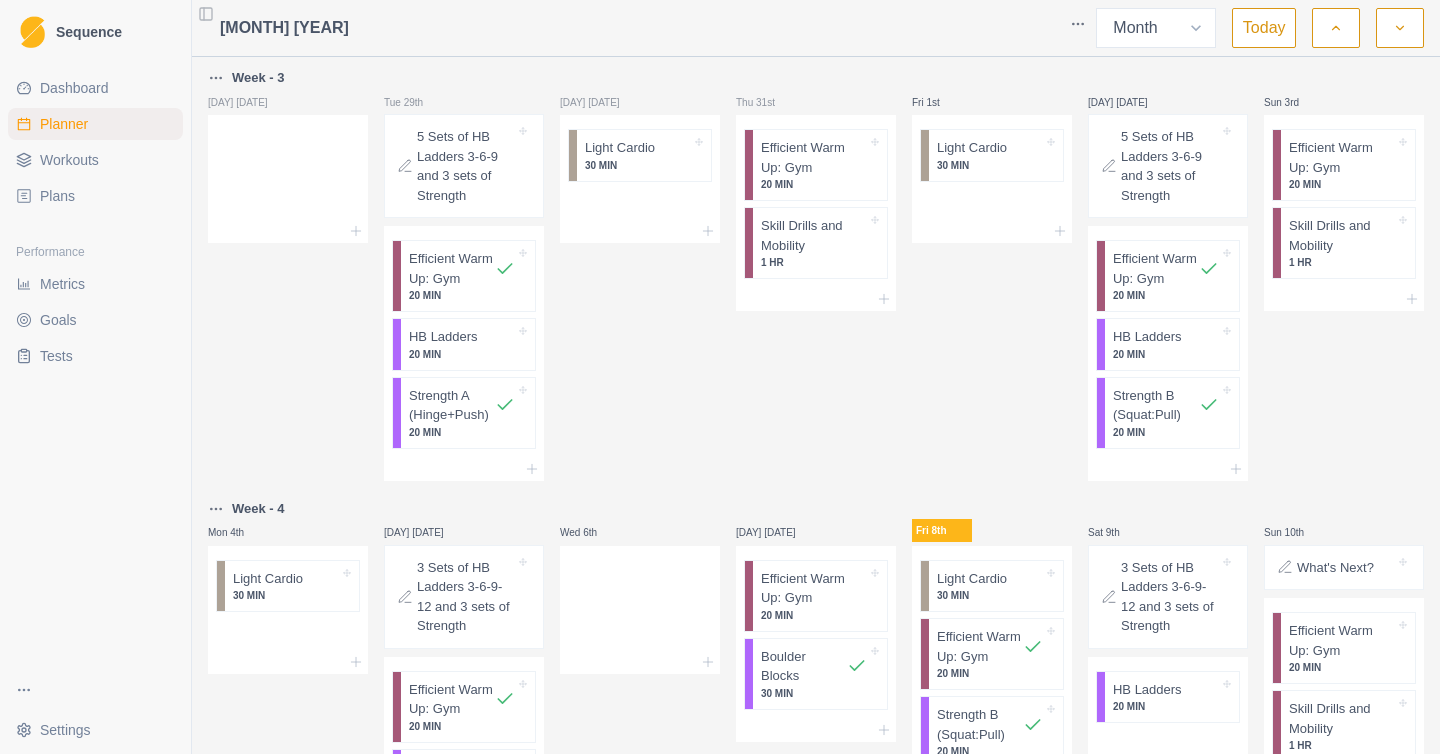 click on "[MONTH] [YEAR]" at bounding box center [284, 28] 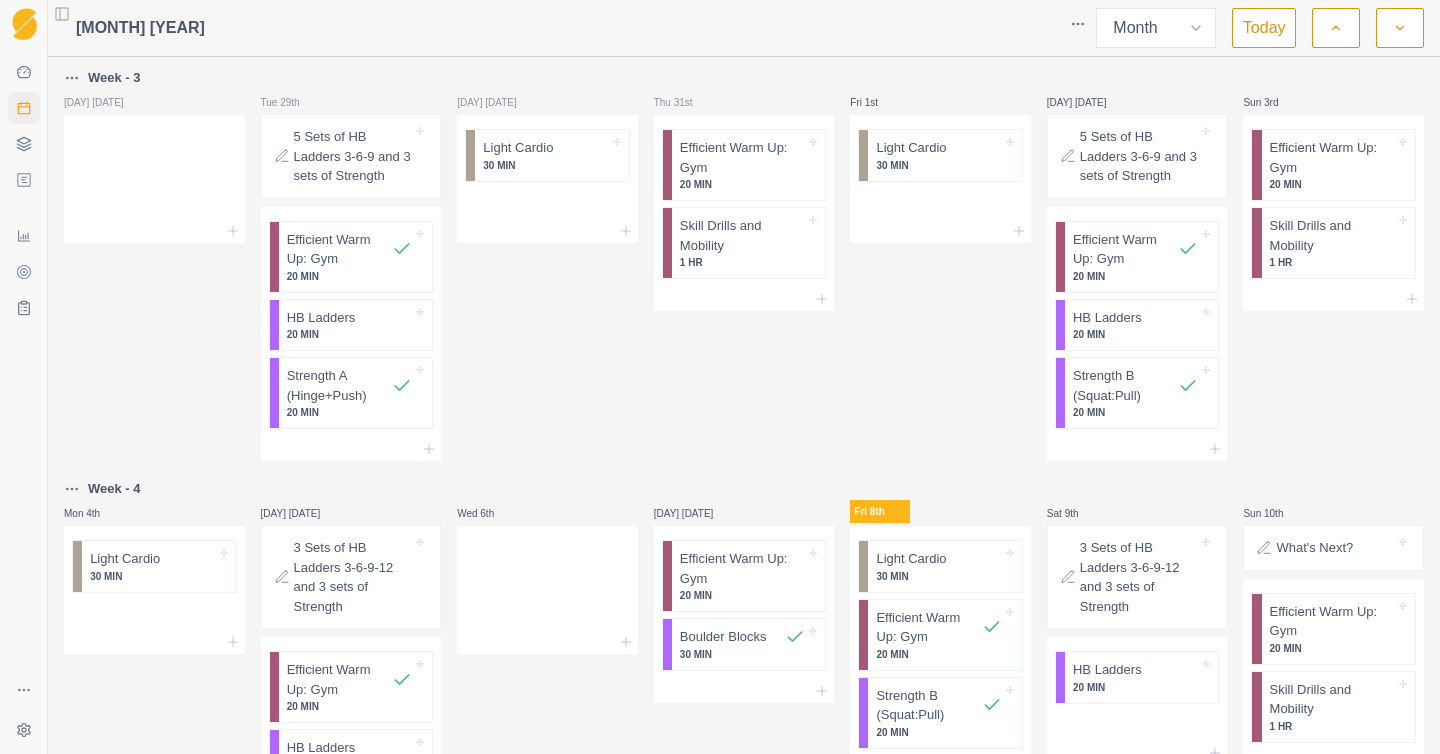 click on "Sequence Dashboard Planner Workouts Plans Performance Metrics Goals Tests Settings Toggle Sidebar August 2025 Week Month Today Week - 3 Mon 28th Tue 29th 5 Sets of HB Ladders 3-6-9 and 3 sets of Strength Efficient Warm Up: Gym 20 MIN HB Ladders 20 MIN Strength A (Hinge+Push) 20 MIN Wed 30th Light Cardio 30 MIN Thu 31st Efficient Warm Up: Gym 20 MIN Skill Drills and Mobility 1 HR Fri 1st Light Cardio 30 MIN Sat 2nd 5 Sets of HB Ladders 3-6-9 and 3 sets of Strength Efficient Warm Up: Gym 20 MIN HB Ladders 20 MIN Strength B (Squat:Pull) 20 MIN Sun 3rd Efficient Warm Up: Gym 20 MIN Skill Drills and Mobility 1 HR Week - 4 Mon 4th Light Cardio 30 MIN Tue 5th 3 Sets of HB Ladders 3-6-9-12 and 3 sets of Strength Efficient Warm Up: Gym 20 MIN HB Ladders 20 MIN Strength A (Hinge+Push) 20 MIN Wed 6th Thu 7th Efficient Warm Up: Gym 20 MIN Boulder Blocks 30 MIN Fri 8th Light Cardio 30 MIN Efficient Warm Up: Gym 20 MIN Strength B (Squat:Pull) 20 MIN Sat 9th HB Ladders 20 MIN Sun 10th What's Next? 20 MIN 3" at bounding box center (720, 377) 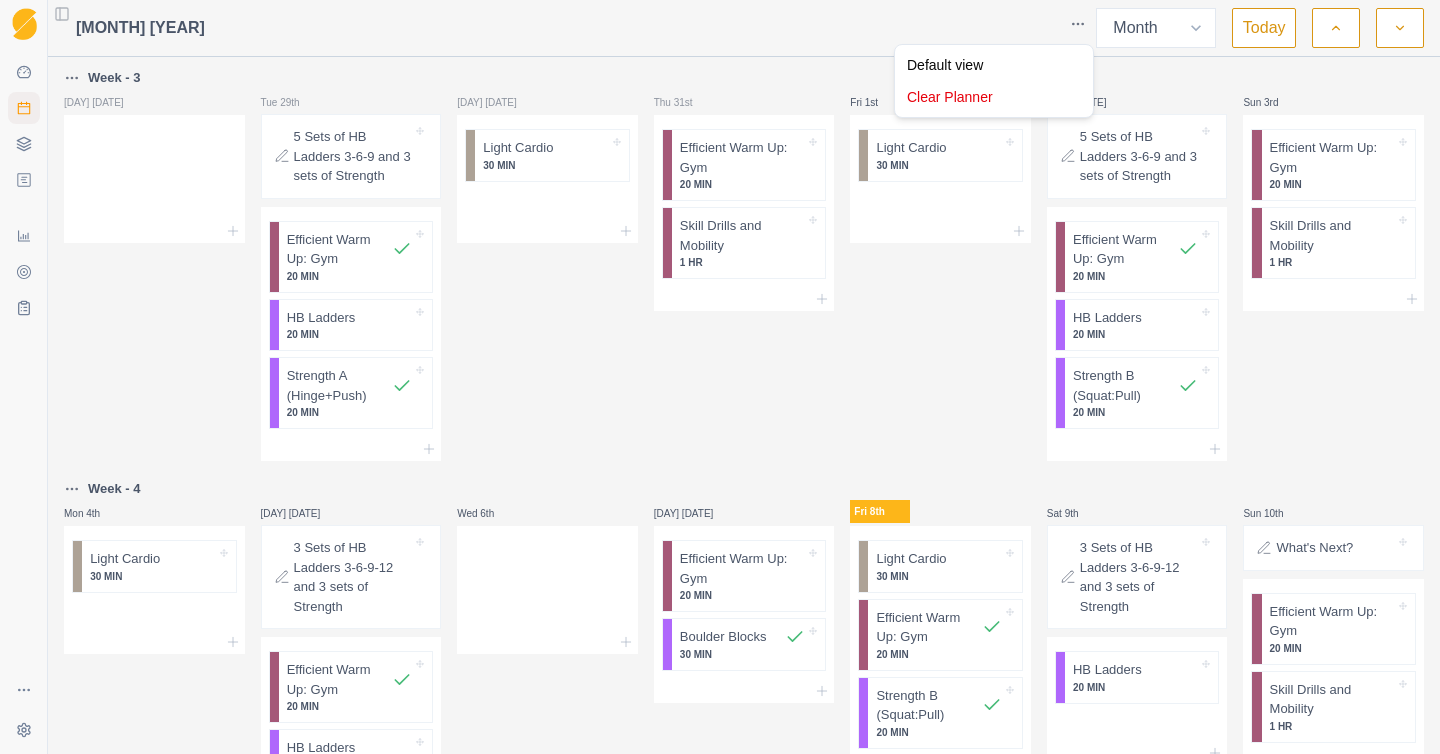 click on "Sequence Dashboard Planner Workouts Plans Performance Metrics Goals Tests Settings Toggle Sidebar August 2025 Week Month Today Week - 3 Mon 28th Tue 29th 5 Sets of HB Ladders 3-6-9 and 3 sets of Strength Efficient Warm Up: Gym 20 MIN HB Ladders 20 MIN Strength A (Hinge+Push) 20 MIN Wed 30th Light Cardio 30 MIN Thu 31st Efficient Warm Up: Gym 20 MIN Skill Drills and Mobility 1 HR Fri 1st Light Cardio 30 MIN Sat 2nd 5 Sets of HB Ladders 3-6-9 and 3 sets of Strength Efficient Warm Up: Gym 20 MIN HB Ladders 20 MIN Strength B (Squat:Pull) 20 MIN Sun 3rd Efficient Warm Up: Gym 20 MIN Skill Drills and Mobility 1 HR Week - 4 Mon 4th Light Cardio 30 MIN Tue 5th 3 Sets of HB Ladders 3-6-9-12 and 3 sets of Strength Efficient Warm Up: Gym 20 MIN HB Ladders 20 MIN Strength A (Hinge+Push) 20 MIN Wed 6th Thu 7th Efficient Warm Up: Gym 20 MIN Boulder Blocks 30 MIN Fri 8th Light Cardio 30 MIN Efficient Warm Up: Gym 20 MIN Strength B (Squat:Pull) 20 MIN Sat 9th HB Ladders 20 MIN Sun 10th What's Next? 20 MIN 3" at bounding box center [720, 377] 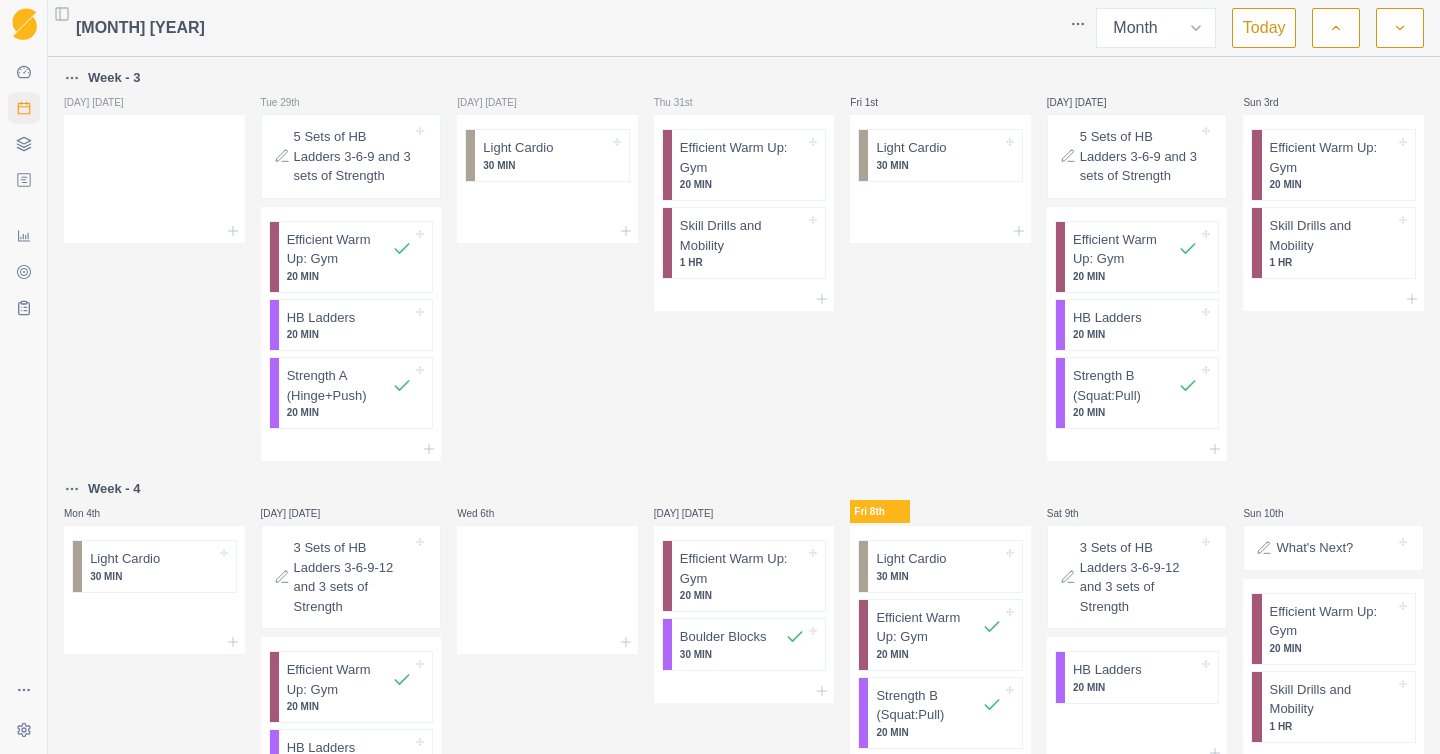 click 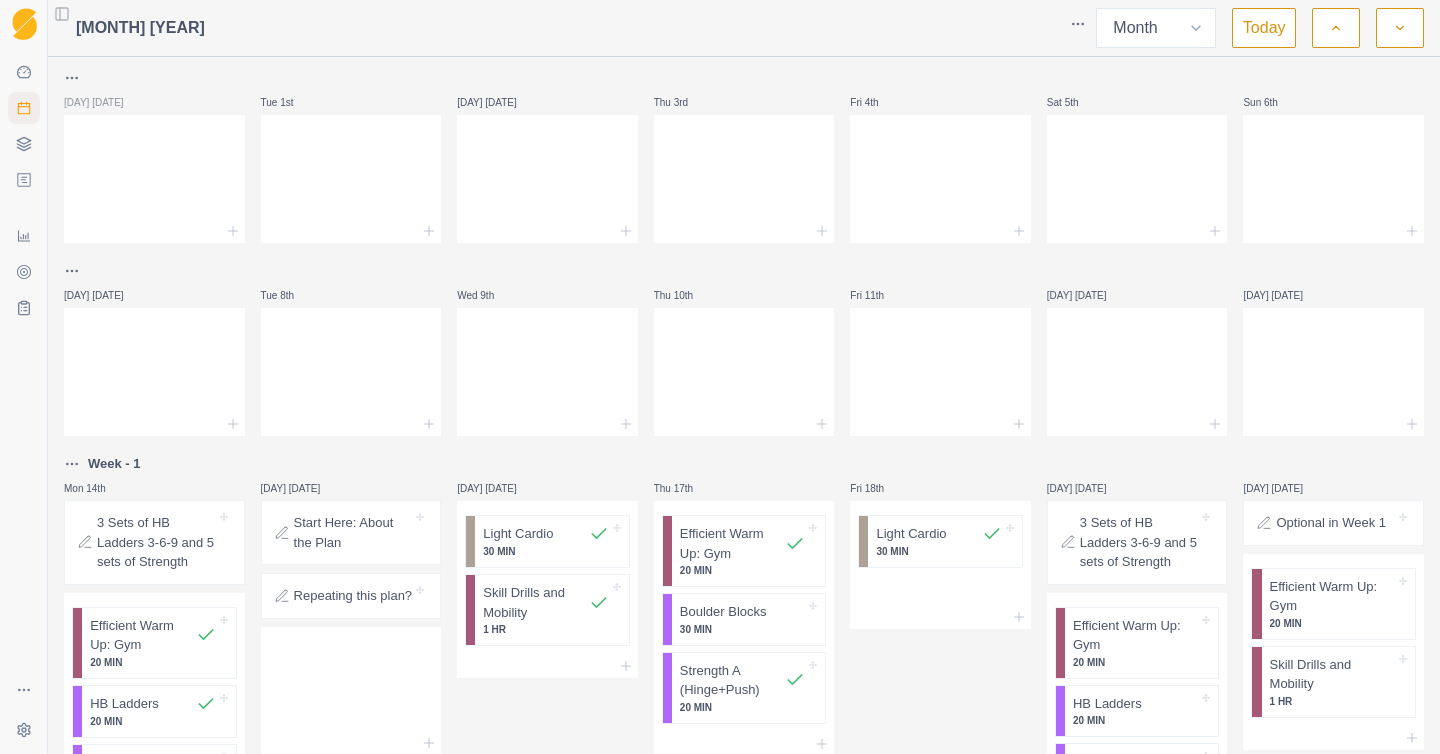 click 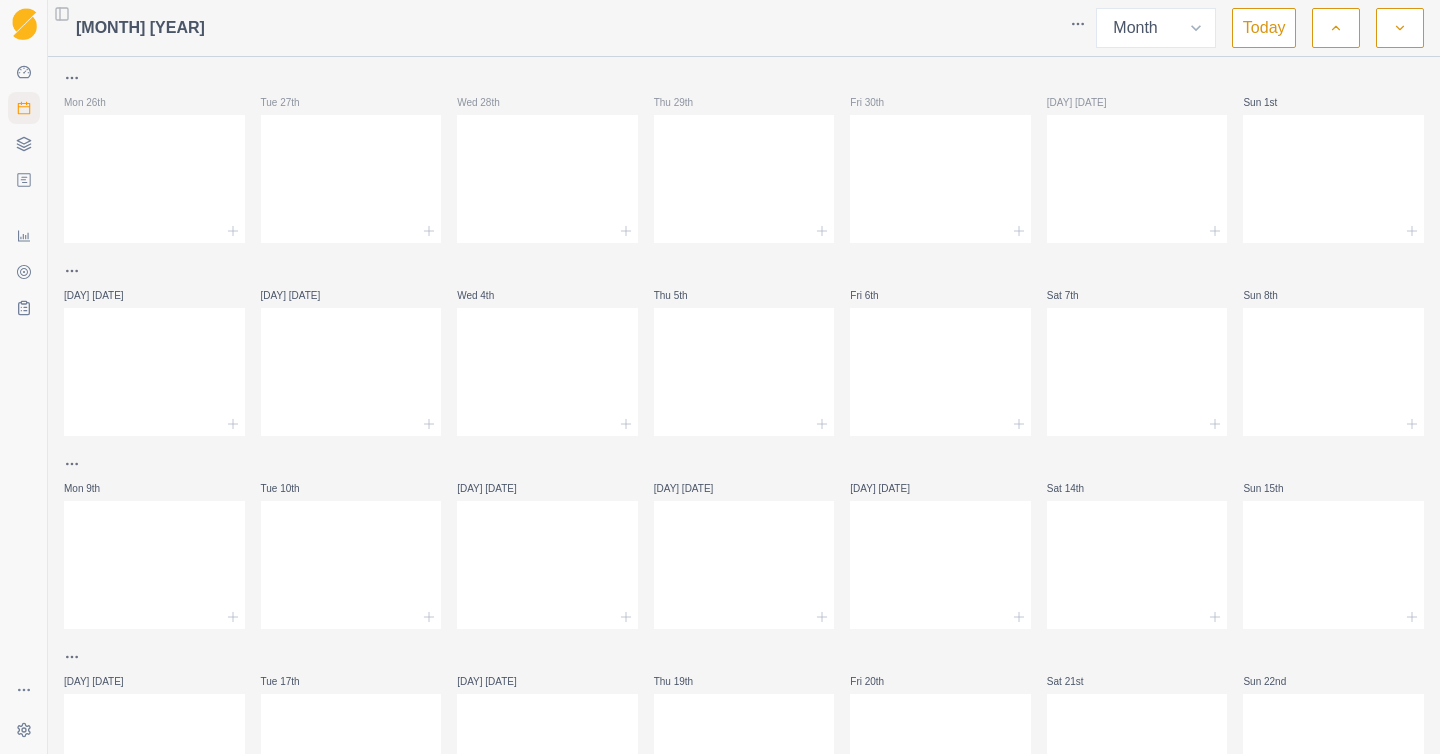 click at bounding box center (1400, 28) 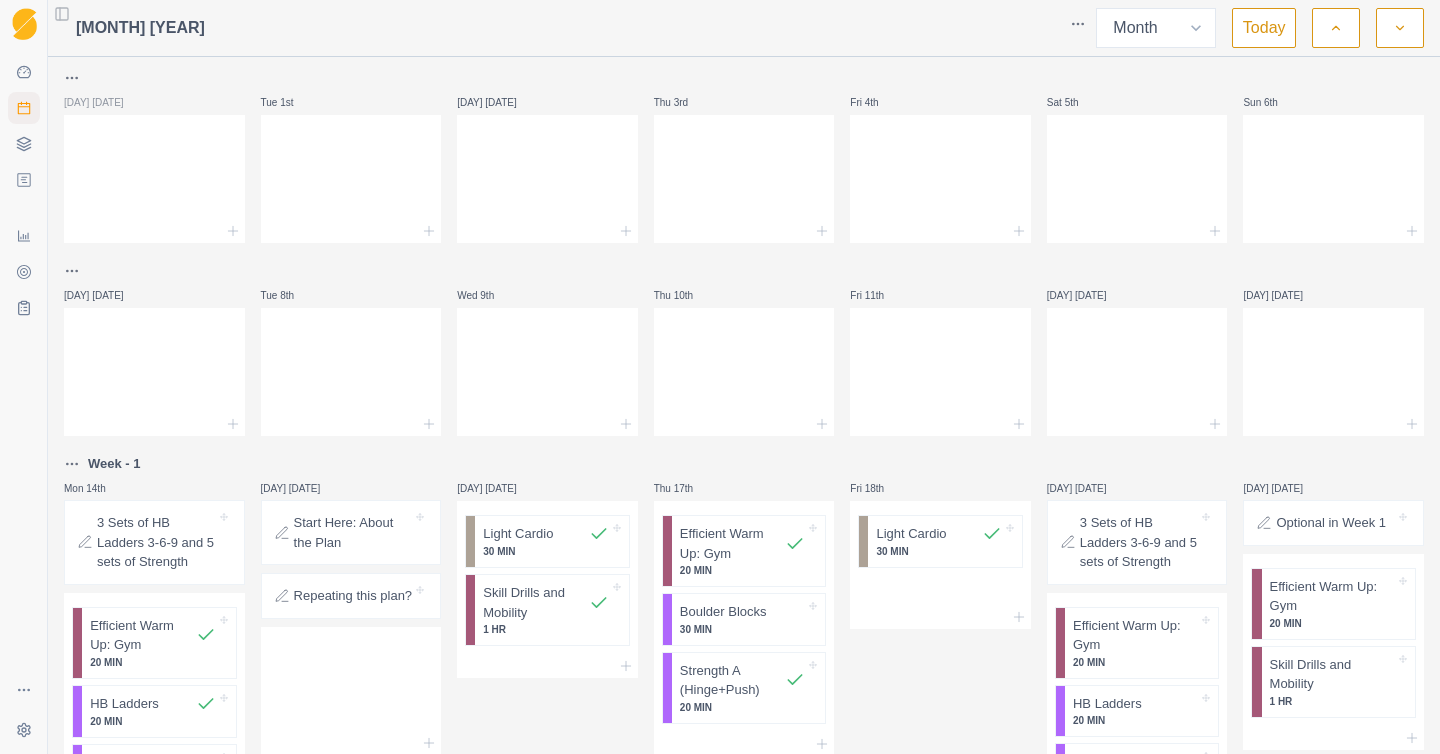 click at bounding box center [1400, 28] 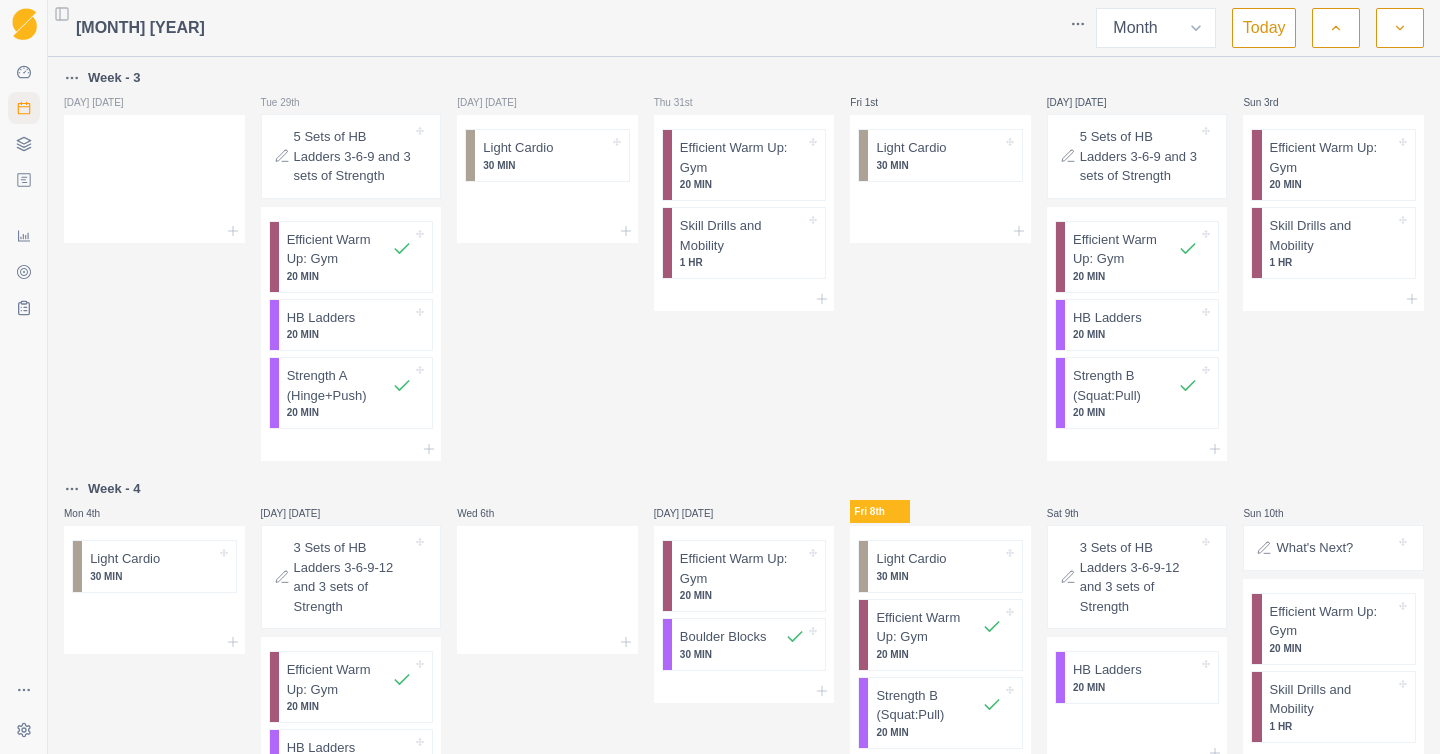 click at bounding box center [1400, 28] 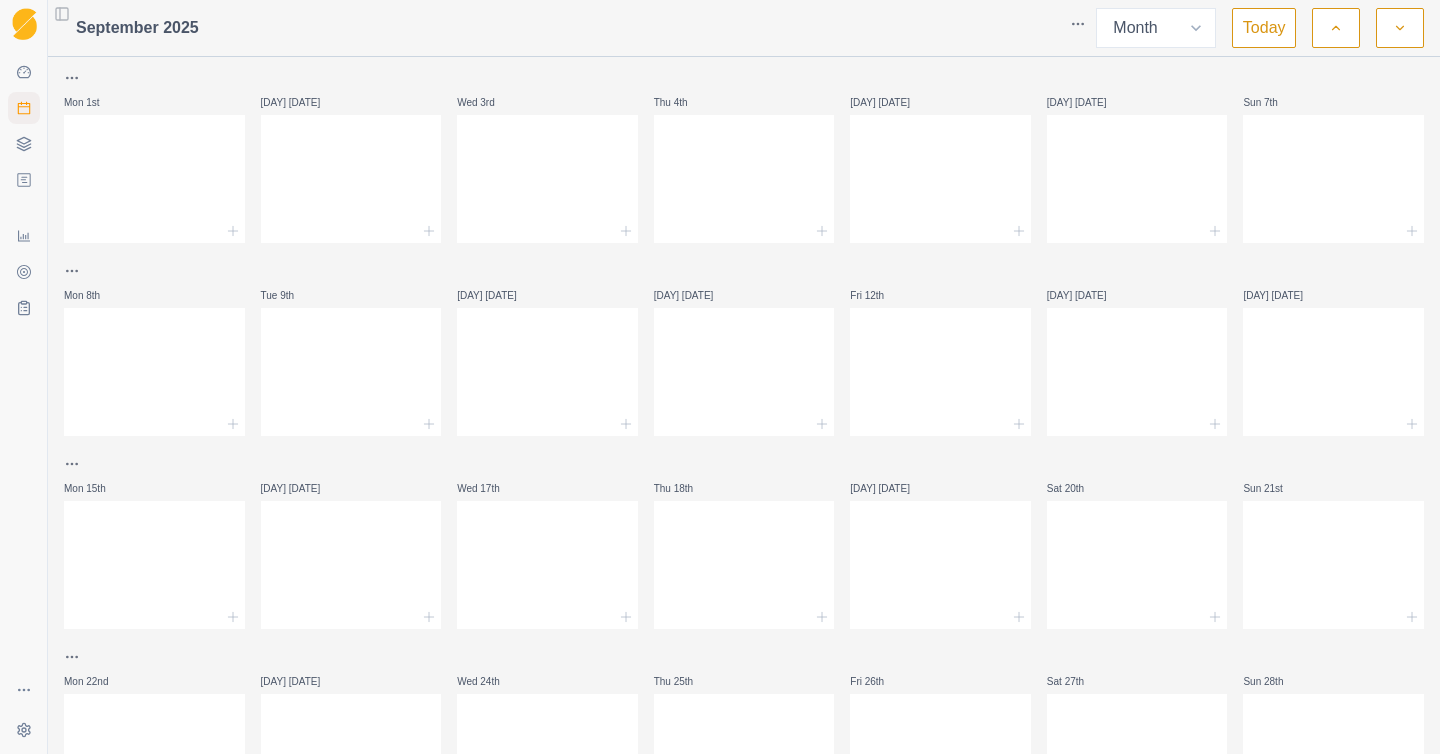 click at bounding box center [1336, 28] 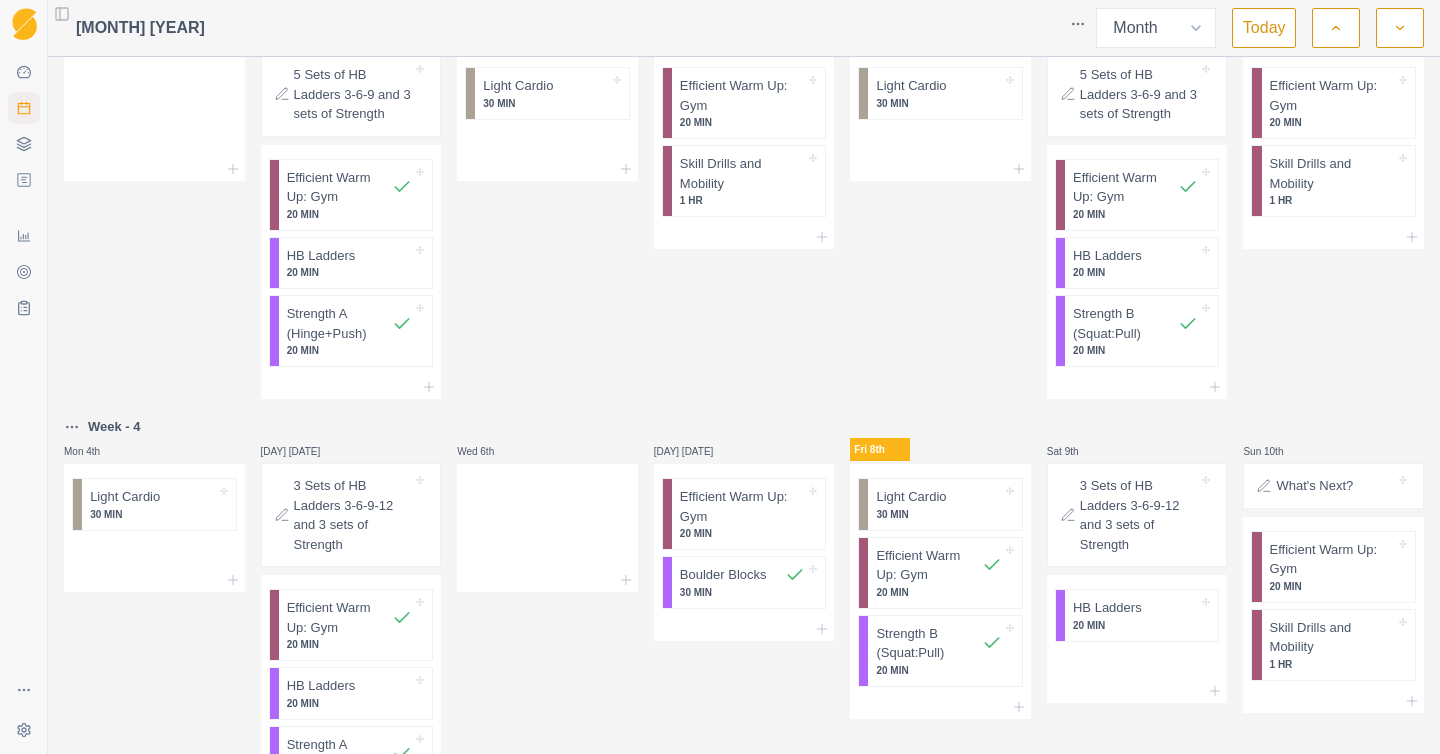 scroll, scrollTop: 55, scrollLeft: 0, axis: vertical 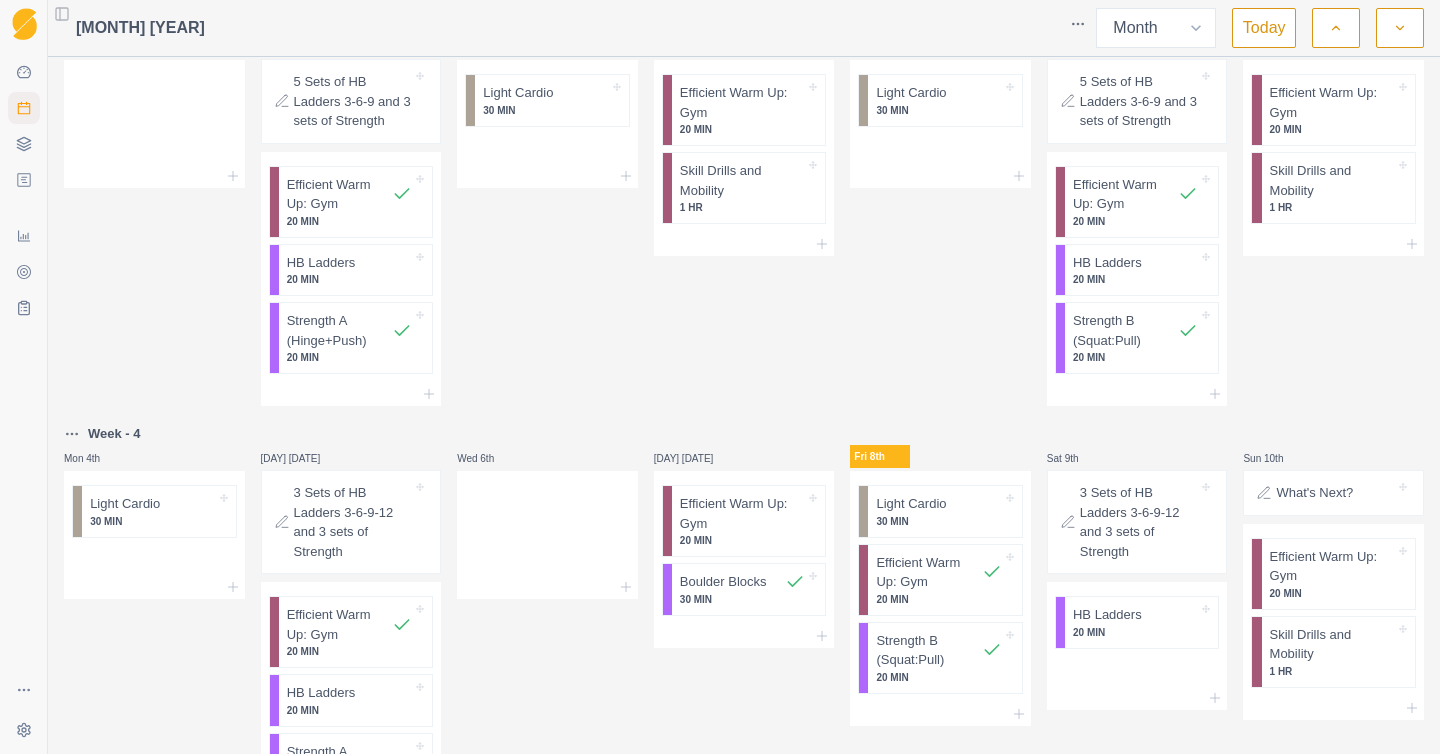 click on "Toggle Sidebar" at bounding box center (62, 14) 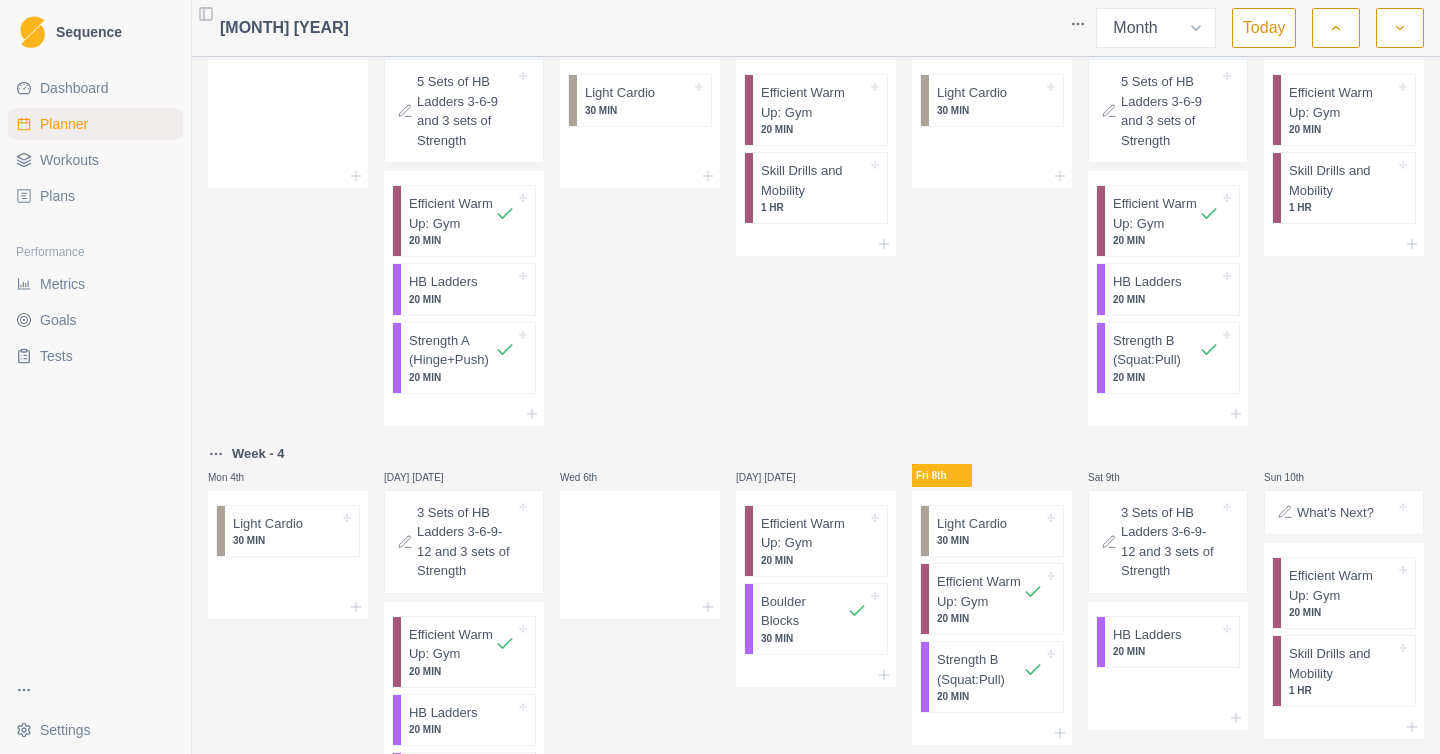 click on "Plans" at bounding box center (57, 196) 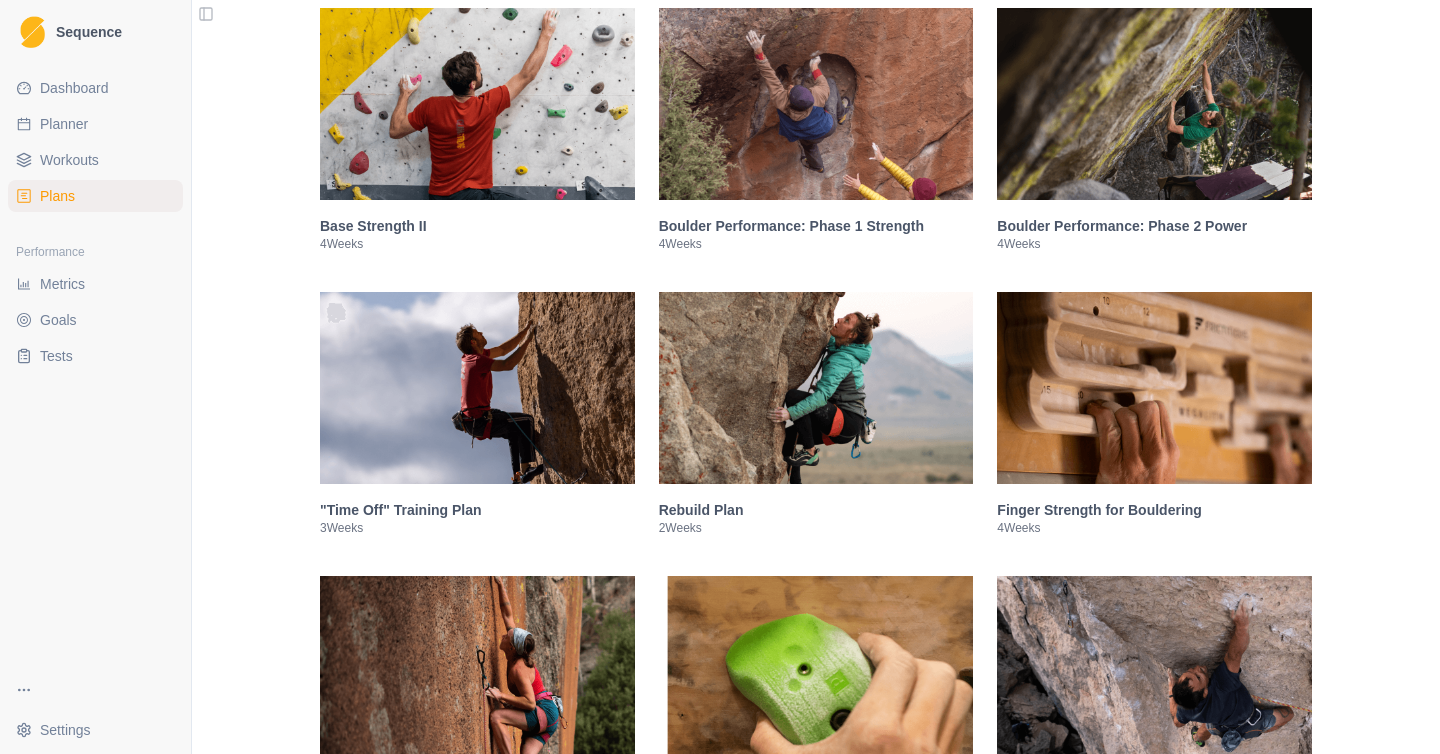 scroll, scrollTop: 695, scrollLeft: 0, axis: vertical 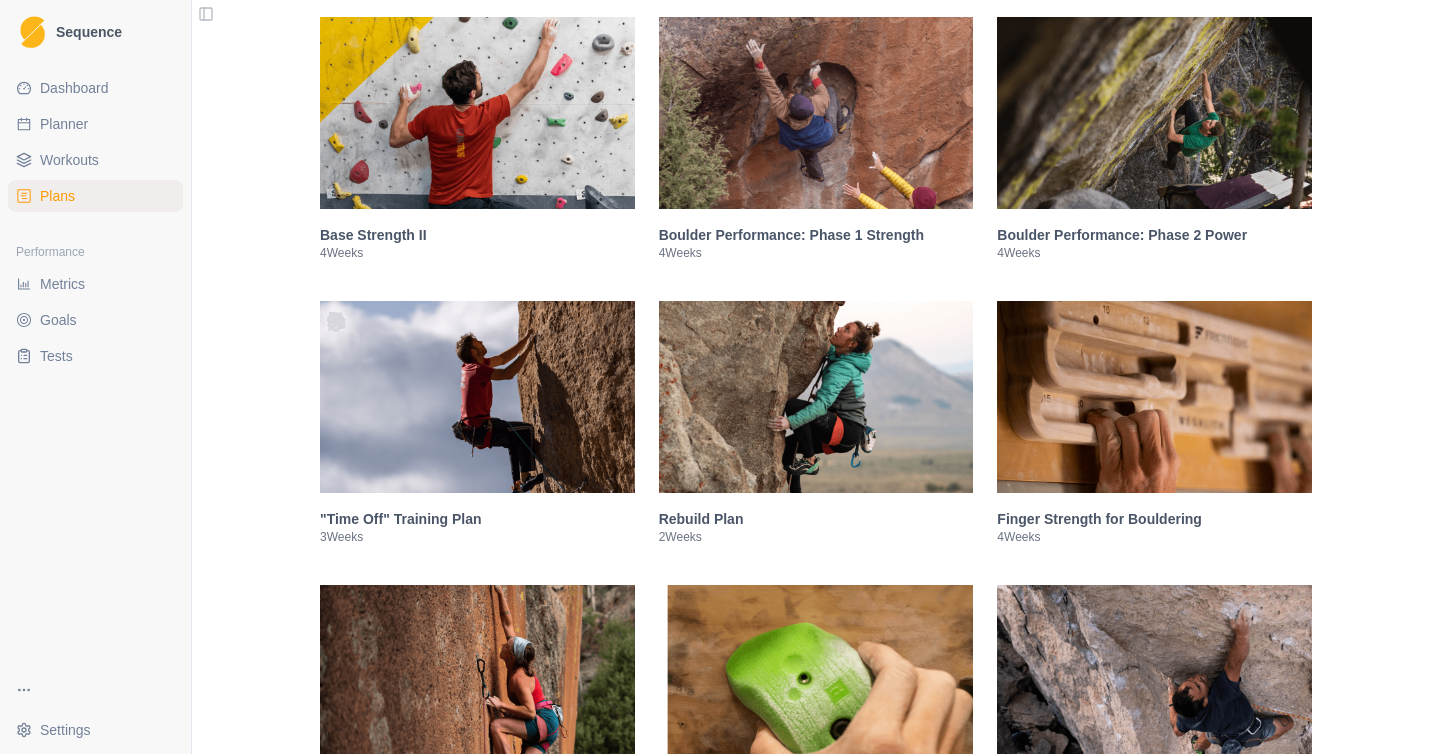 click at bounding box center (1154, 397) 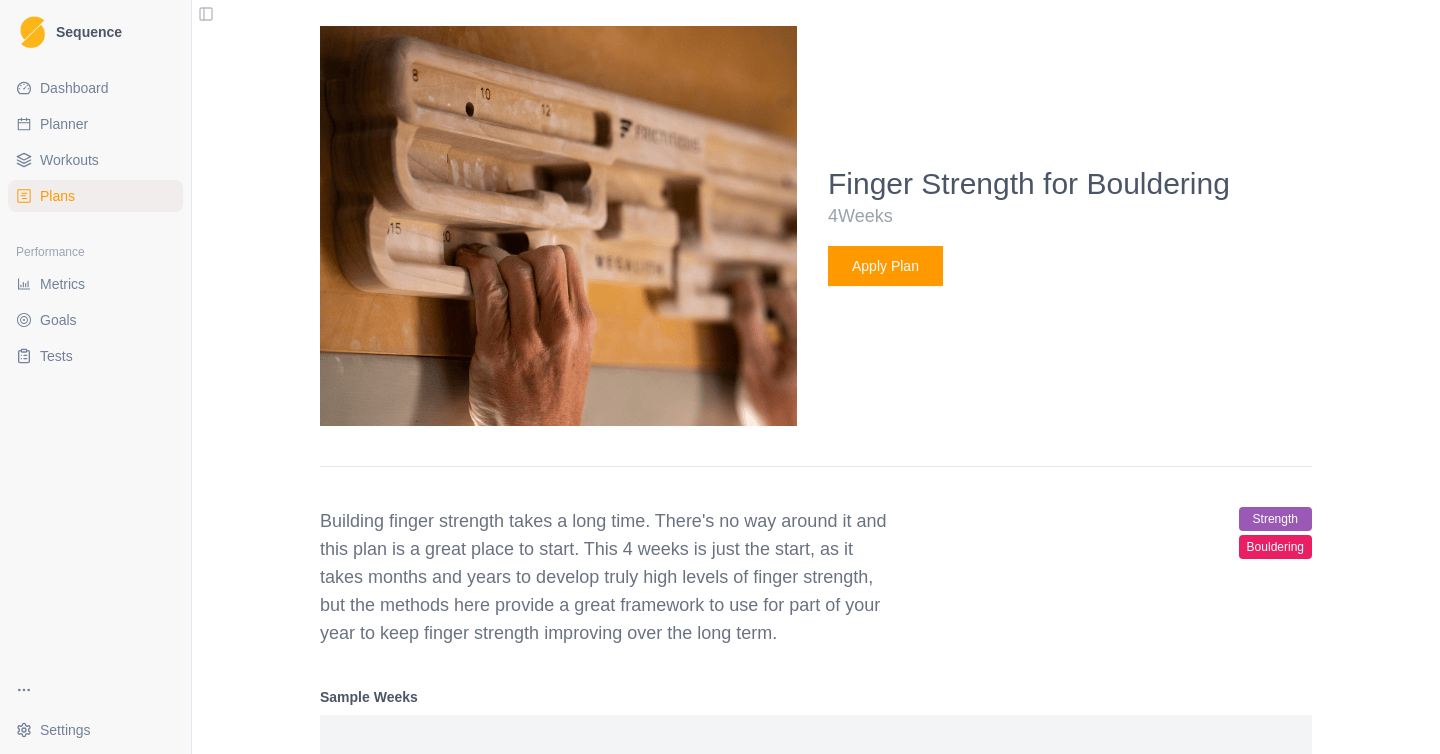 scroll, scrollTop: 1304, scrollLeft: 0, axis: vertical 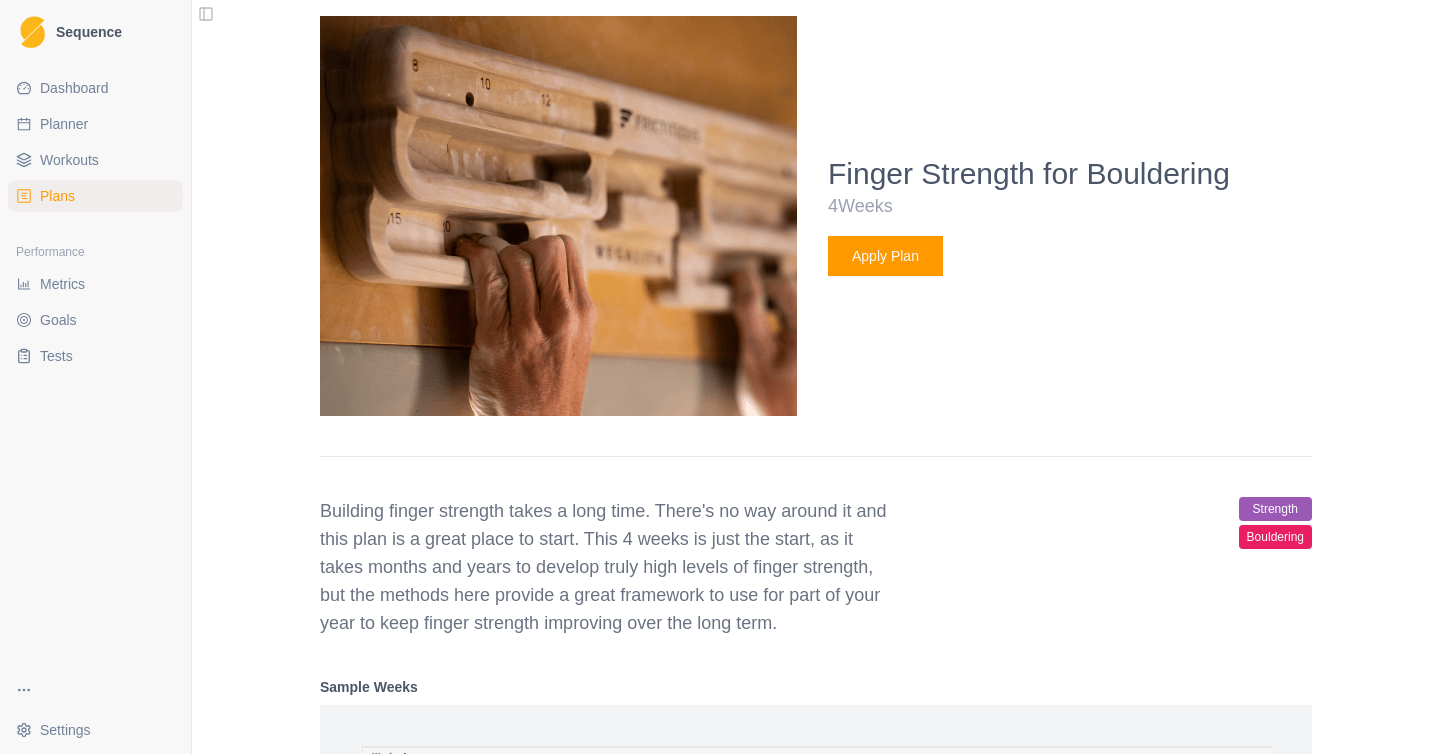 click on "Apply Plan" at bounding box center (885, 256) 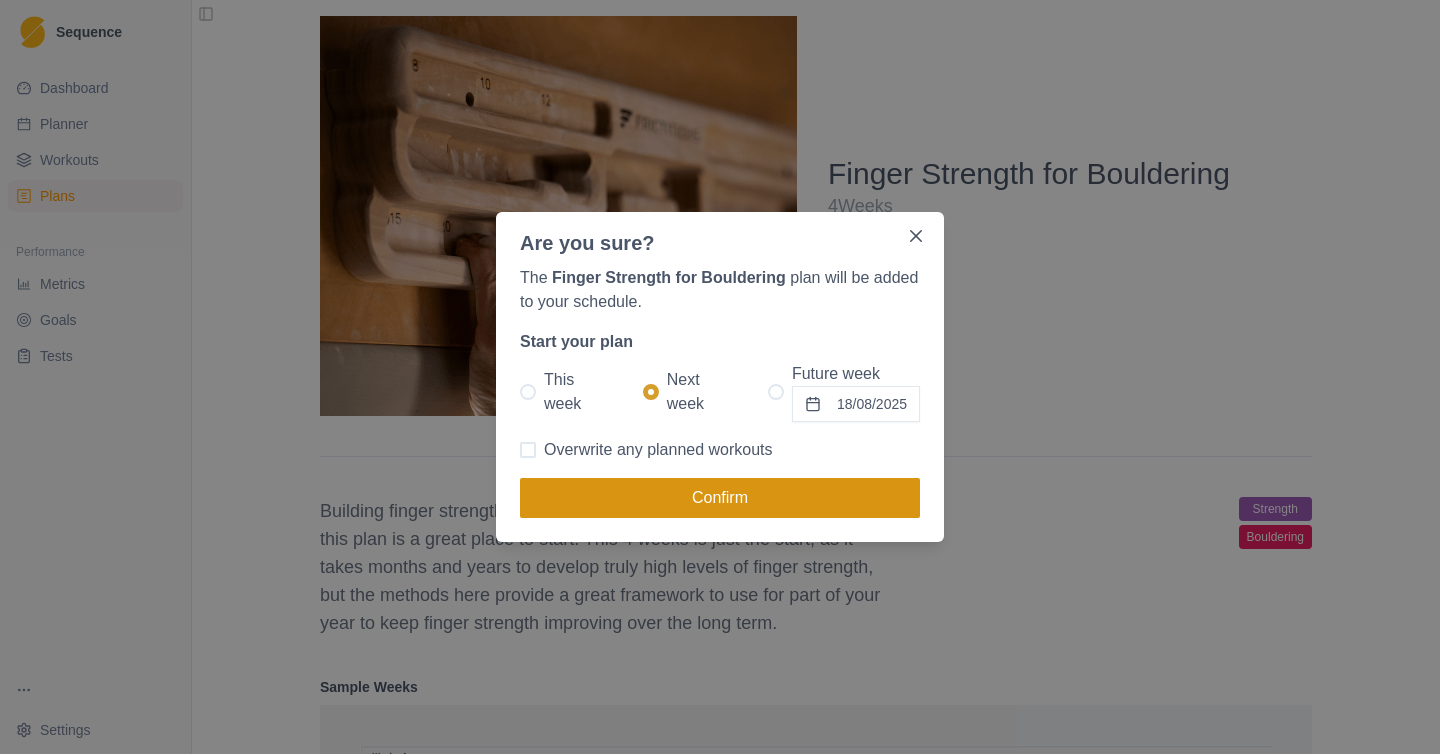 click on "Confirm" at bounding box center [720, 498] 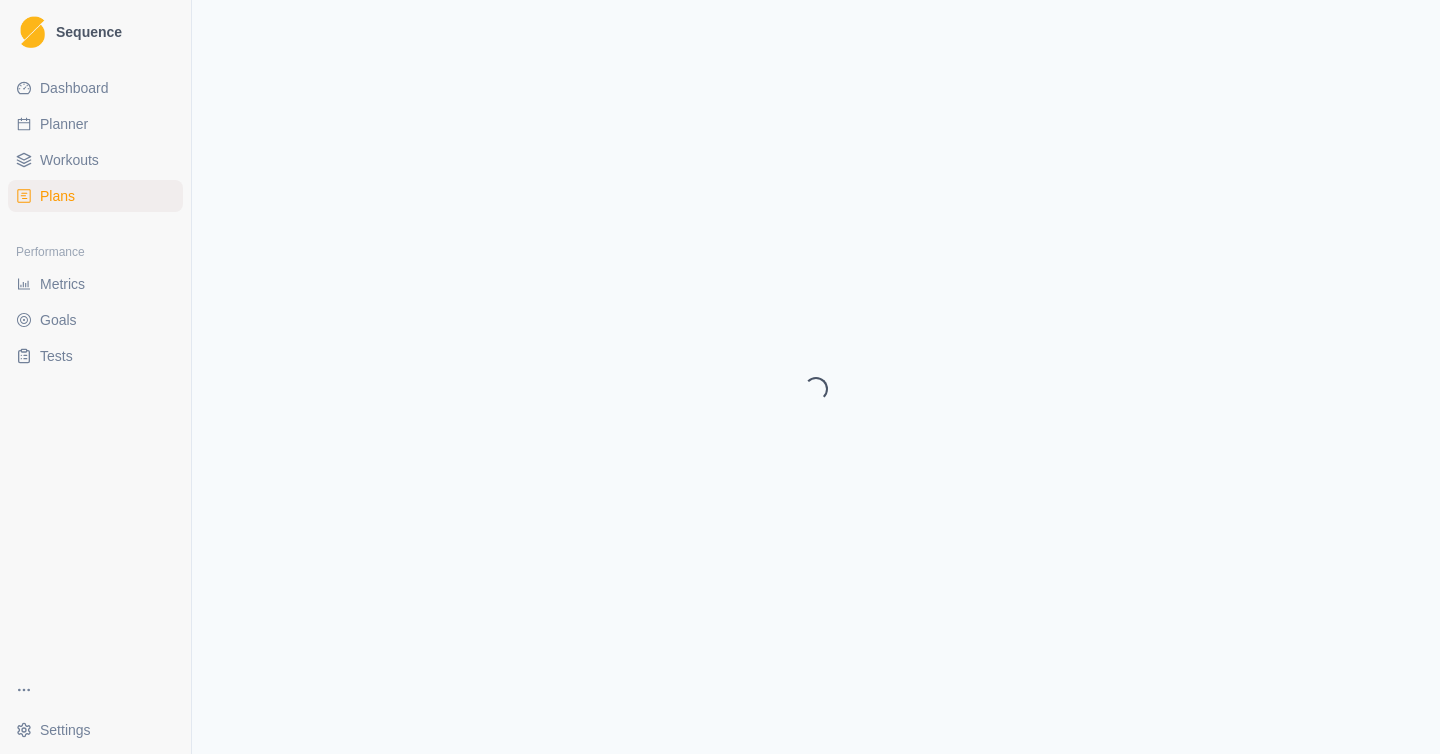 select on "month" 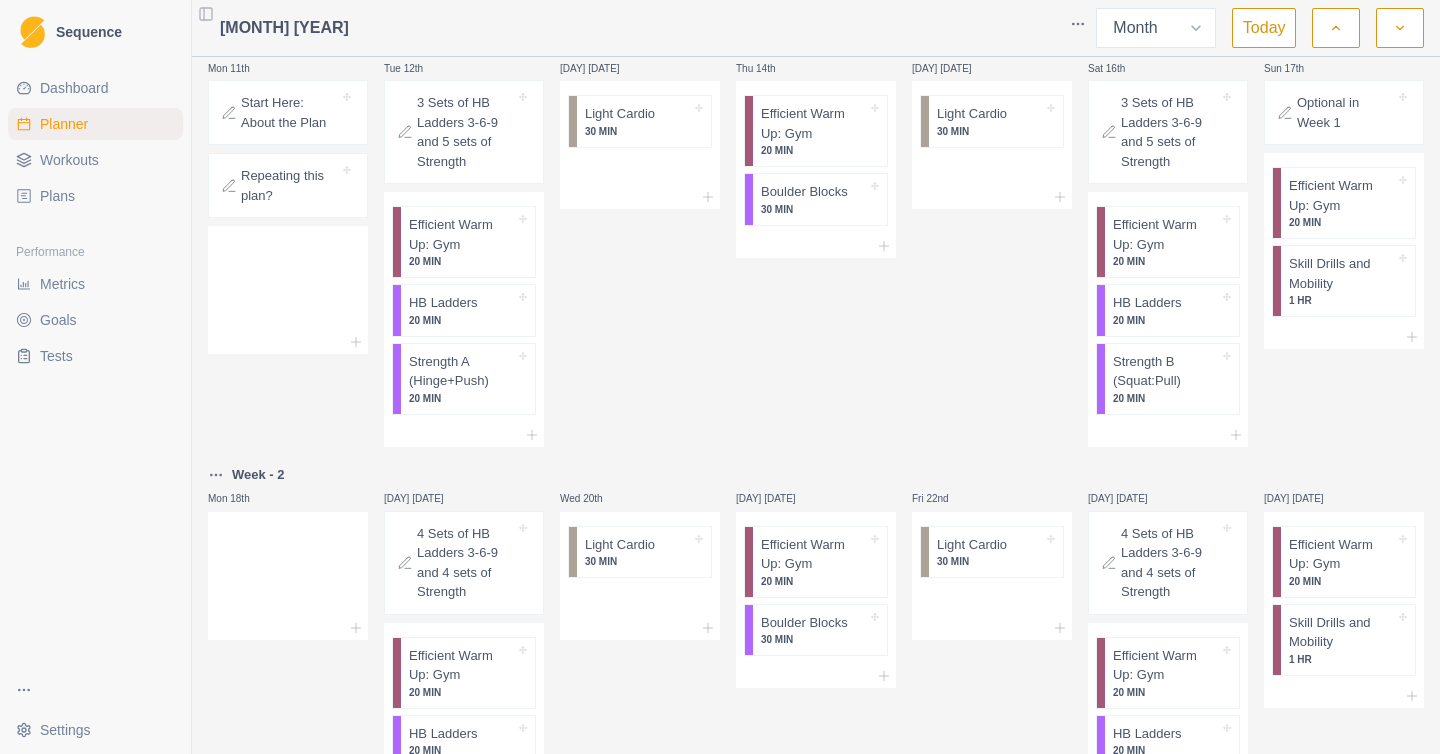scroll, scrollTop: 893, scrollLeft: 0, axis: vertical 